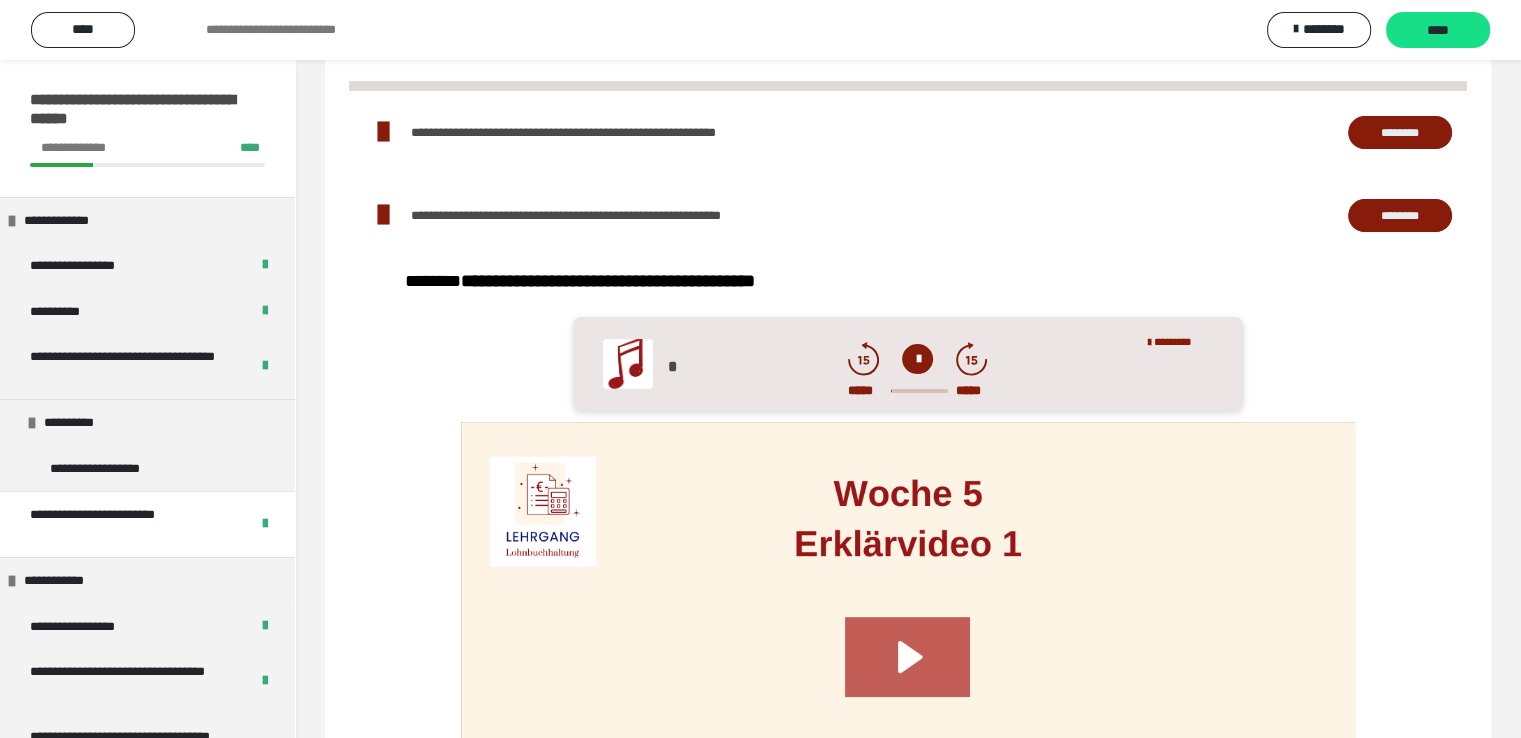 click at bounding box center [917, 359] 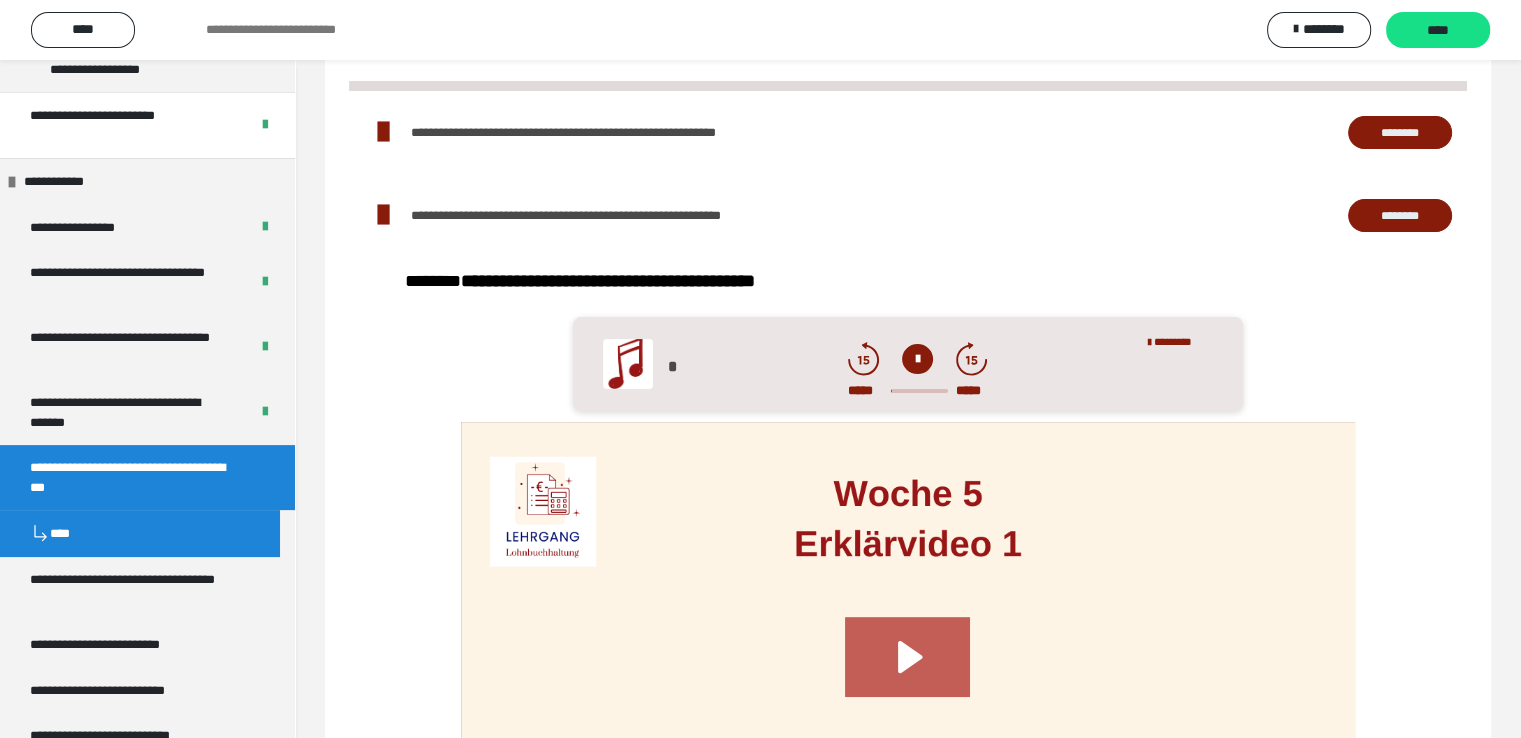 scroll, scrollTop: 0, scrollLeft: 0, axis: both 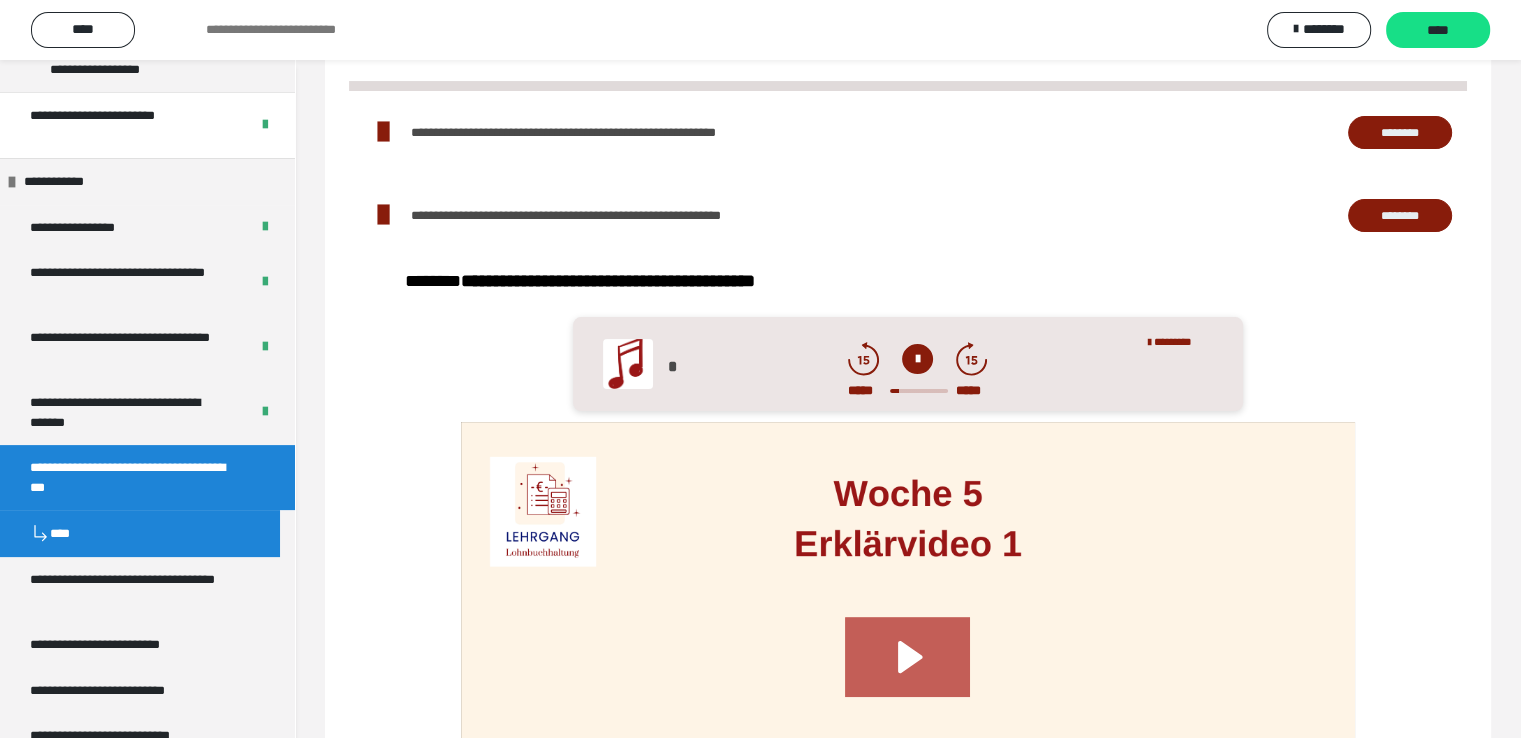 click 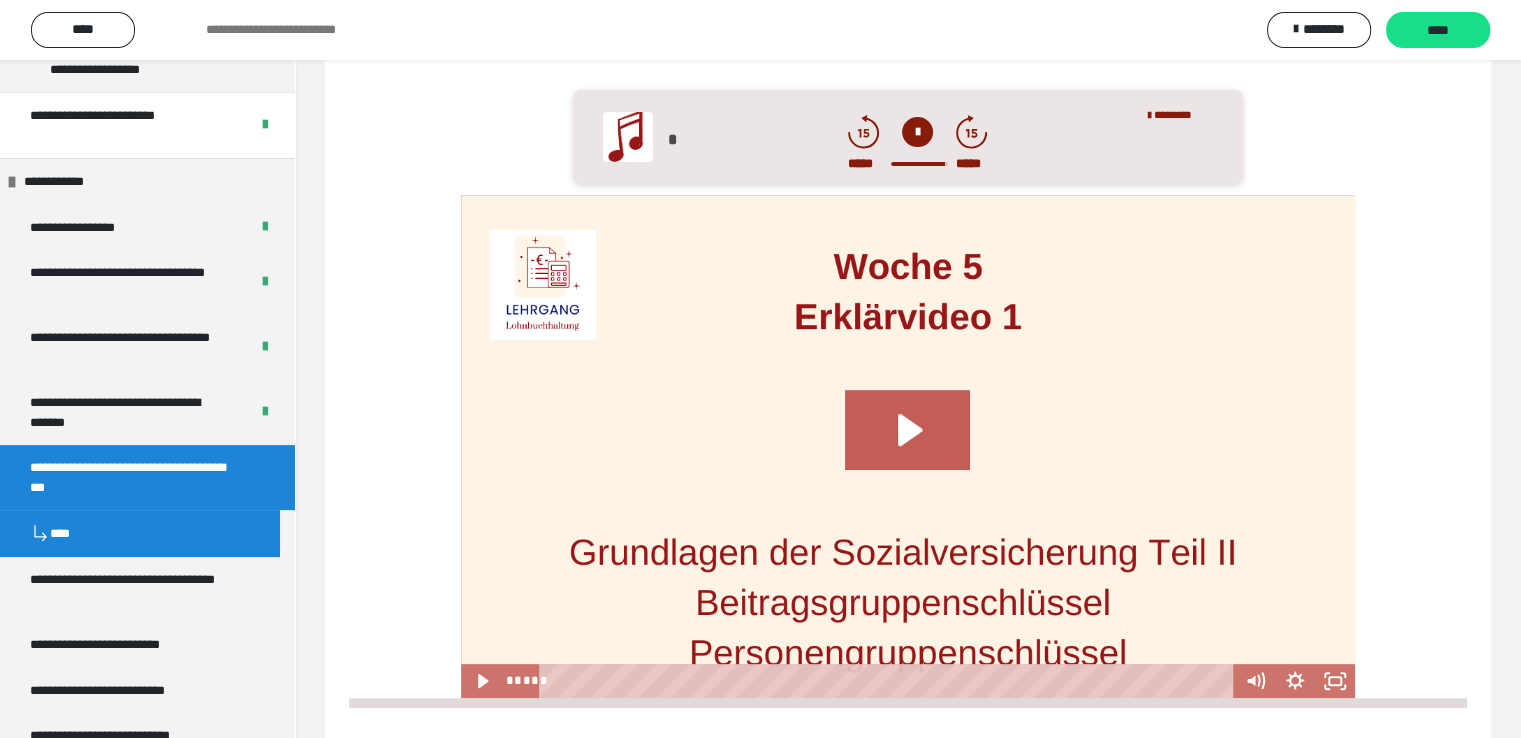 scroll, scrollTop: 774, scrollLeft: 0, axis: vertical 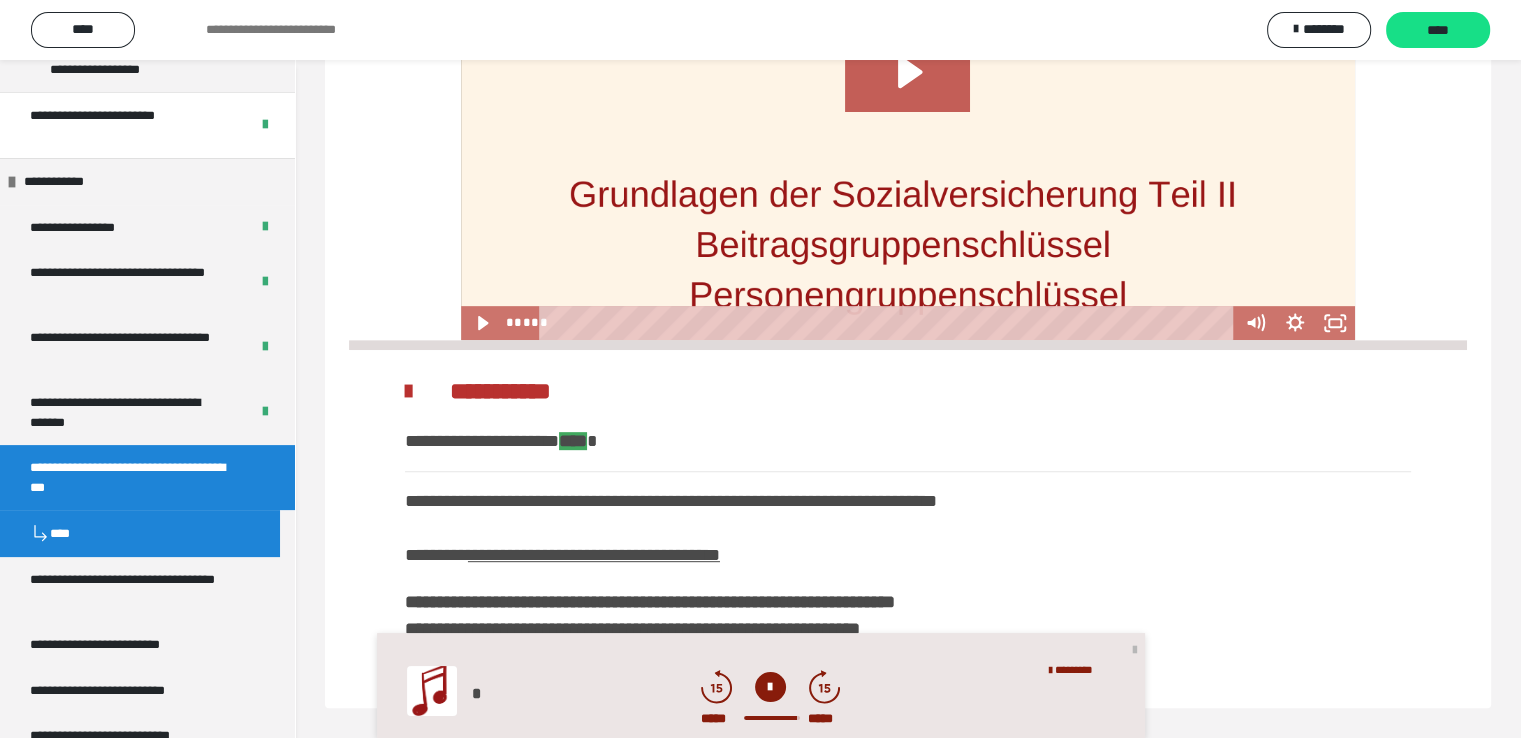 click at bounding box center (1135, 649) 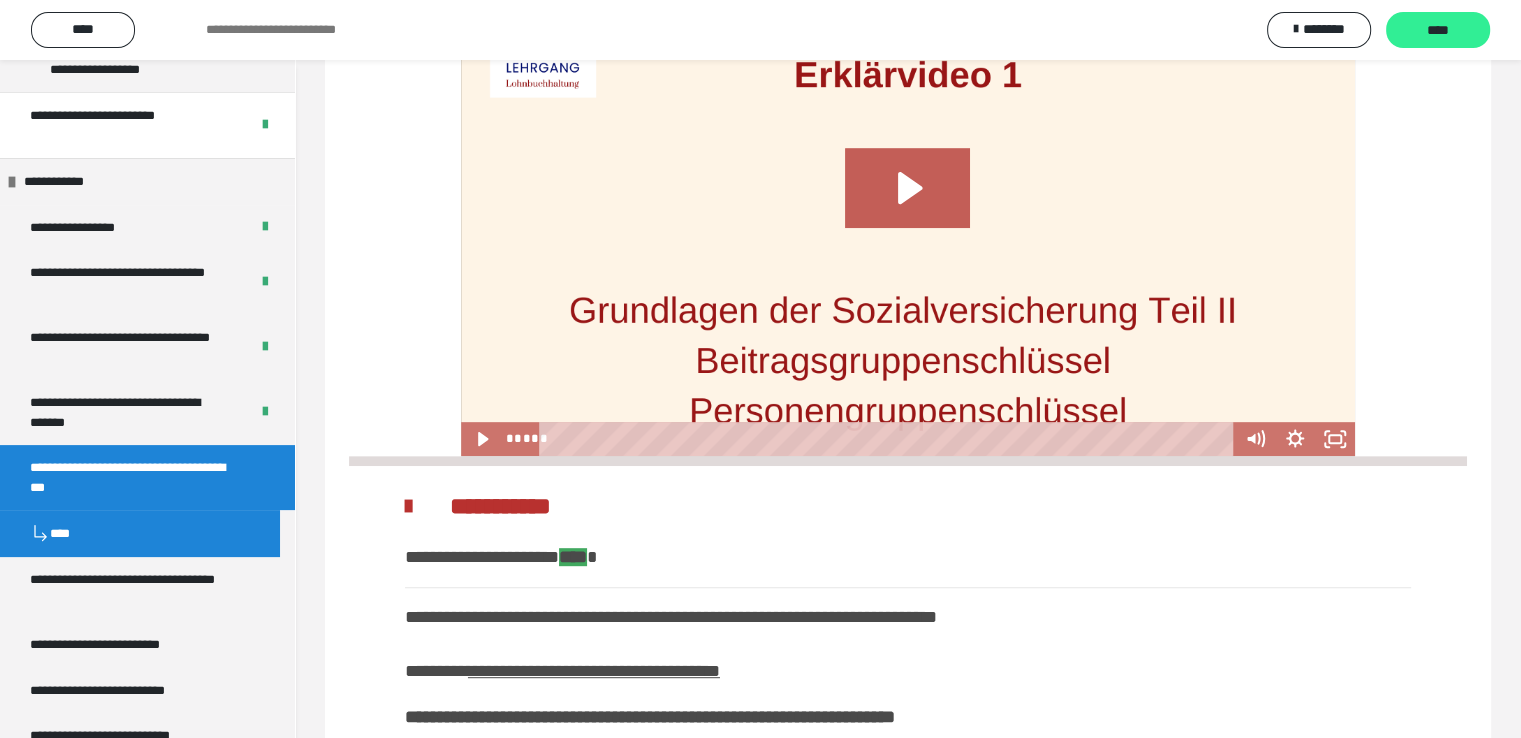 click on "****" at bounding box center (1438, 31) 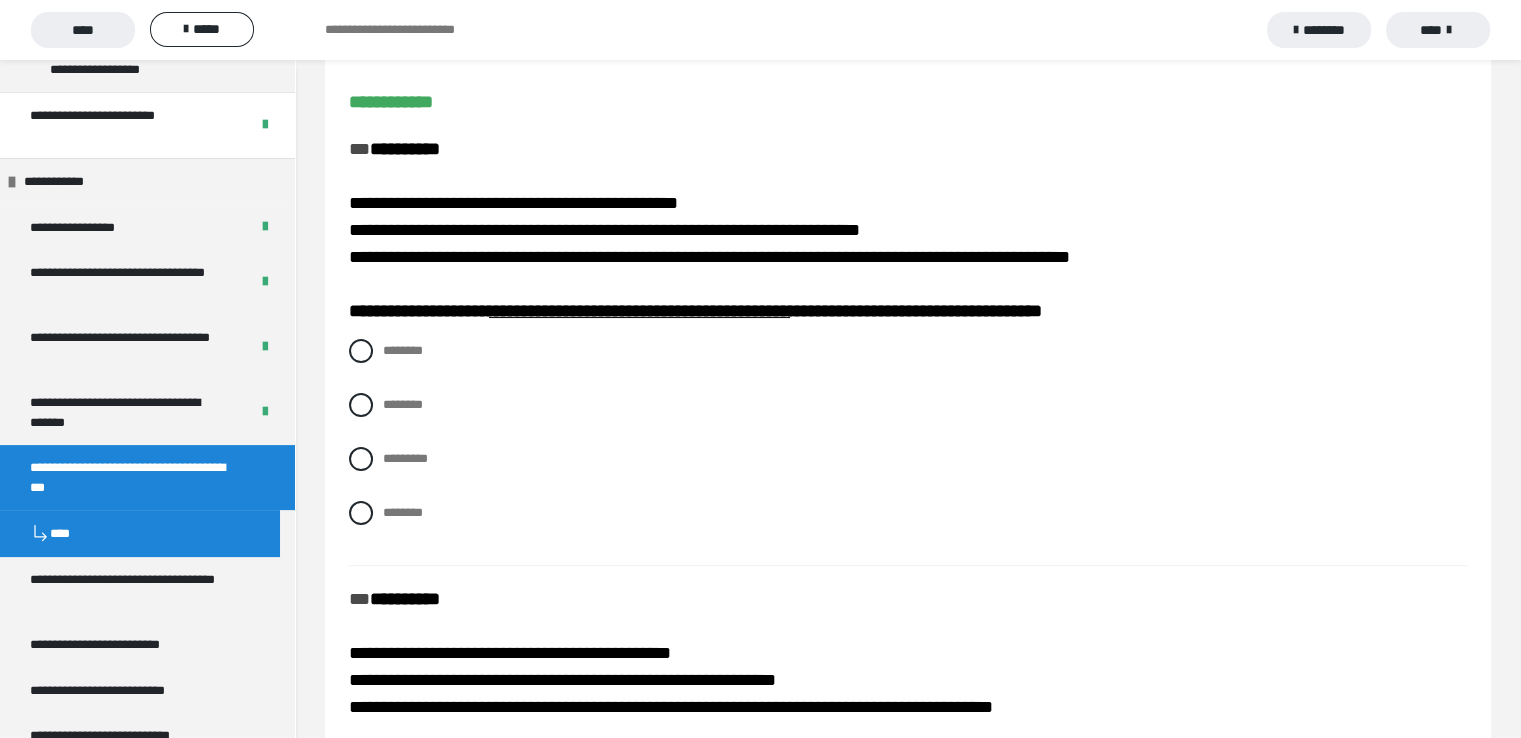 scroll, scrollTop: 200, scrollLeft: 0, axis: vertical 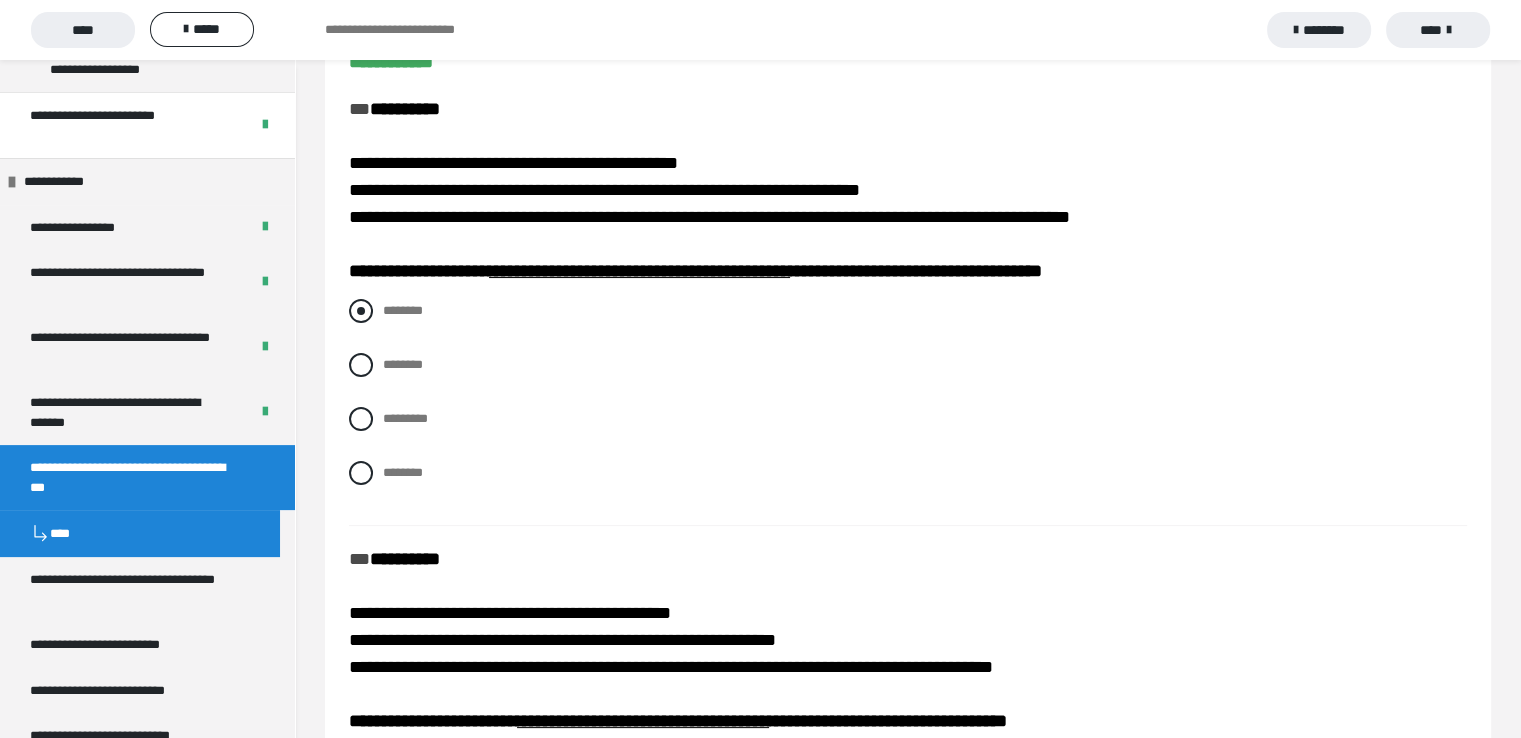 click at bounding box center (361, 311) 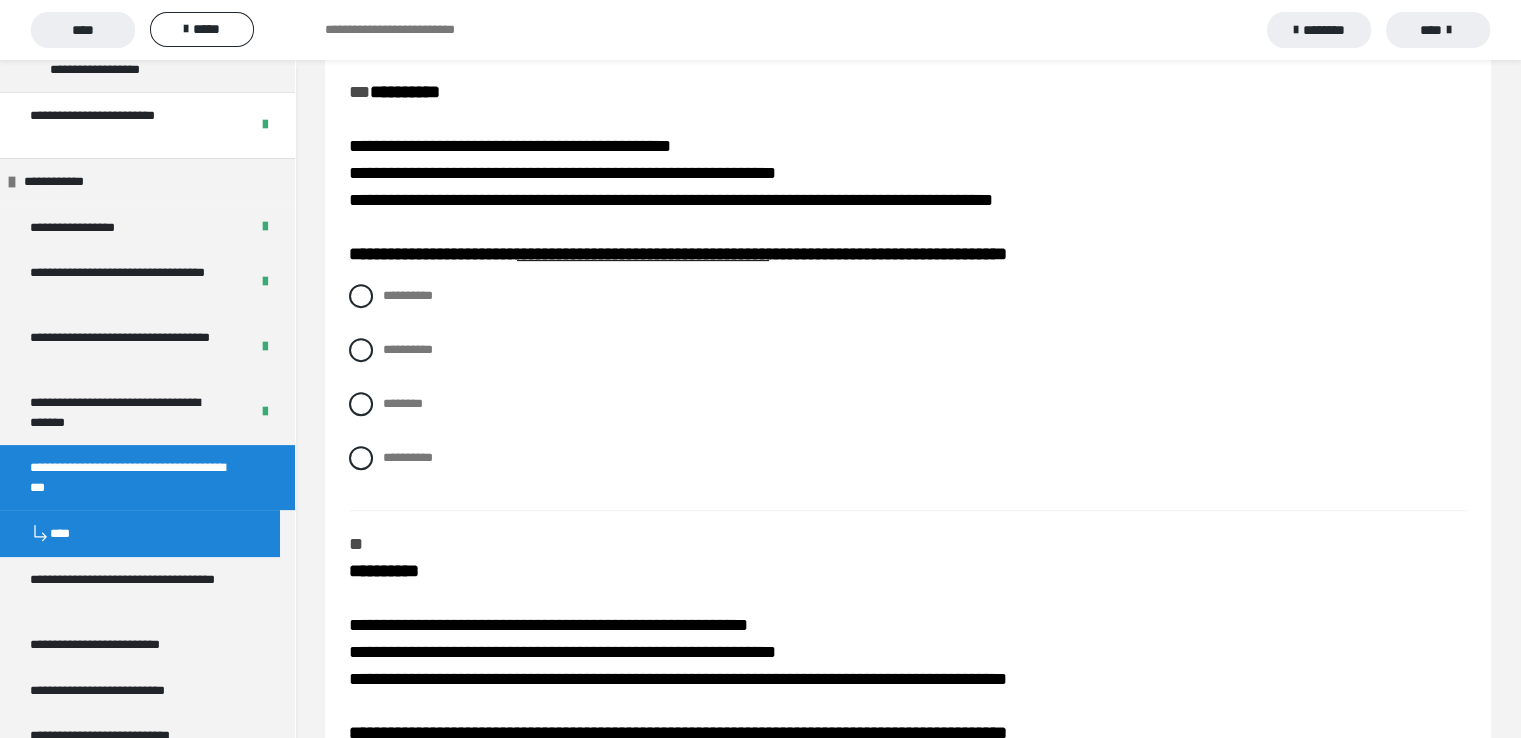 scroll, scrollTop: 700, scrollLeft: 0, axis: vertical 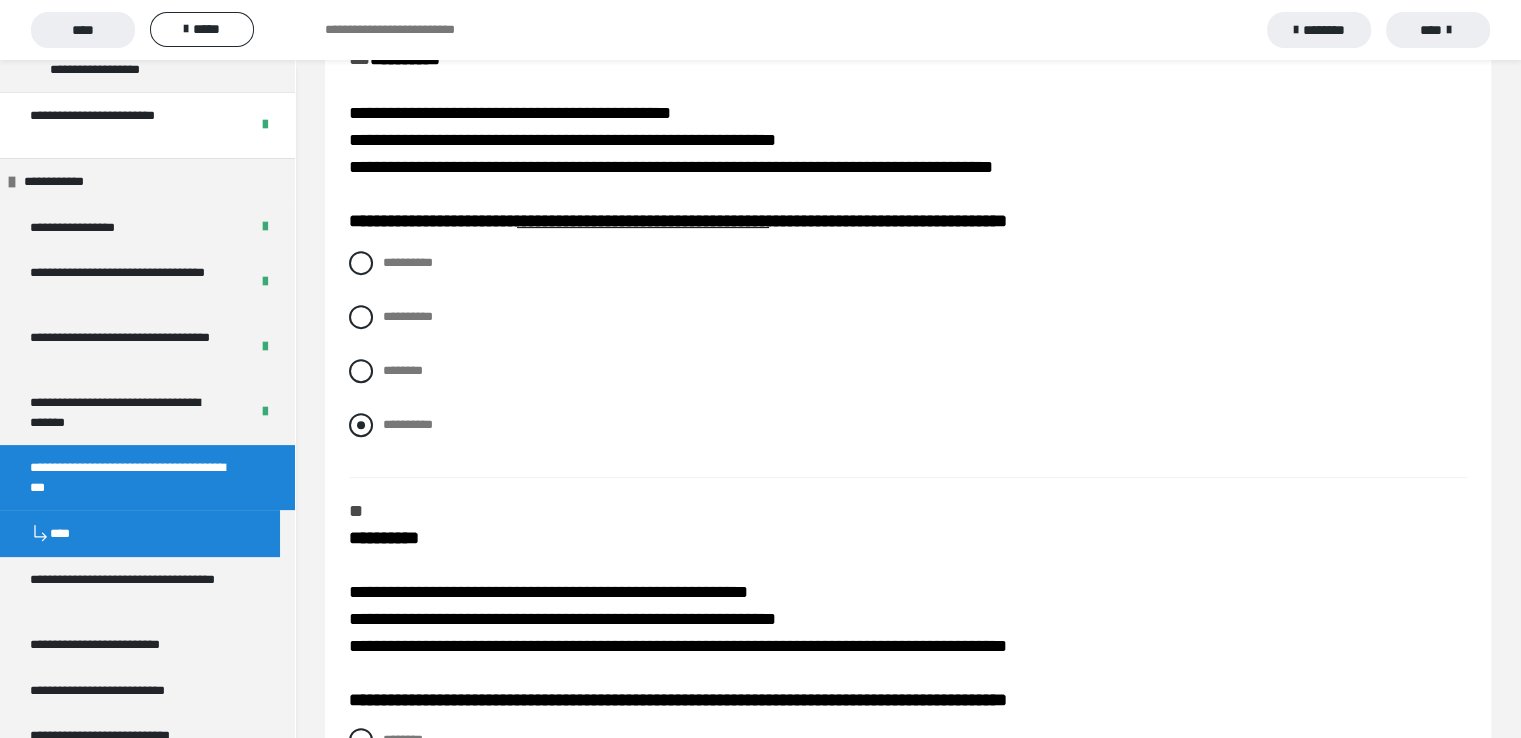 drag, startPoint x: 364, startPoint y: 458, endPoint x: 527, endPoint y: 461, distance: 163.0276 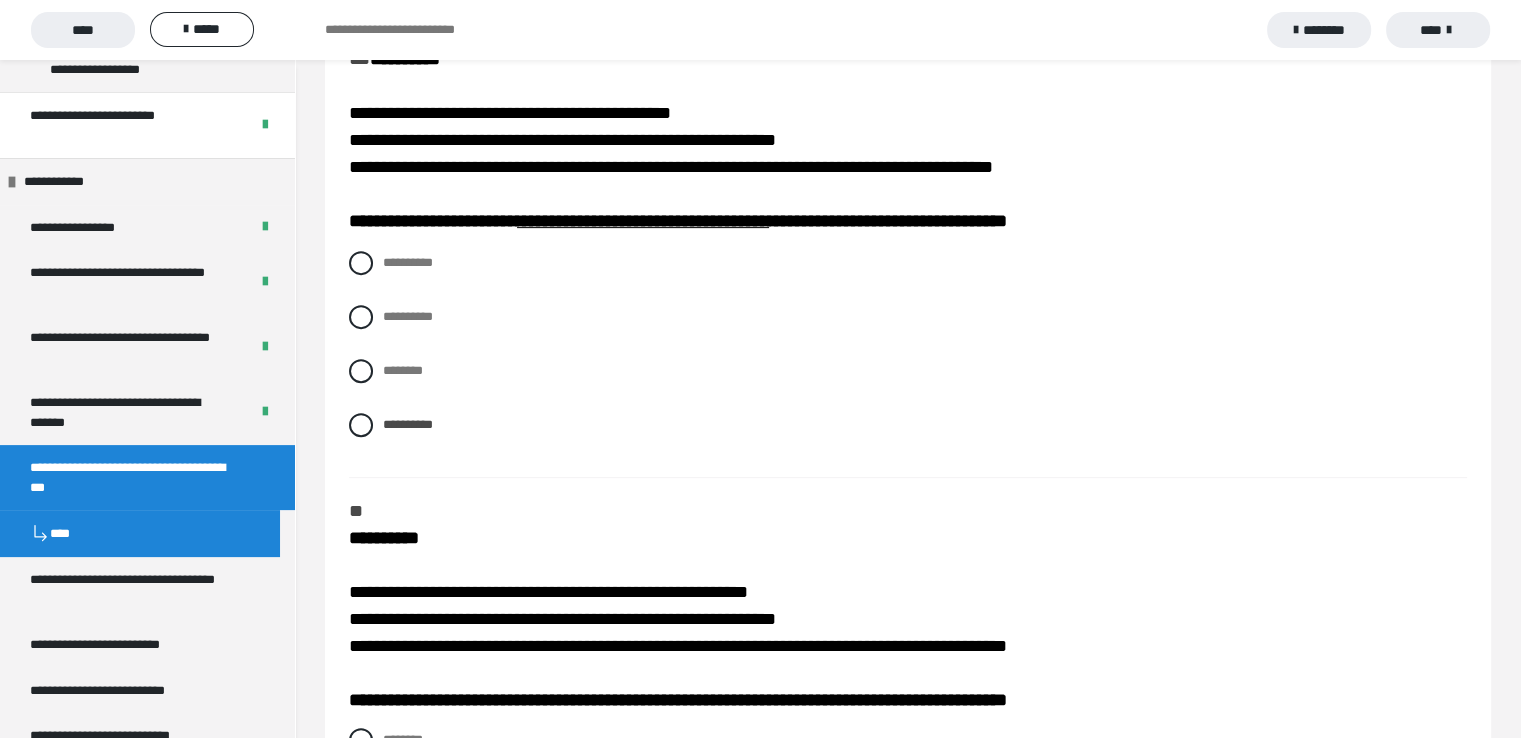 scroll, scrollTop: 1100, scrollLeft: 0, axis: vertical 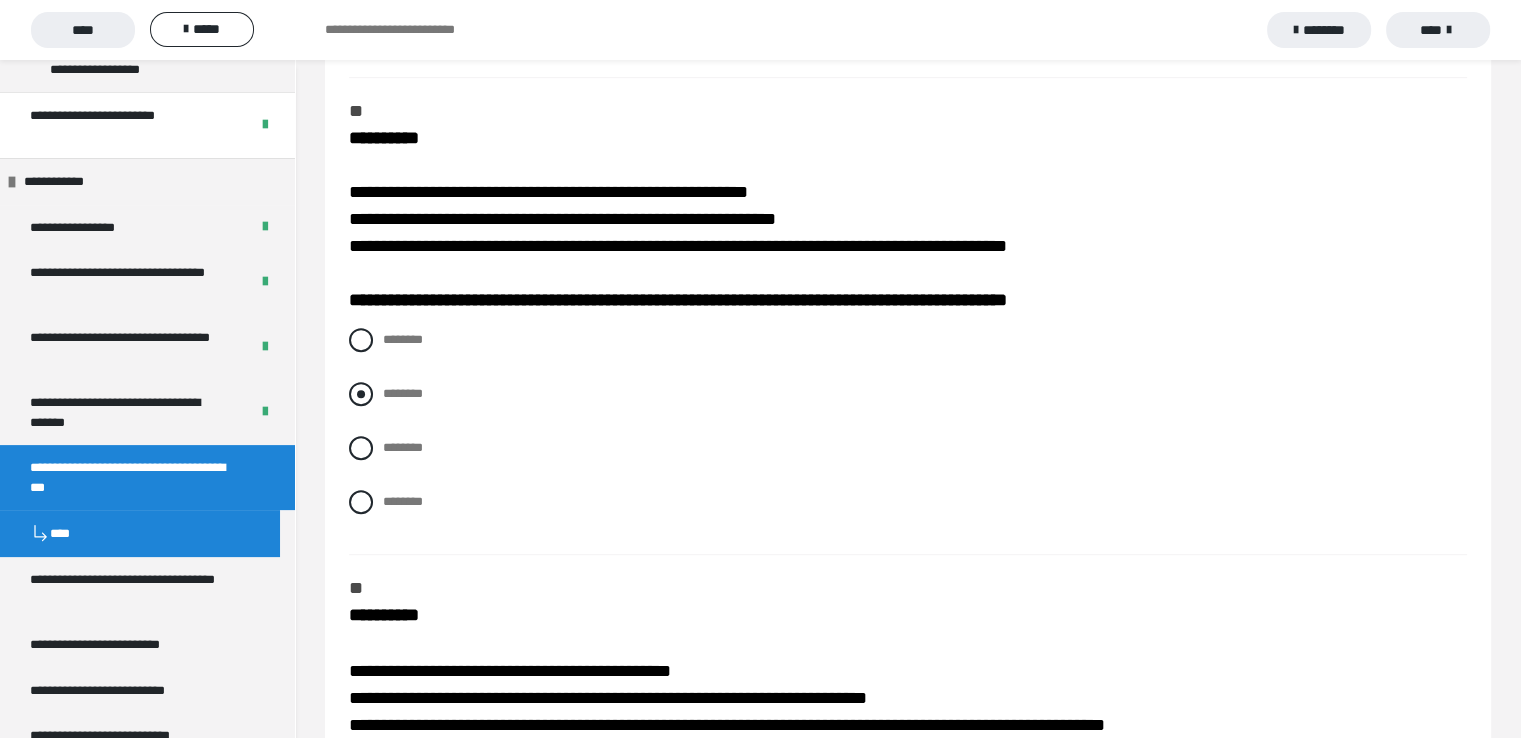 click at bounding box center [361, 394] 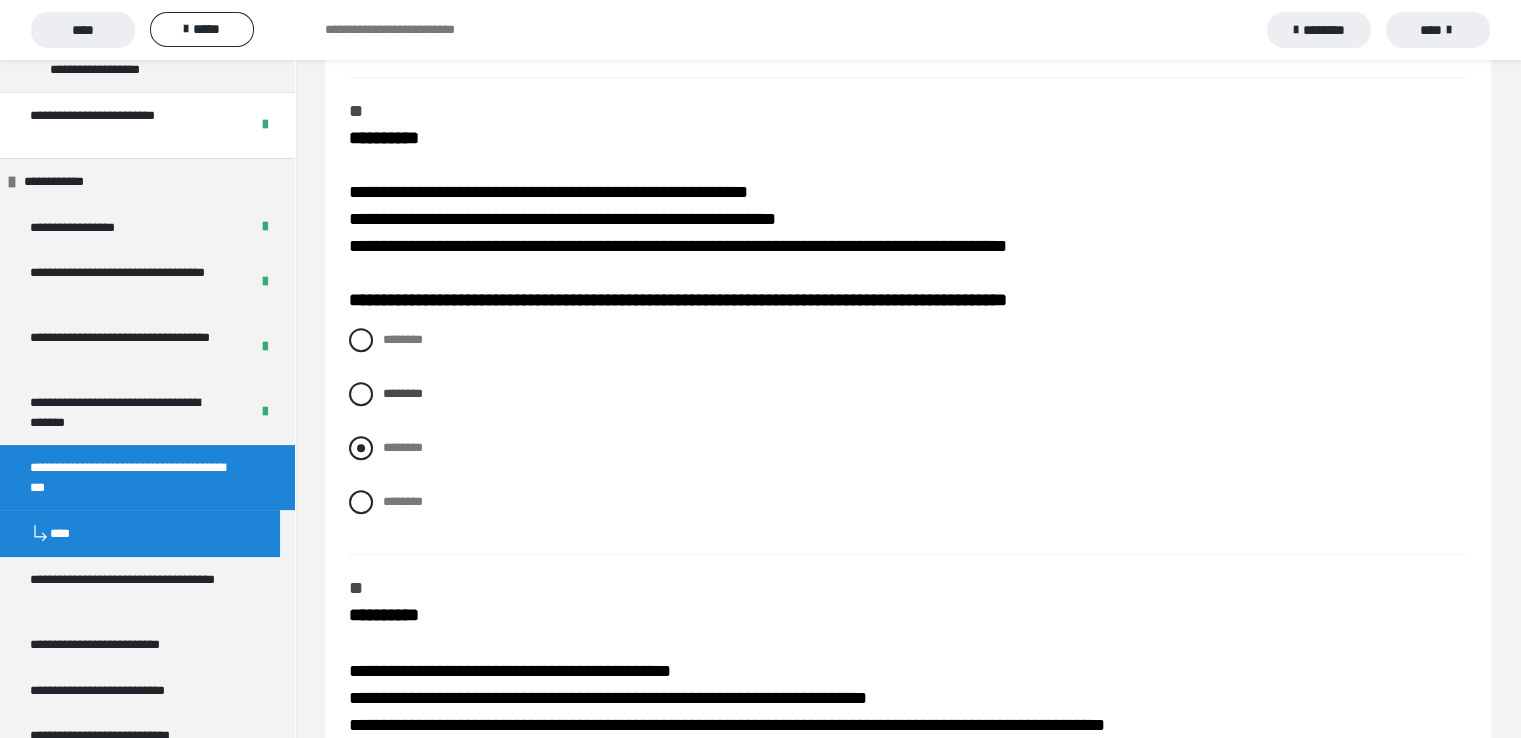 click at bounding box center (361, 448) 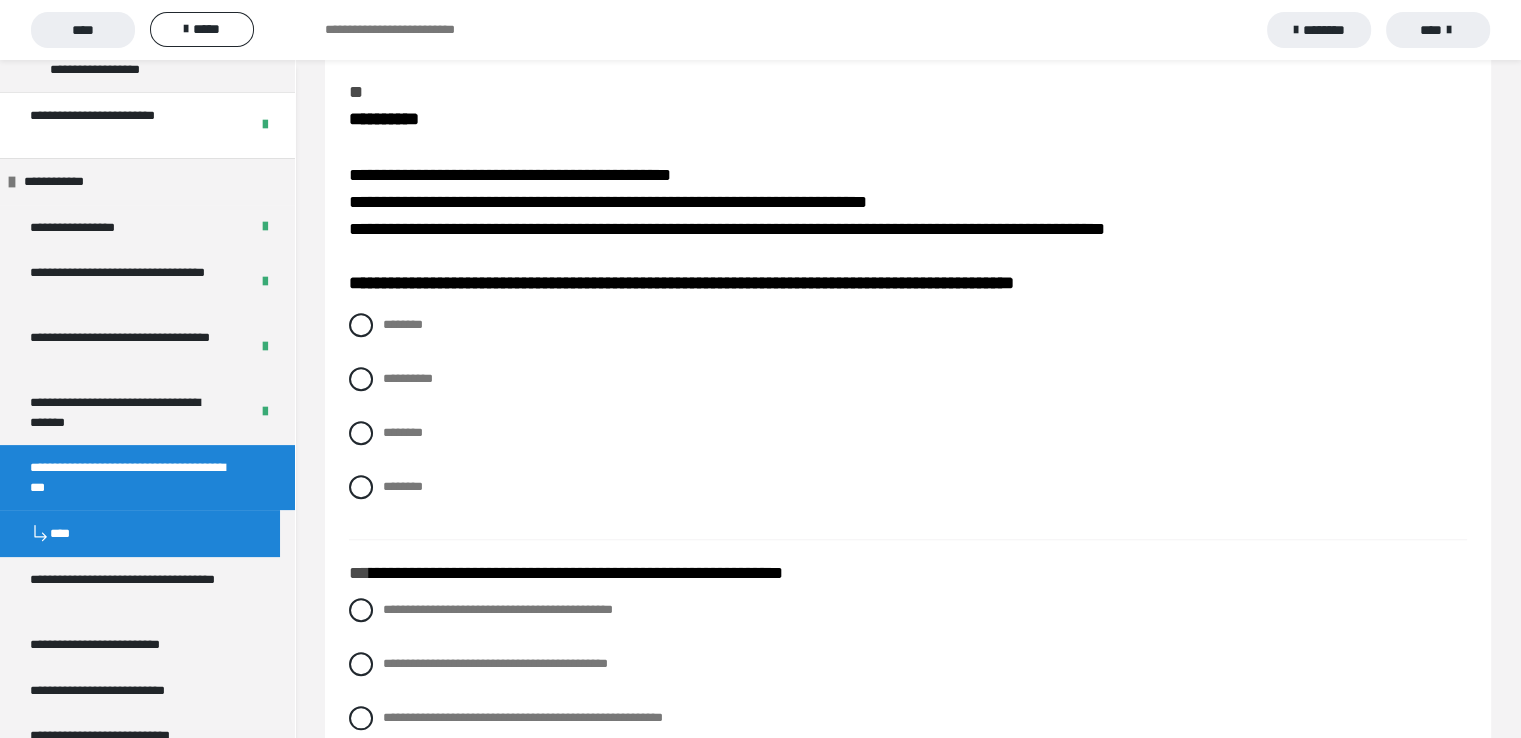 scroll, scrollTop: 1600, scrollLeft: 0, axis: vertical 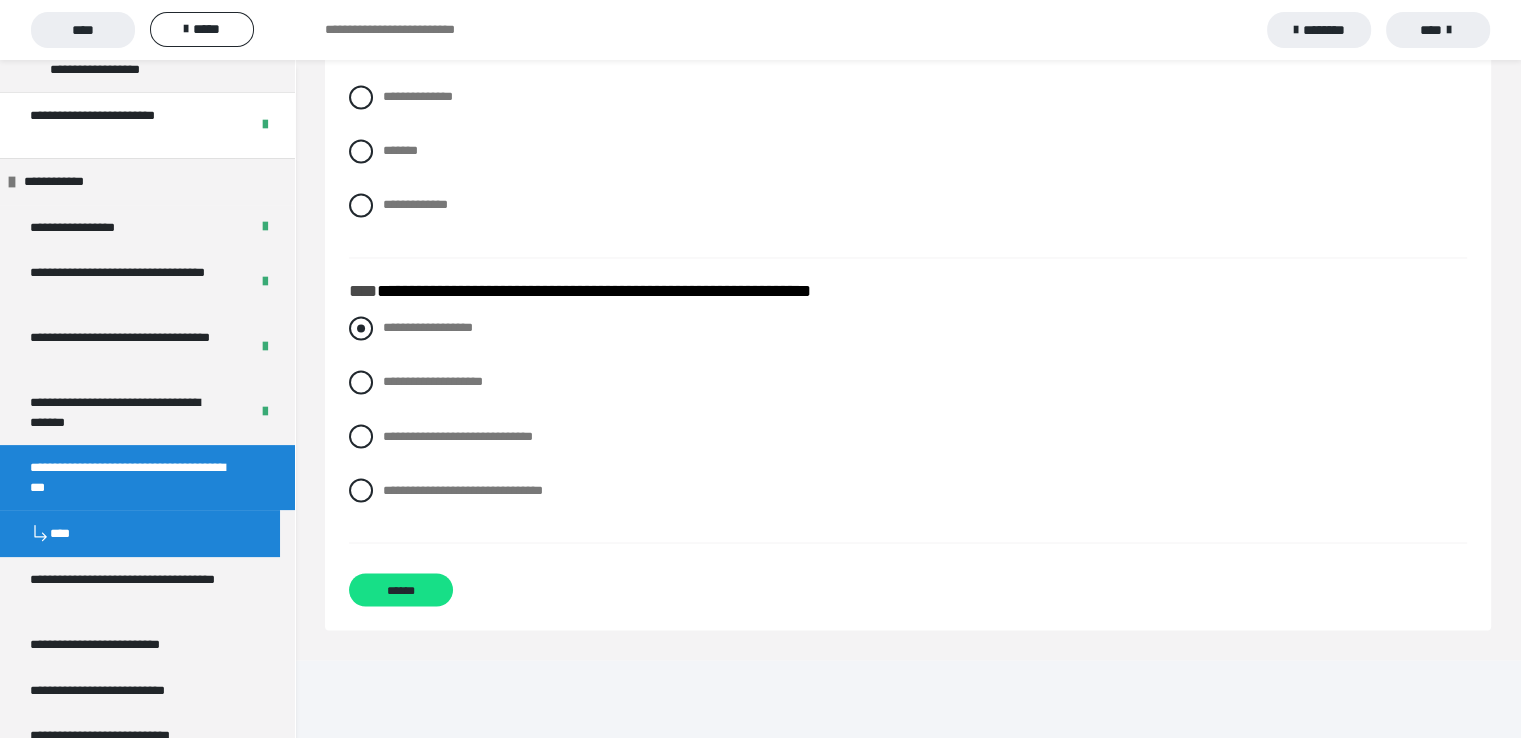 click at bounding box center (361, 328) 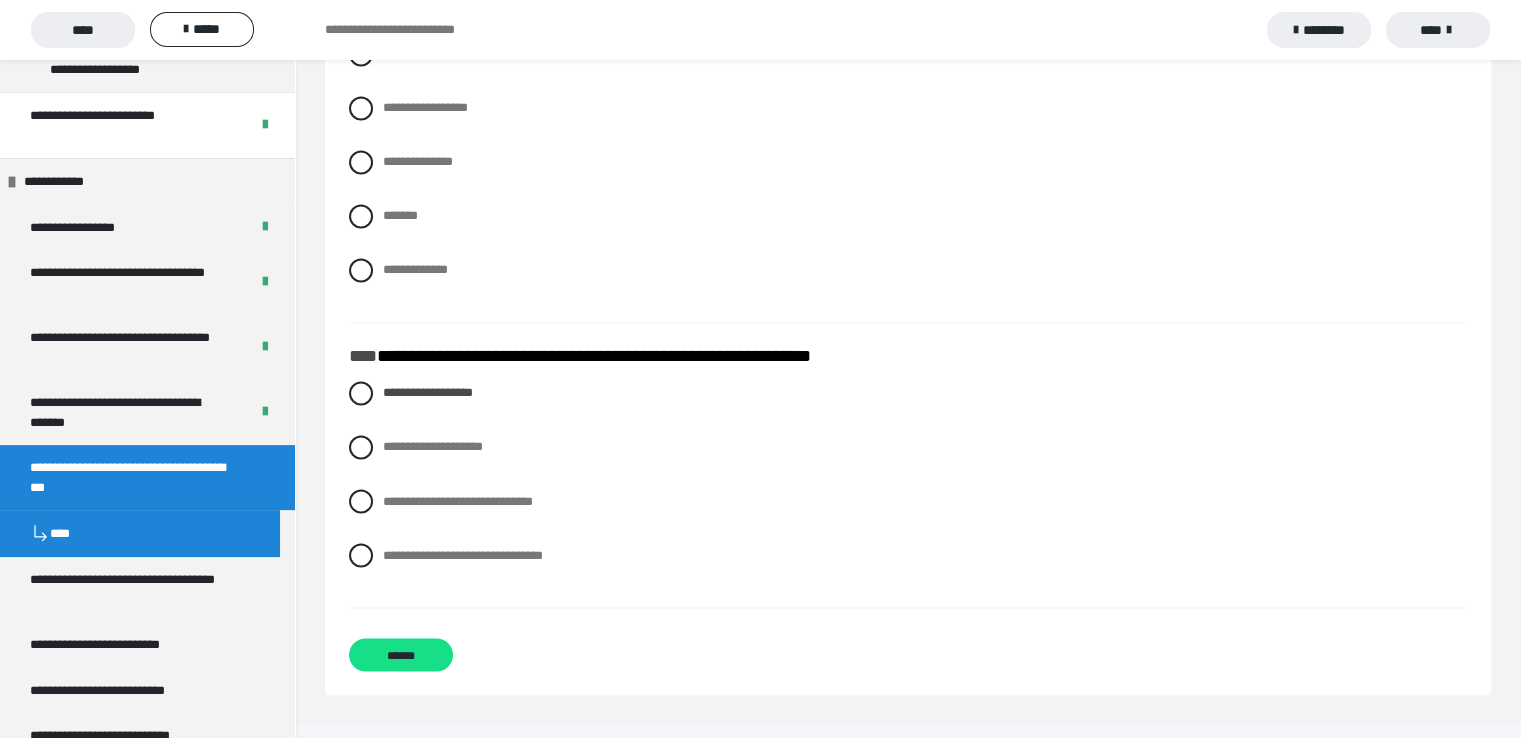 scroll, scrollTop: 3273, scrollLeft: 0, axis: vertical 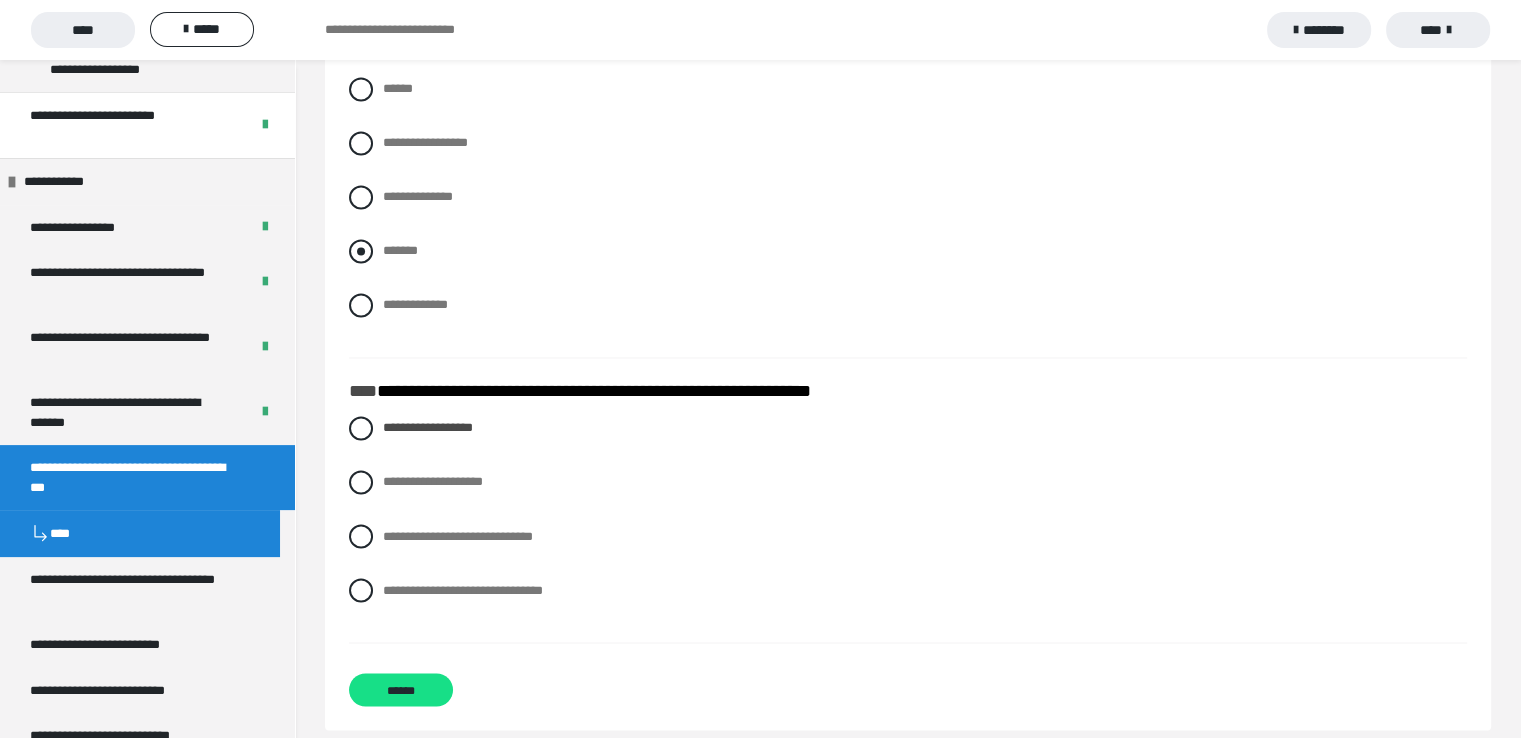 click at bounding box center [361, 251] 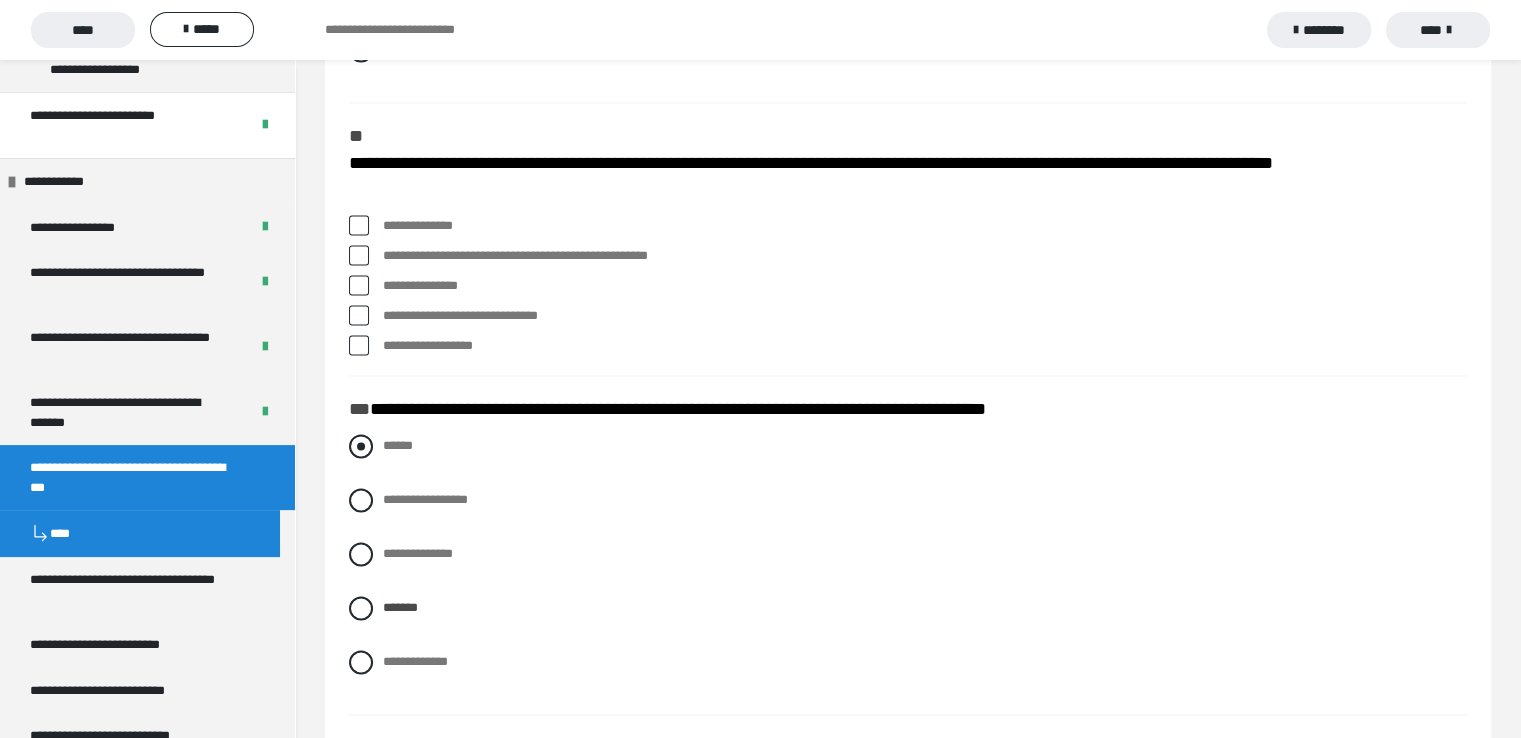 scroll, scrollTop: 2873, scrollLeft: 0, axis: vertical 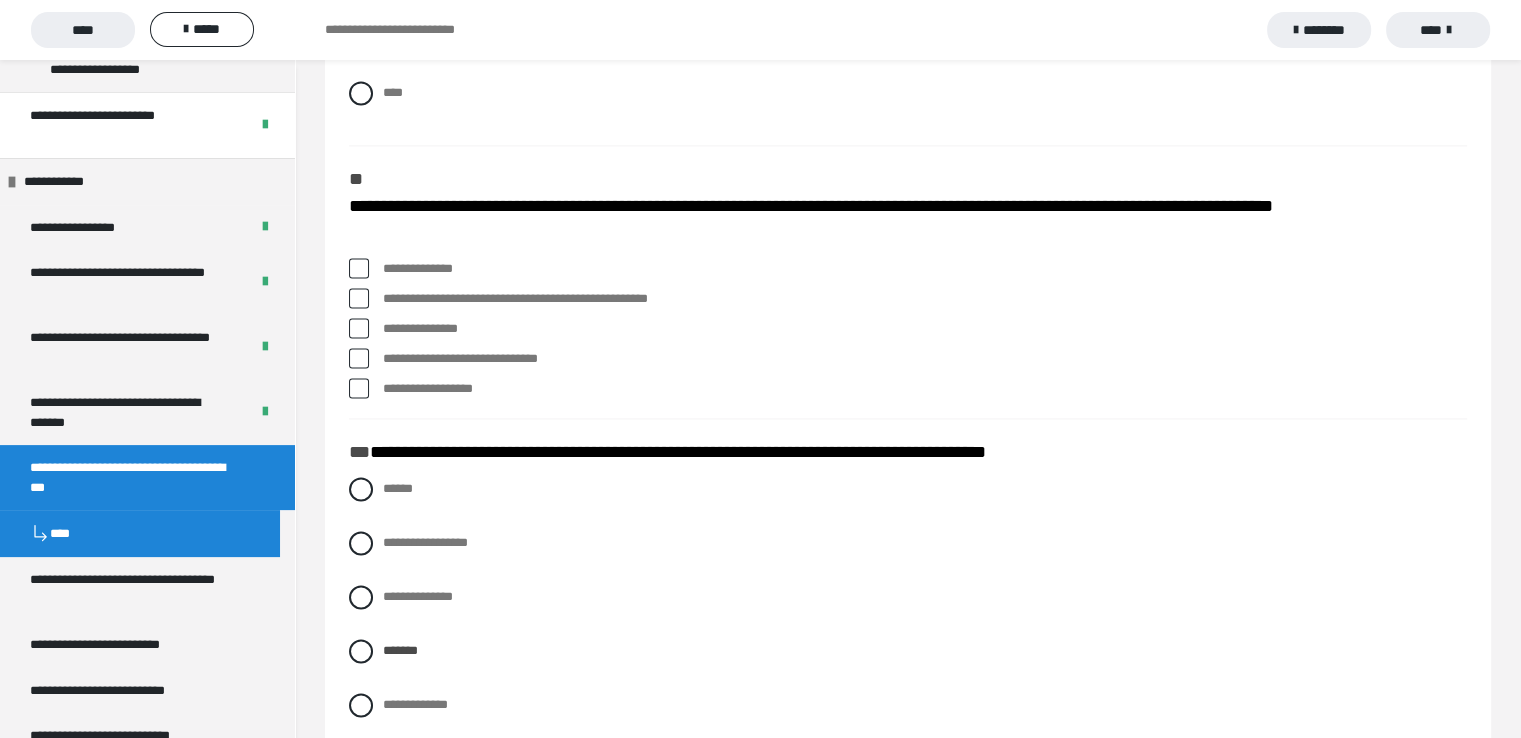 click at bounding box center [359, 358] 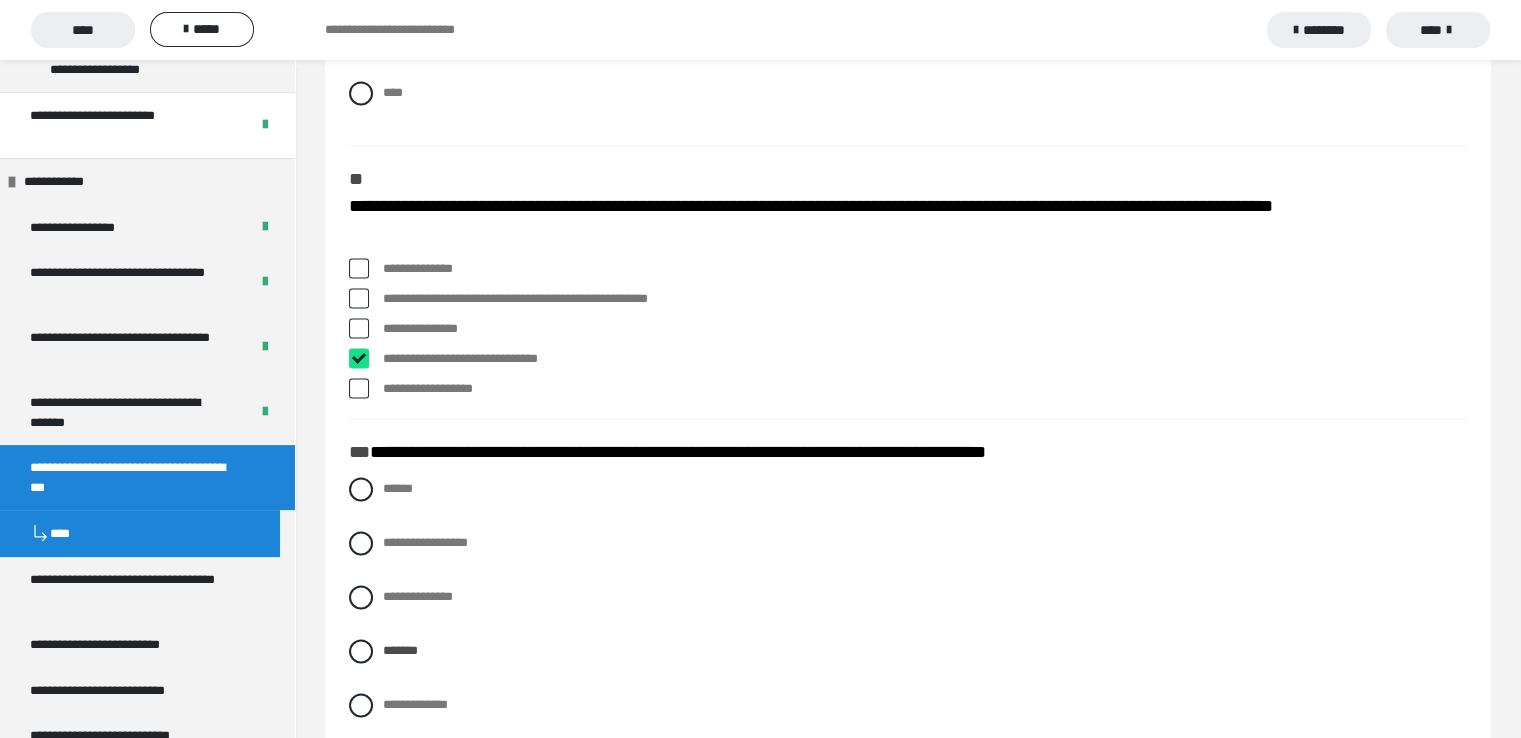 checkbox on "****" 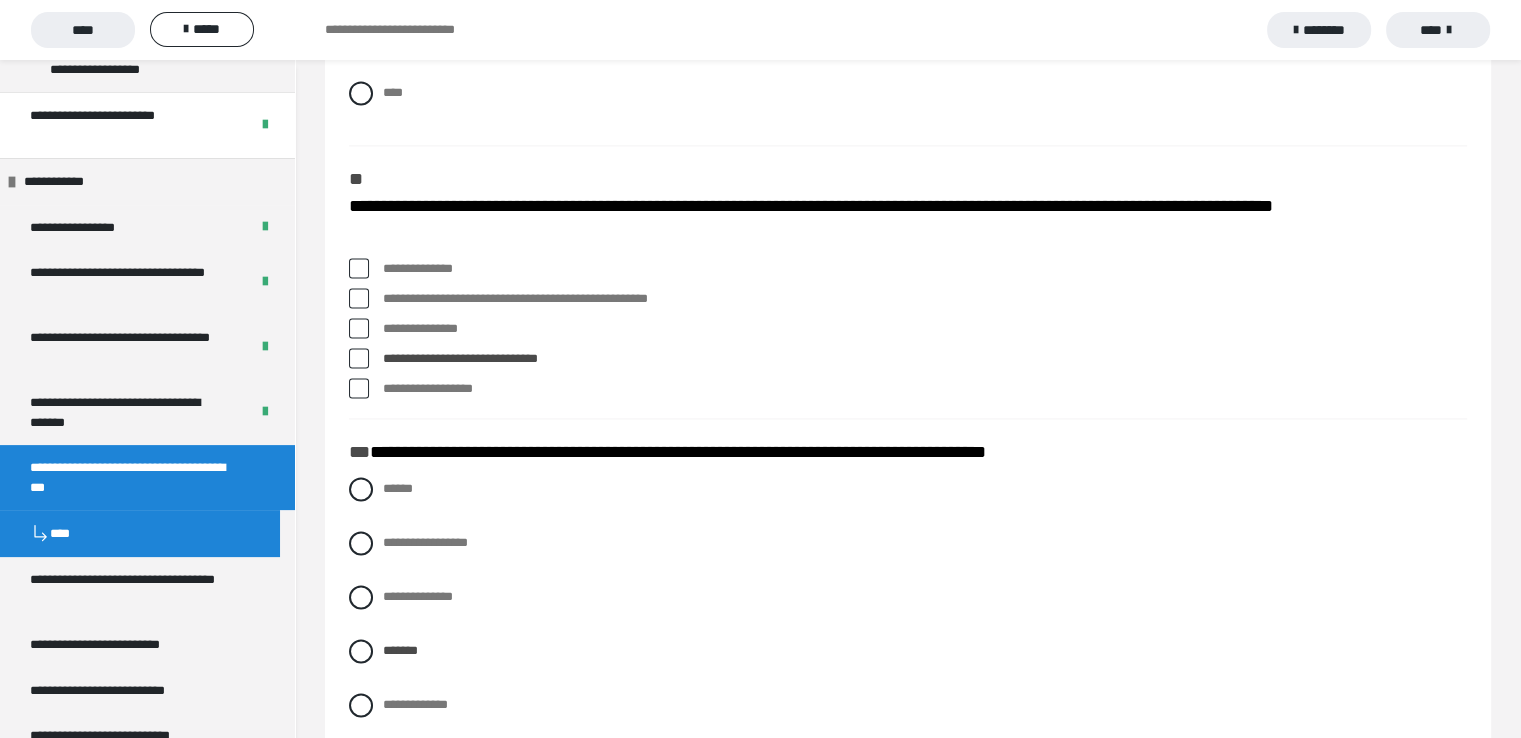click at bounding box center [359, 328] 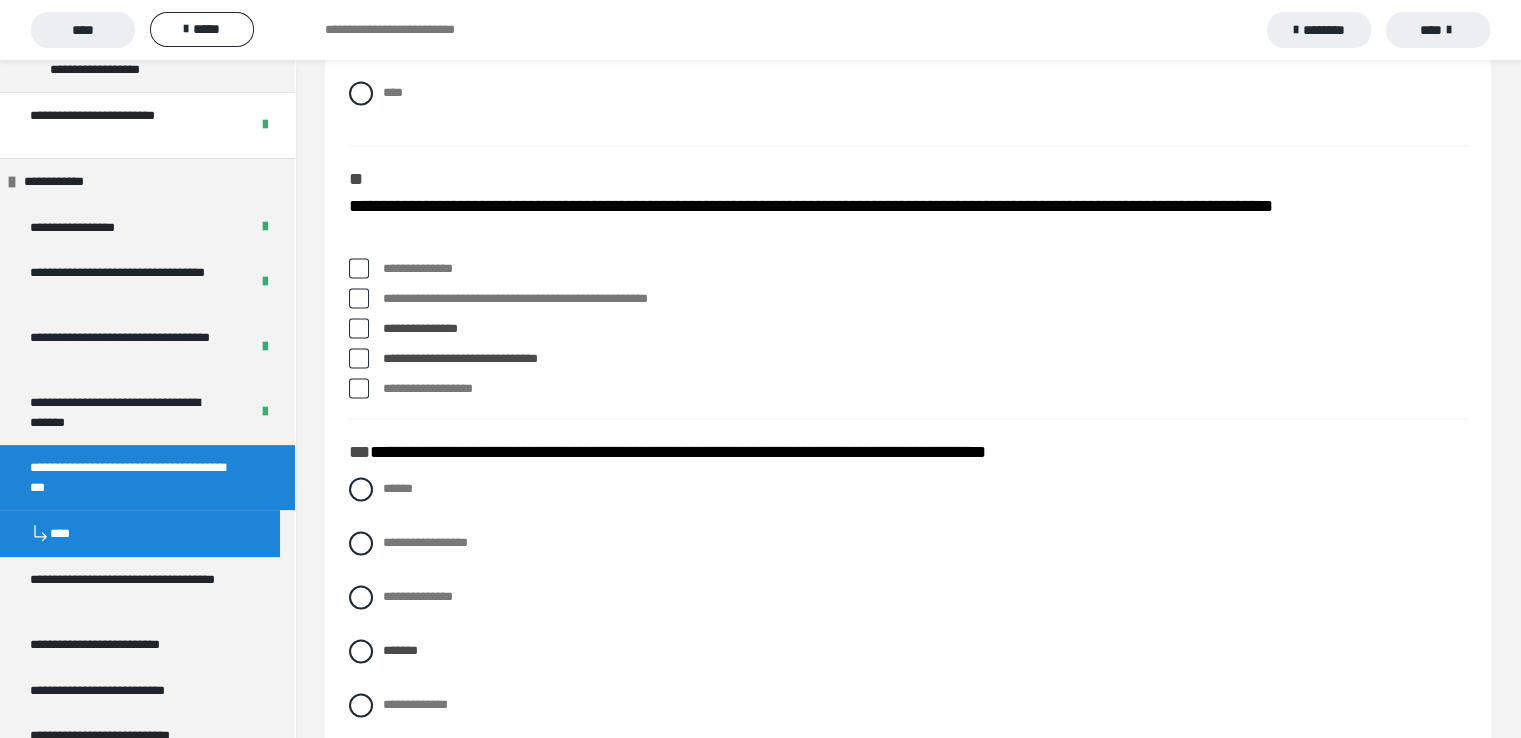 click on "**********" at bounding box center [908, 329] 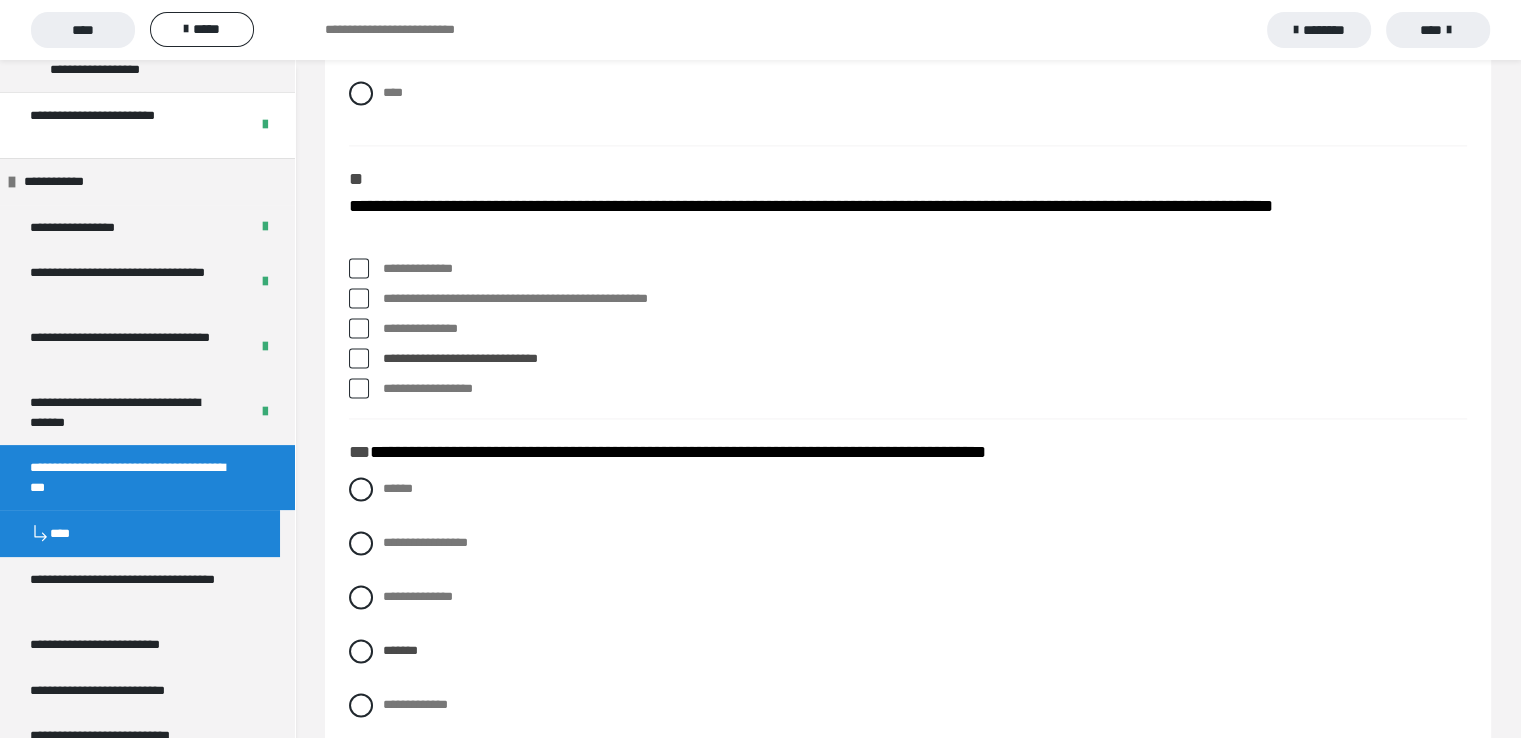 click at bounding box center [359, 298] 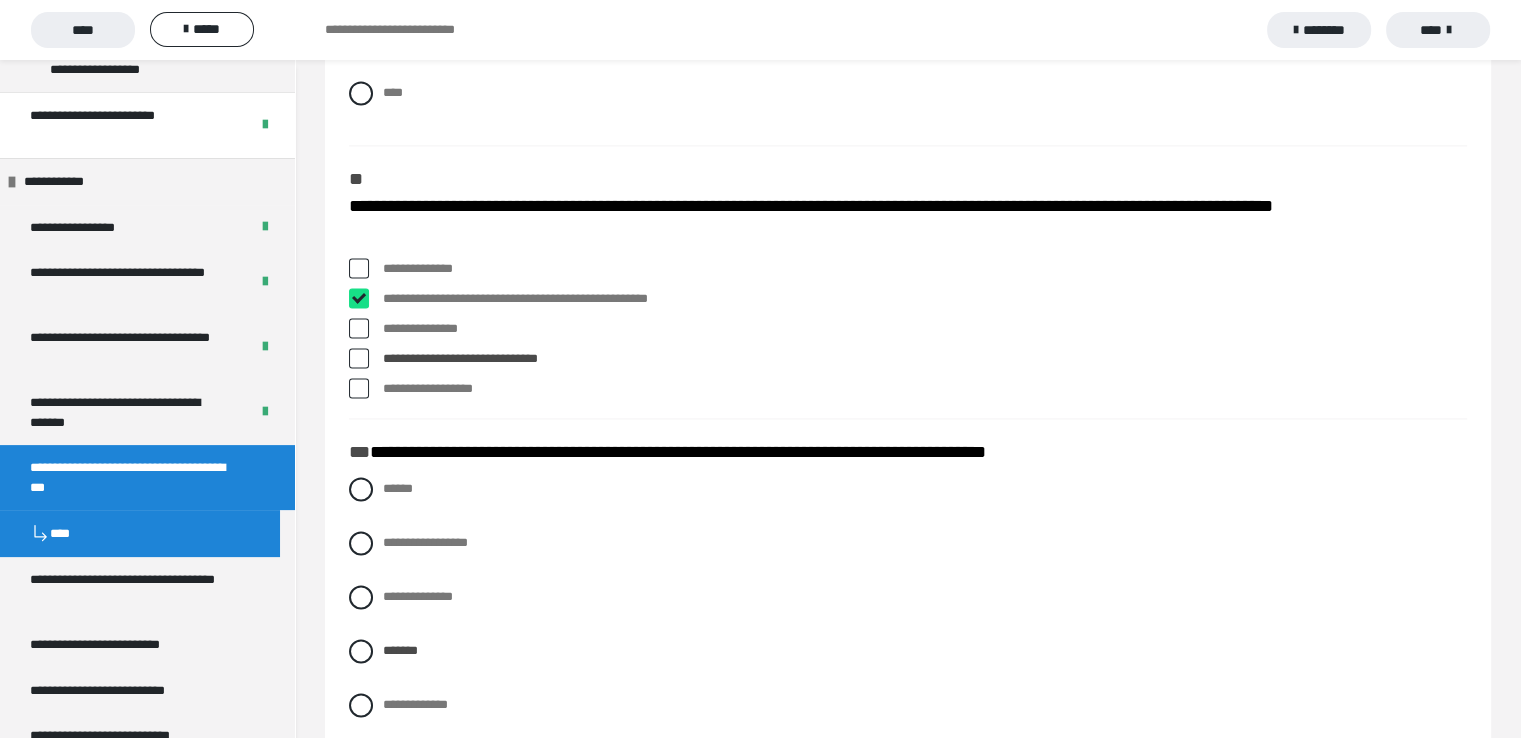 checkbox on "****" 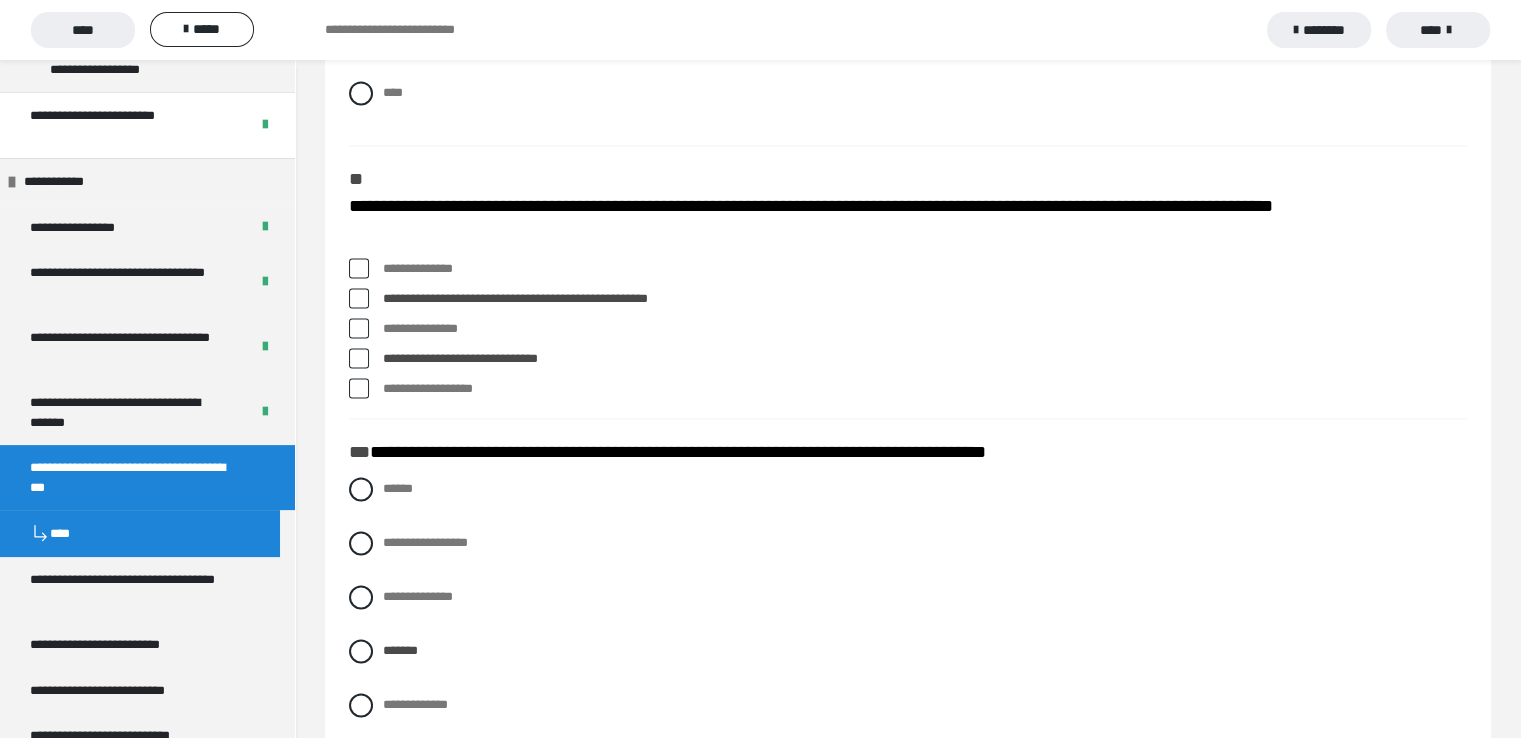 click at bounding box center [359, 268] 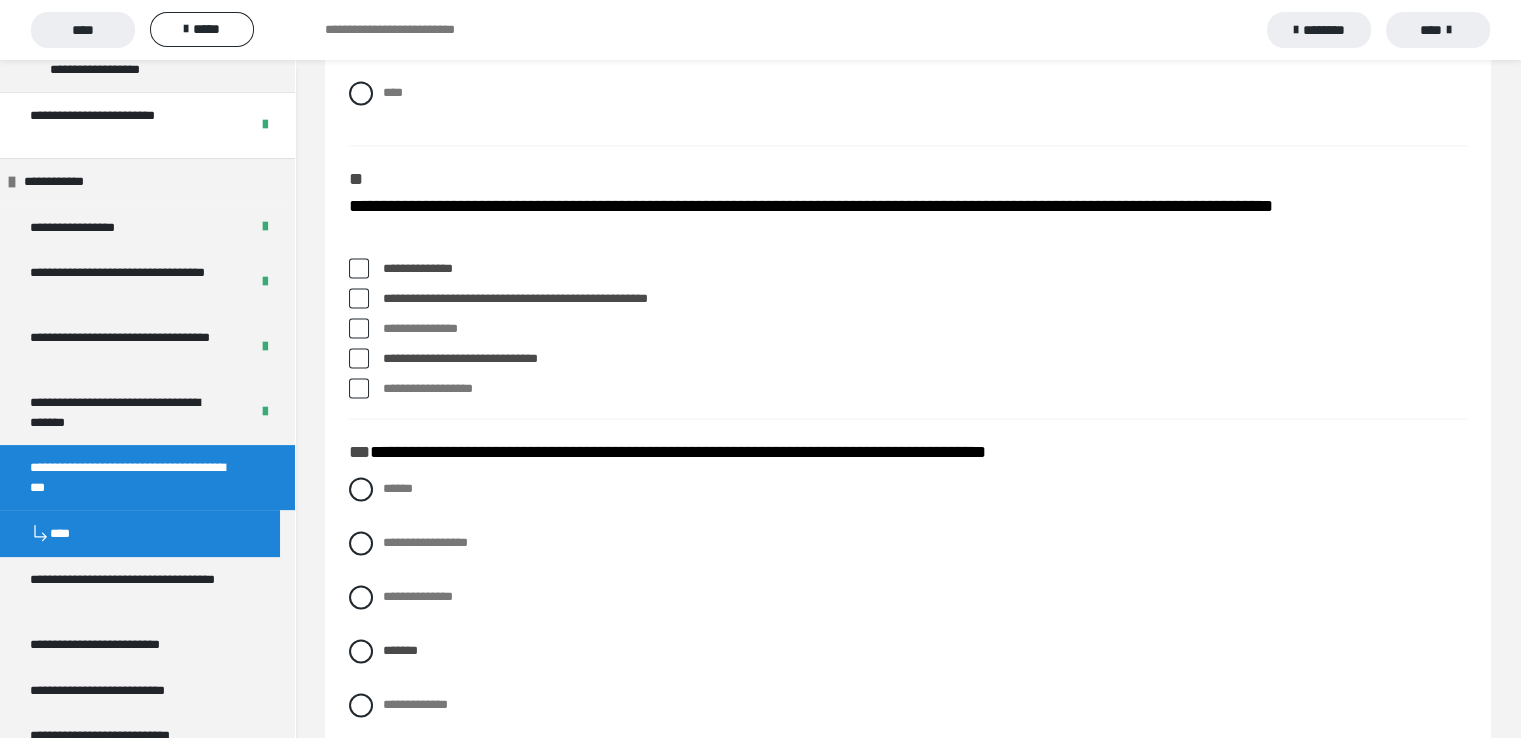 click at bounding box center [359, 268] 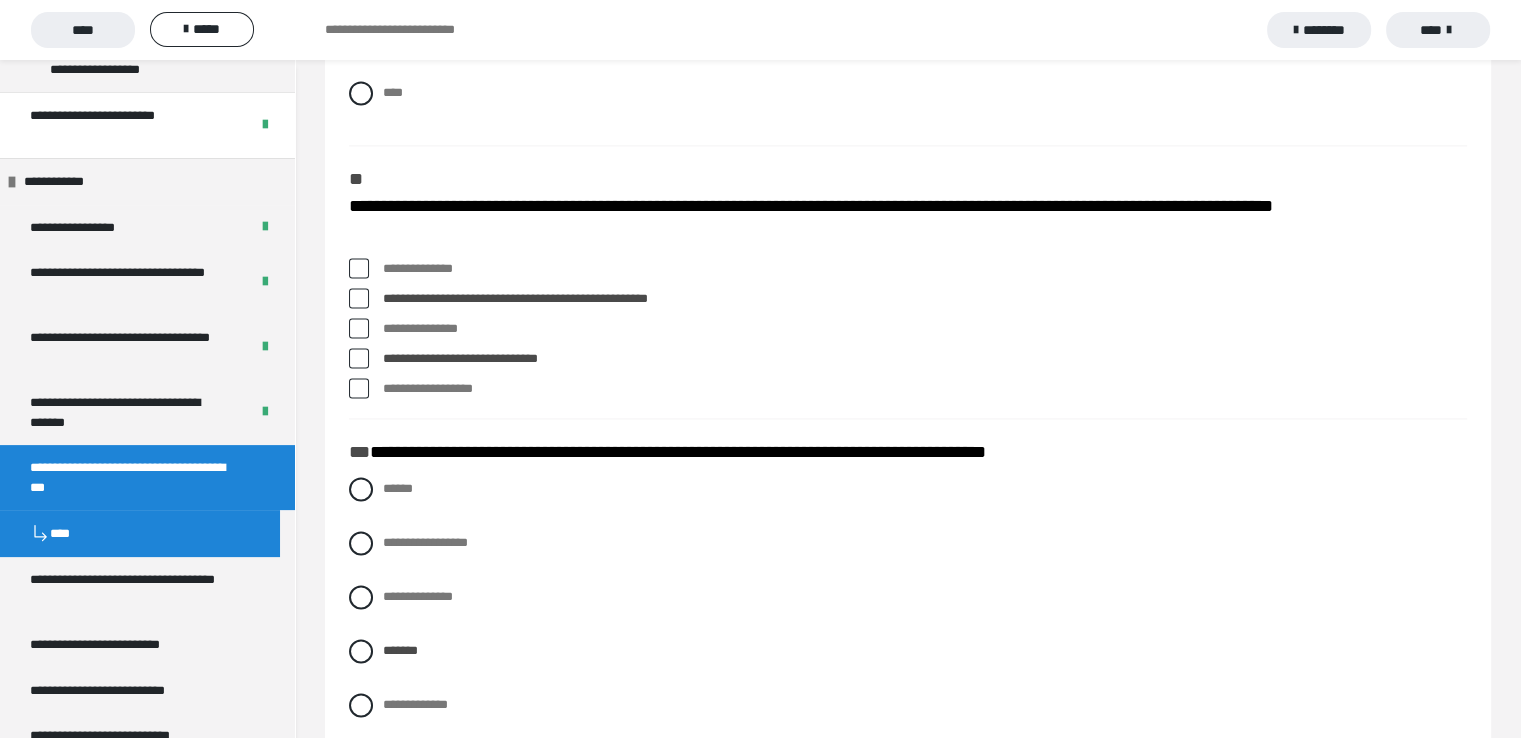 drag, startPoint x: 361, startPoint y: 407, endPoint x: 367, endPoint y: 363, distance: 44.407207 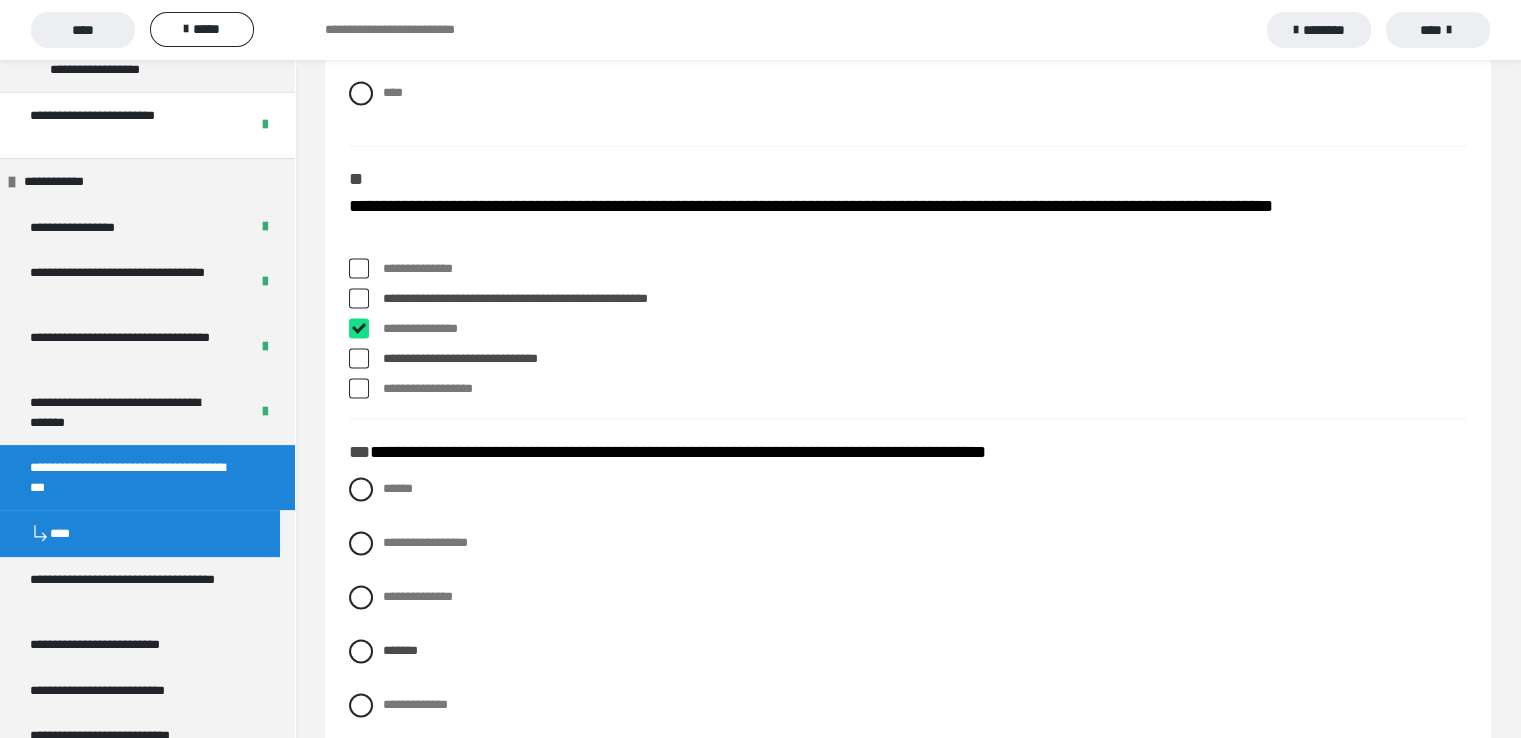 checkbox on "****" 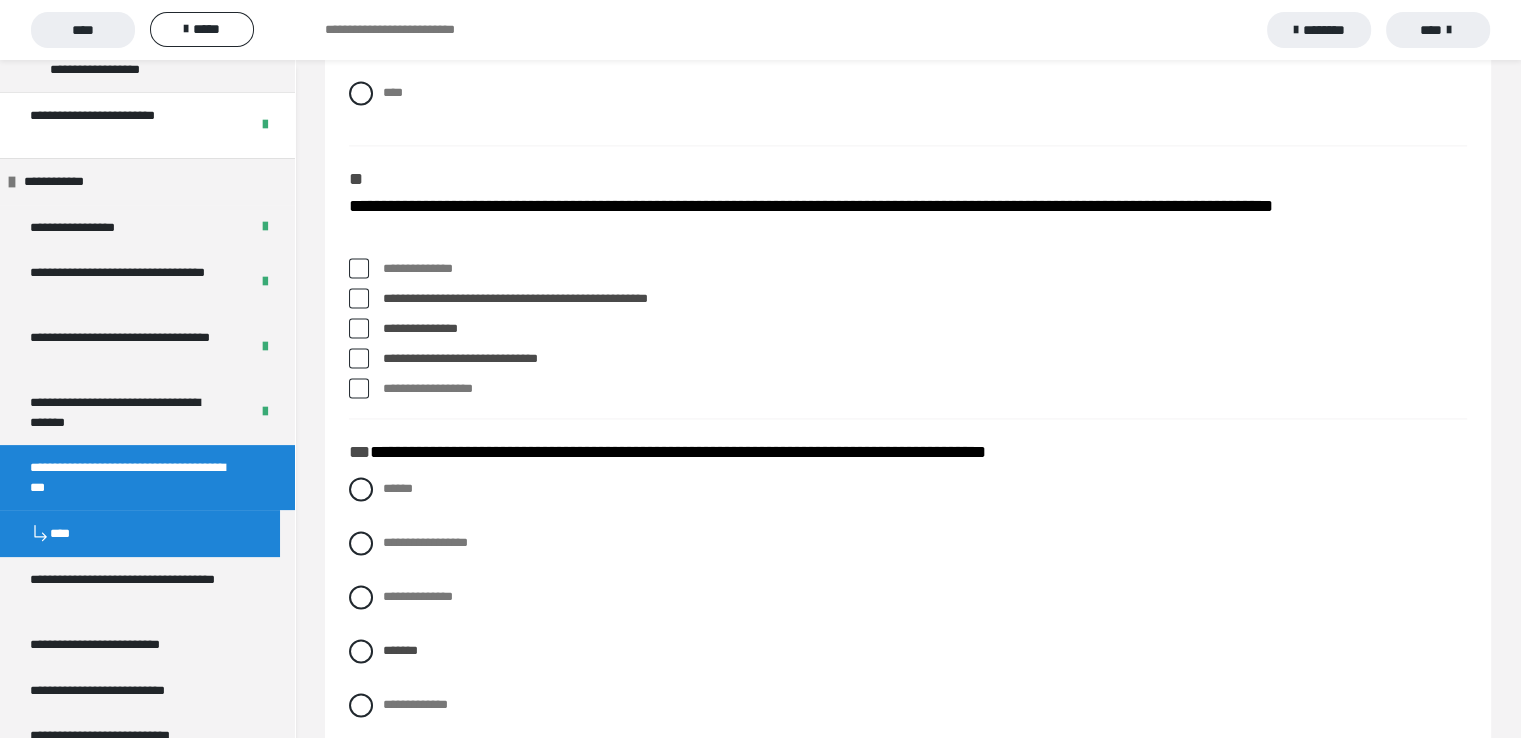 click at bounding box center (359, 268) 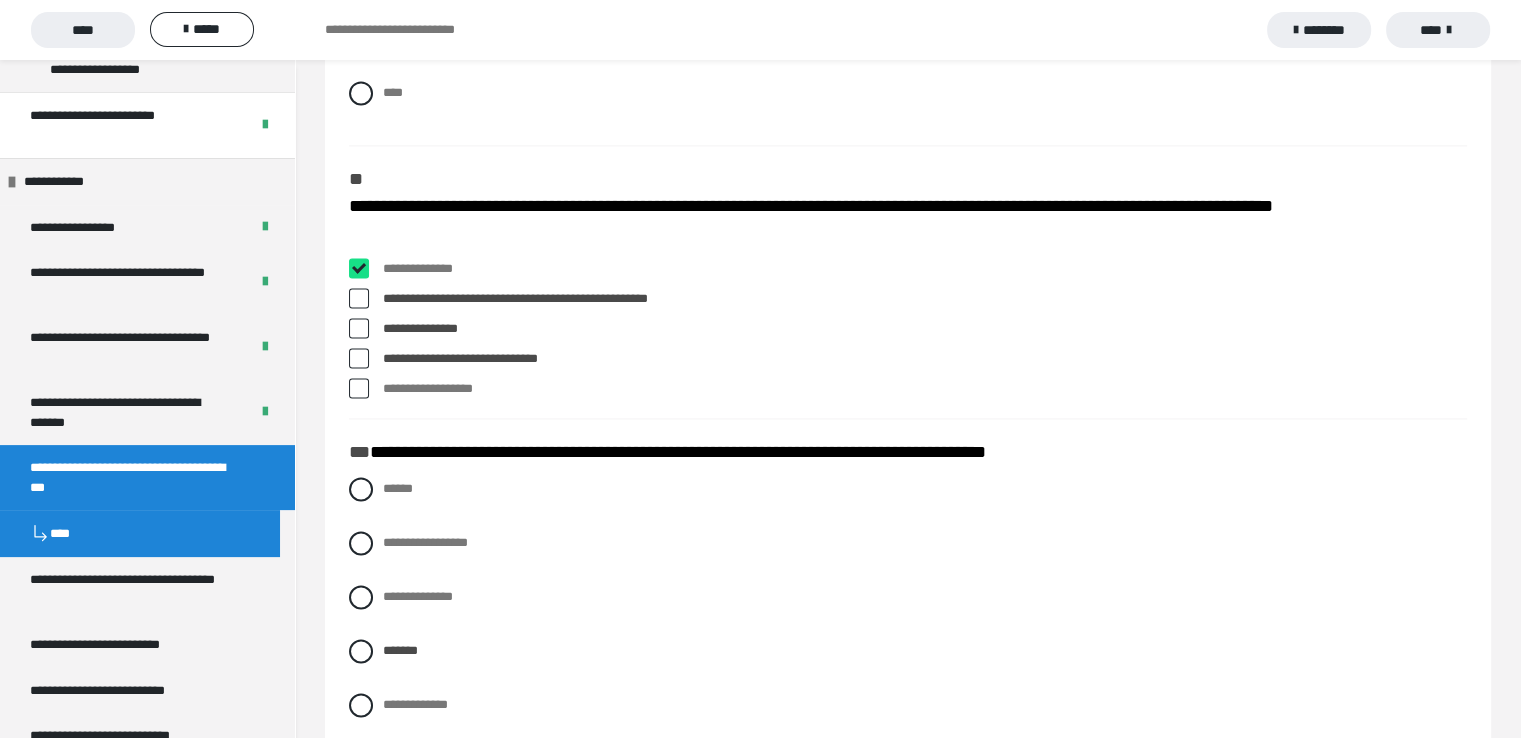 checkbox on "****" 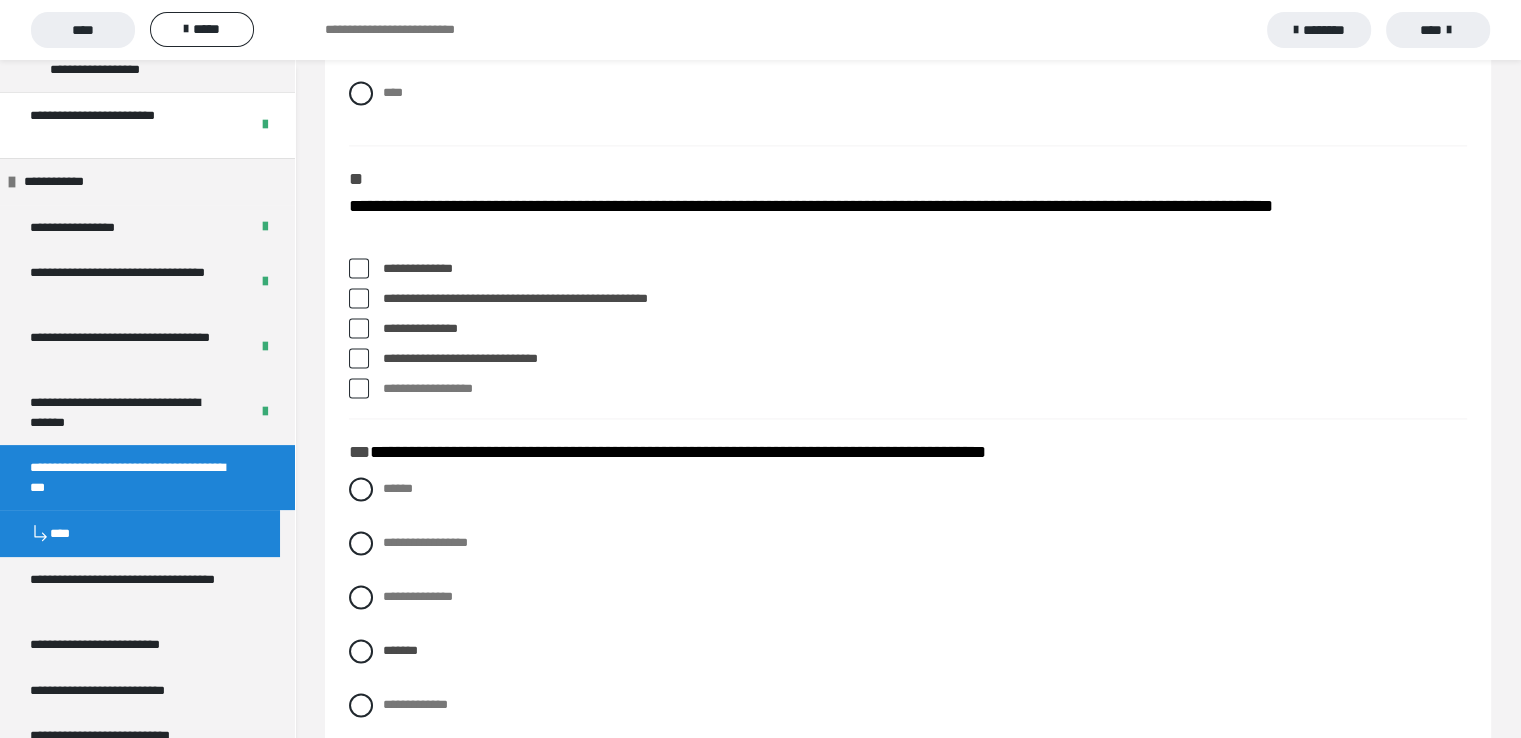click at bounding box center (359, 388) 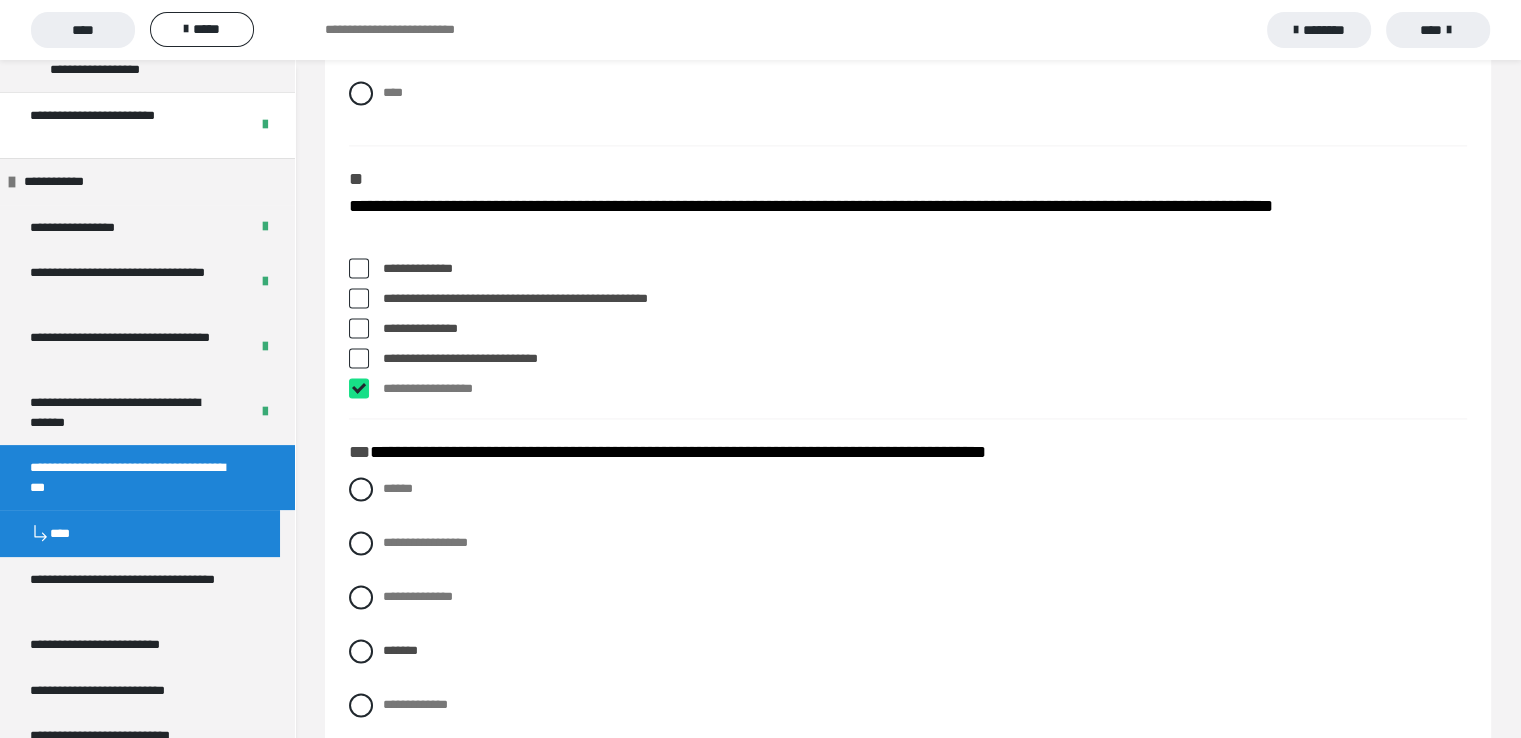 checkbox on "****" 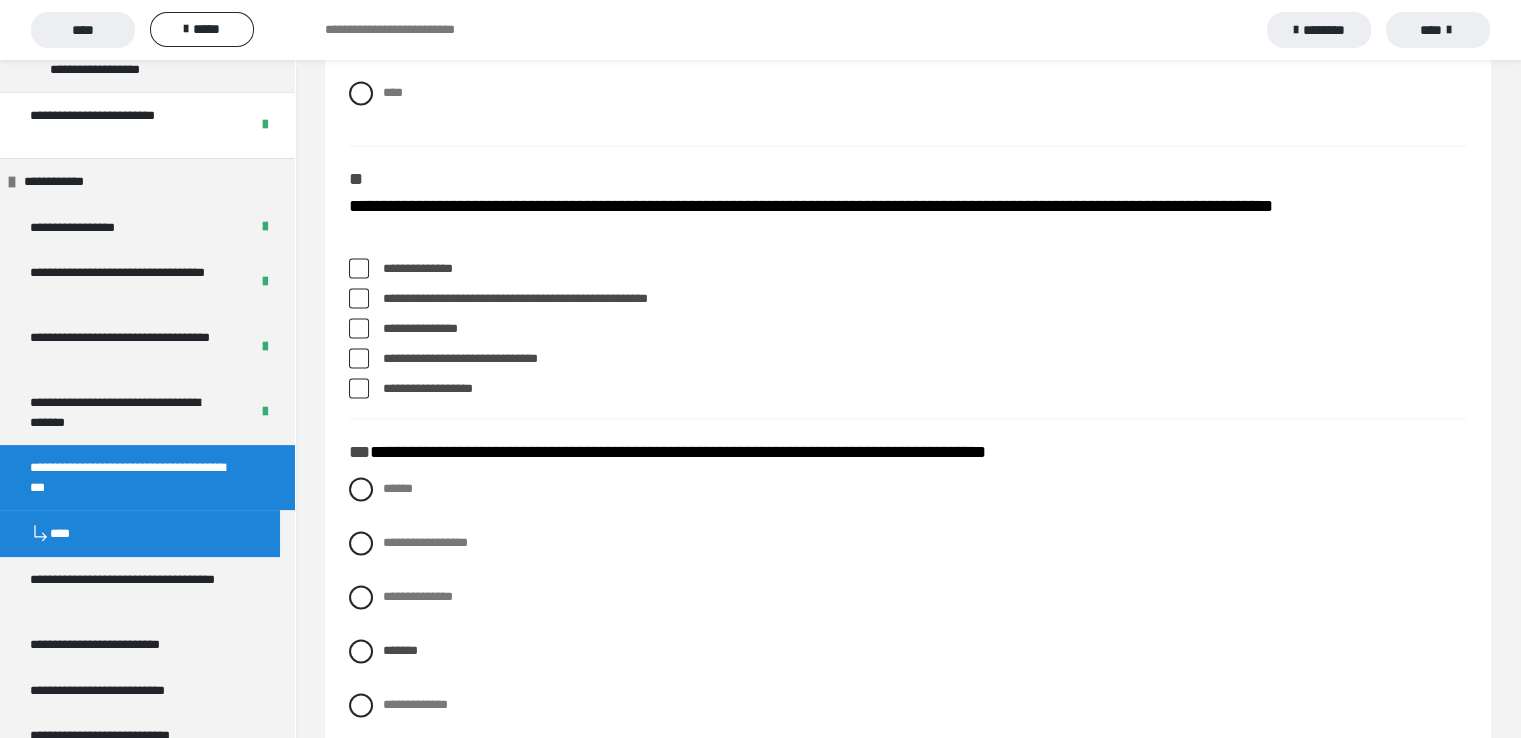 click at bounding box center (359, 268) 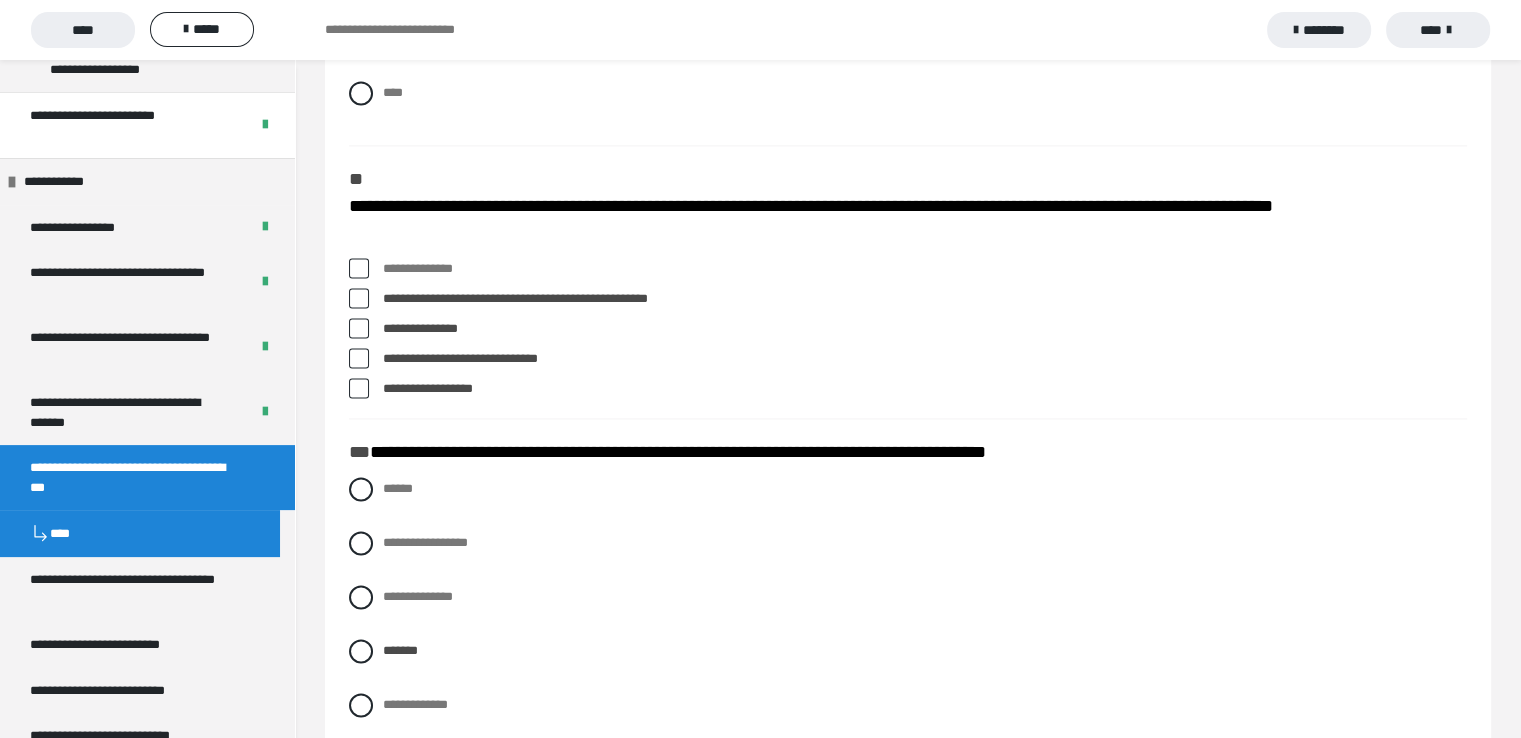 click at bounding box center [359, 328] 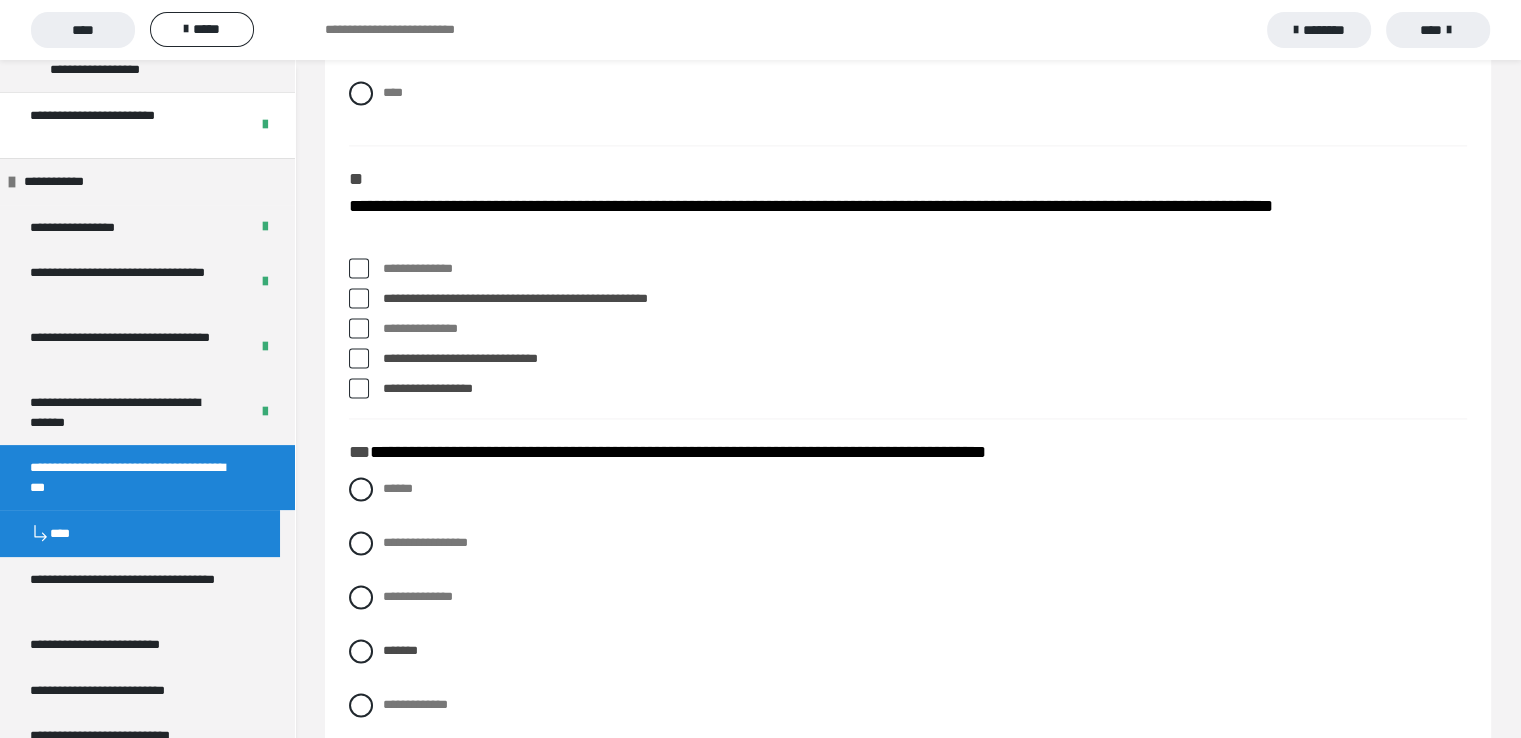 click at bounding box center (359, 388) 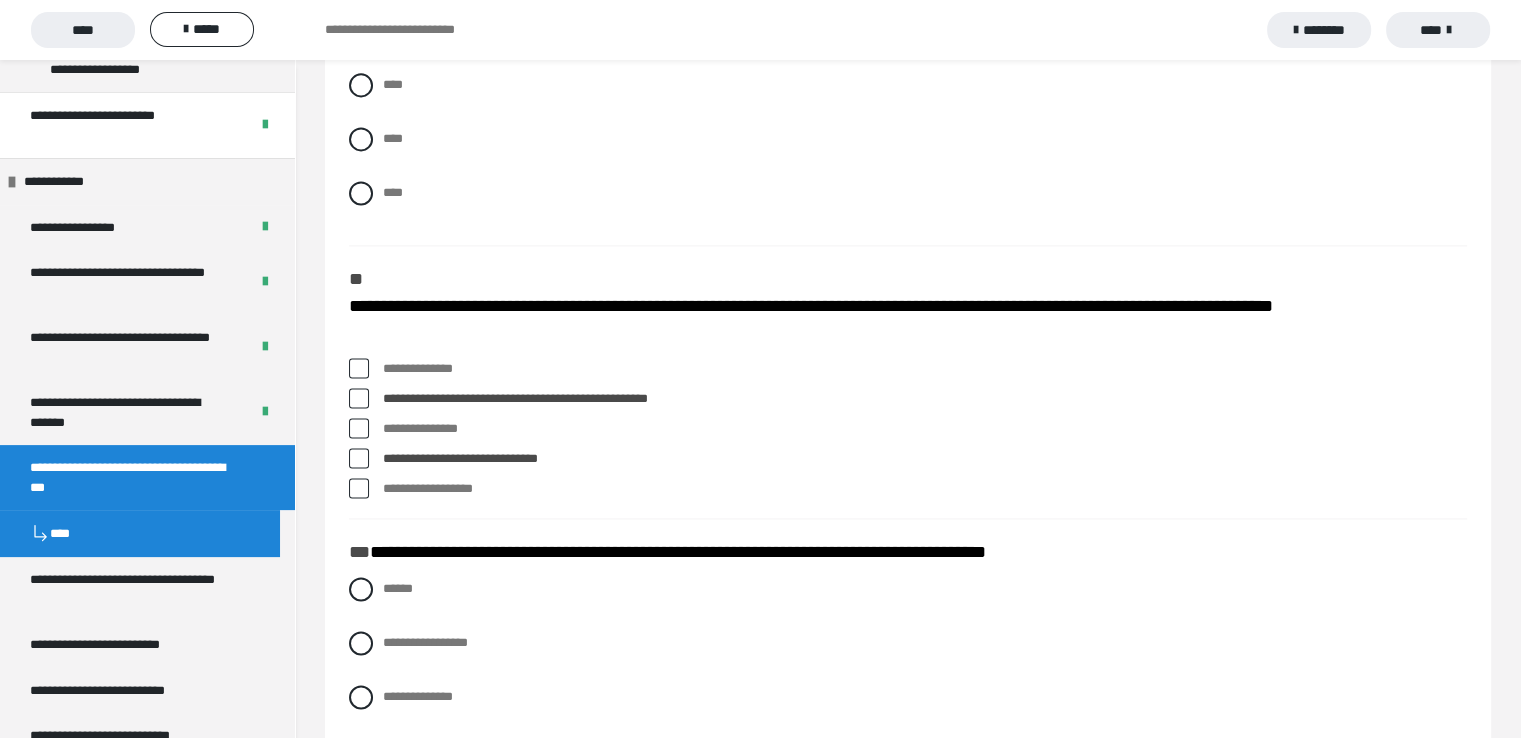 scroll, scrollTop: 2573, scrollLeft: 0, axis: vertical 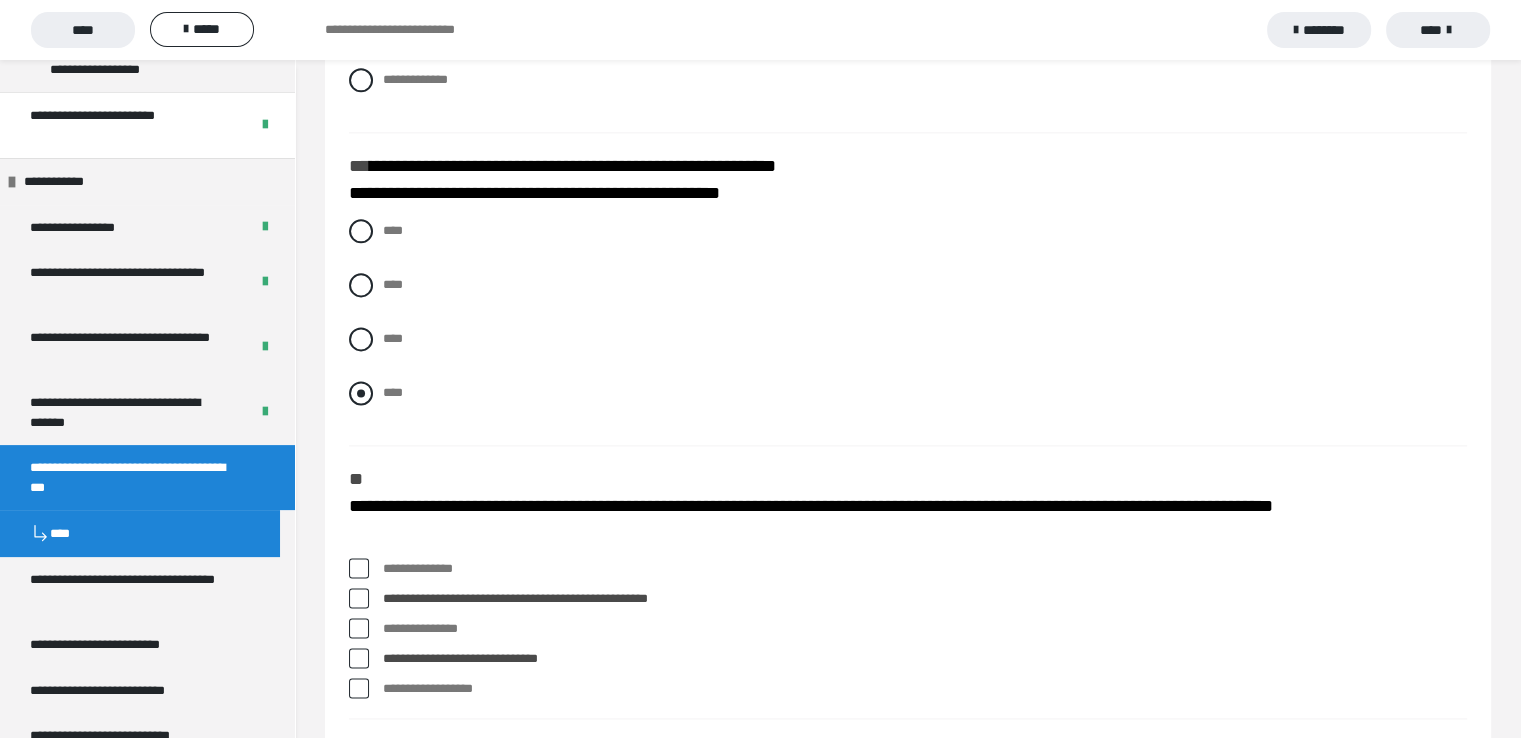 click at bounding box center (361, 393) 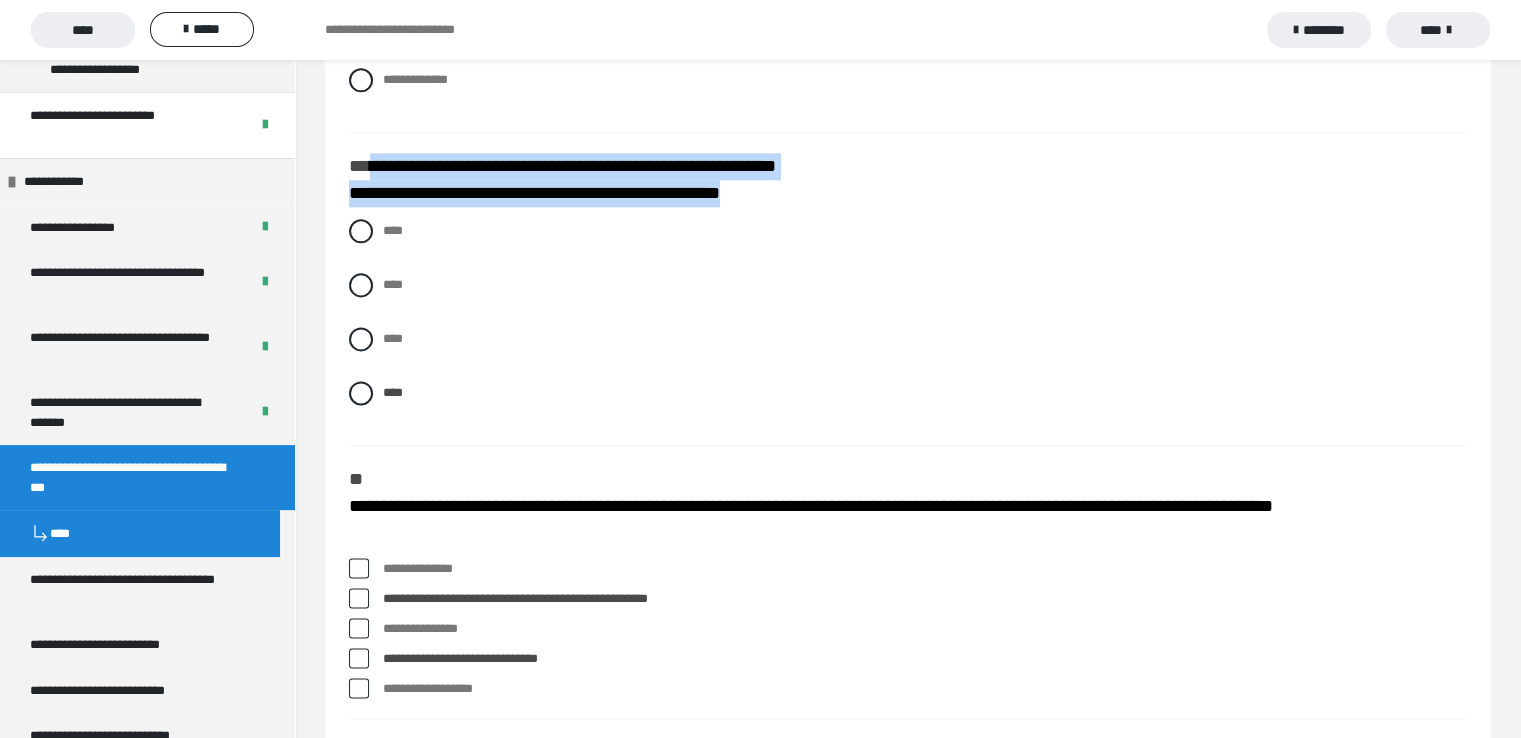drag, startPoint x: 820, startPoint y: 252, endPoint x: 364, endPoint y: 207, distance: 458.21503 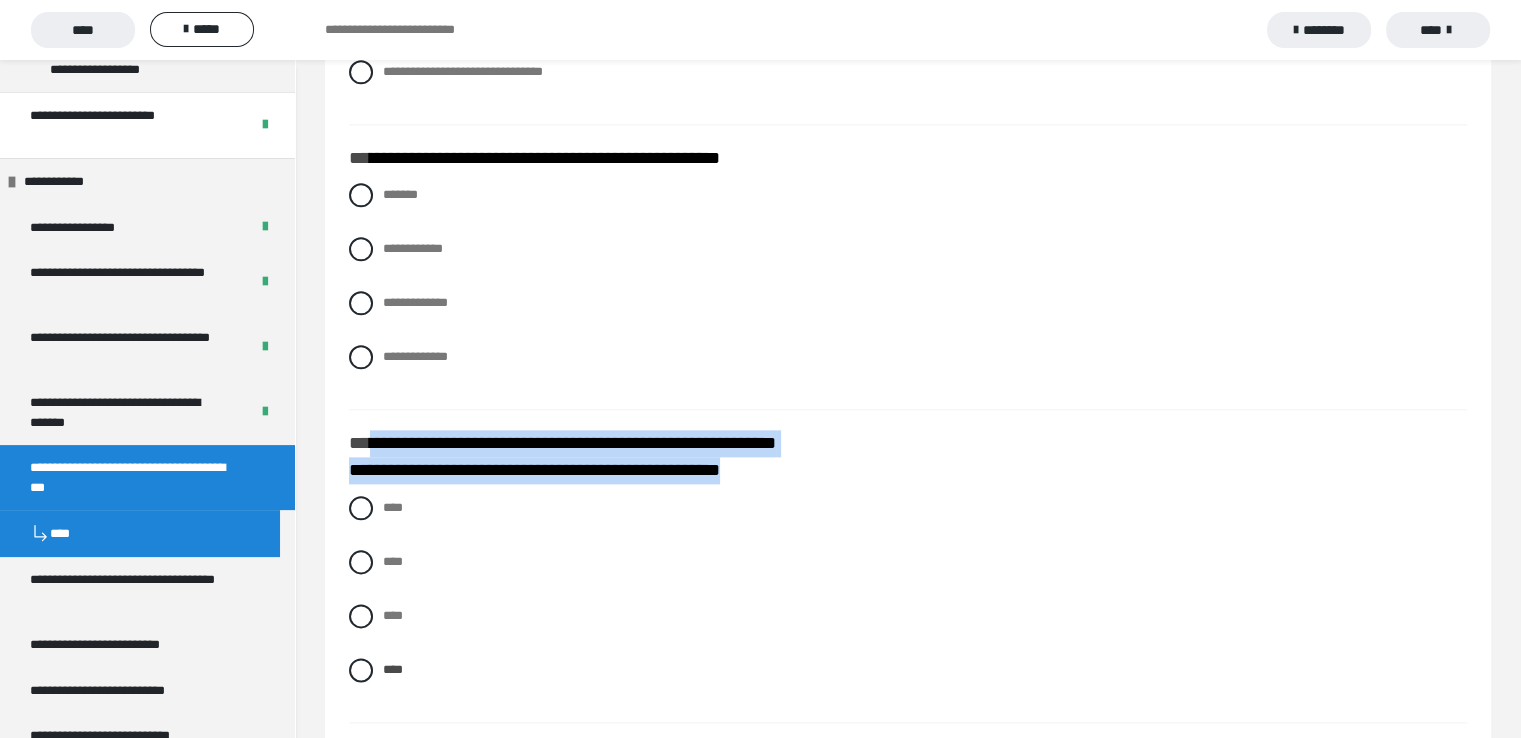scroll, scrollTop: 2173, scrollLeft: 0, axis: vertical 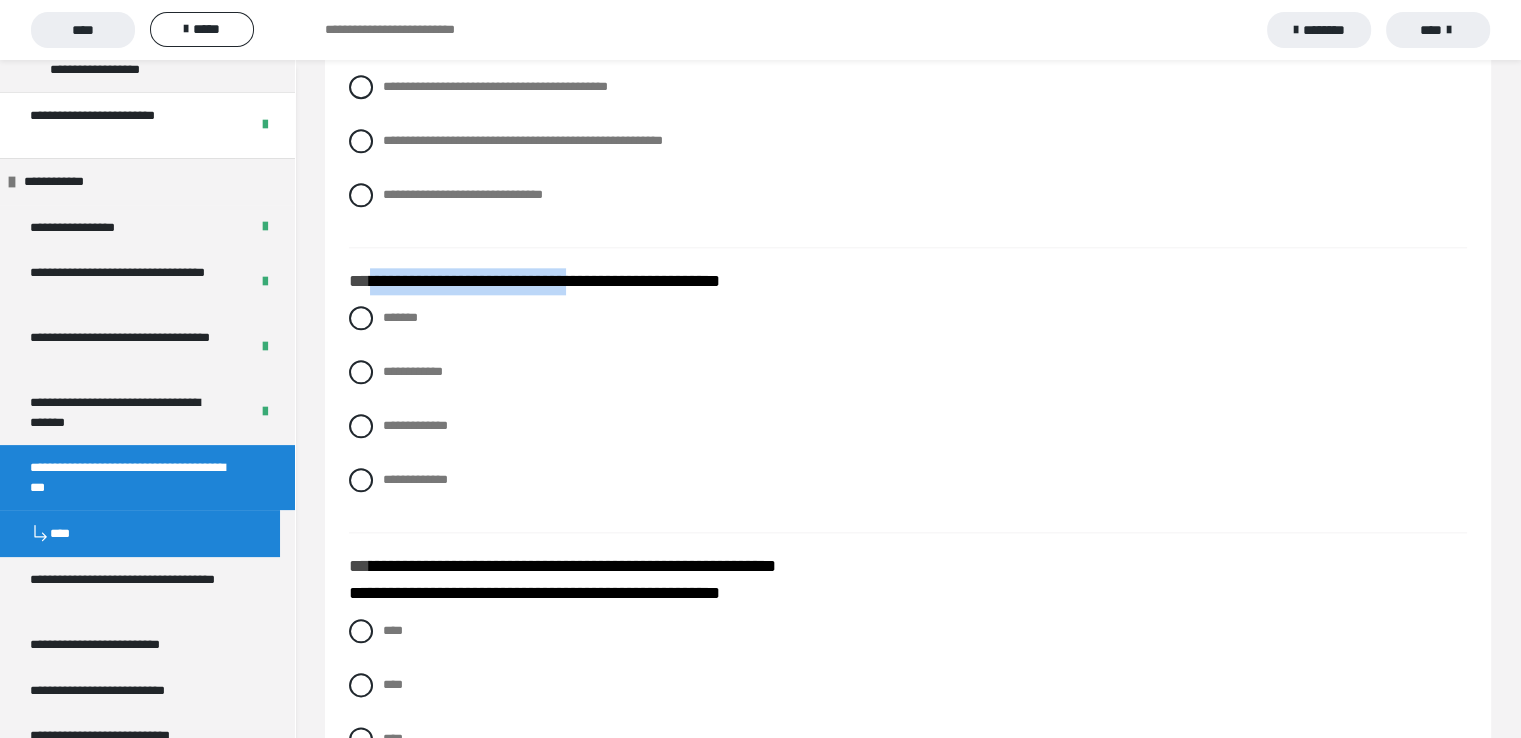 drag, startPoint x: 623, startPoint y: 342, endPoint x: 371, endPoint y: 336, distance: 252.07141 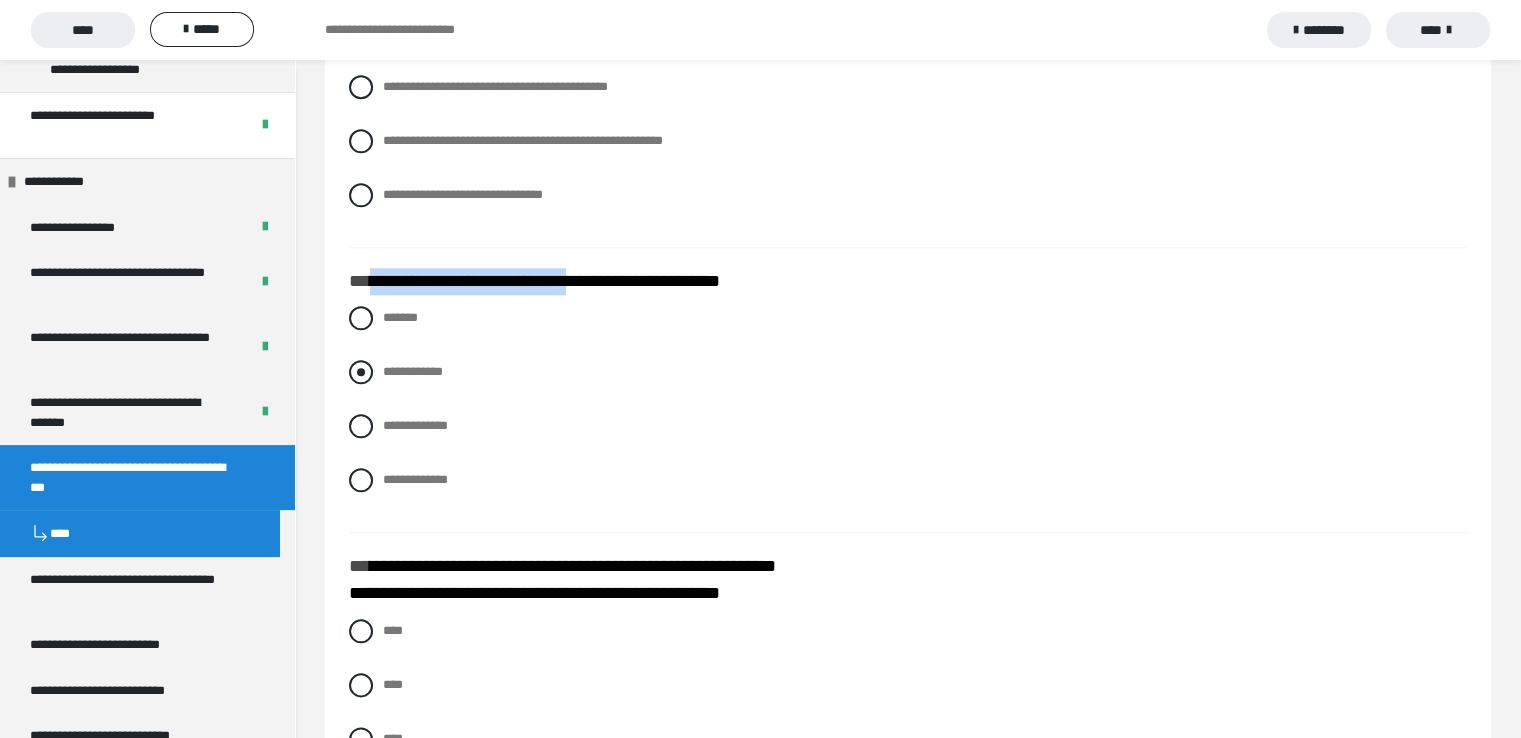 drag, startPoint x: 361, startPoint y: 433, endPoint x: 384, endPoint y: 438, distance: 23.537205 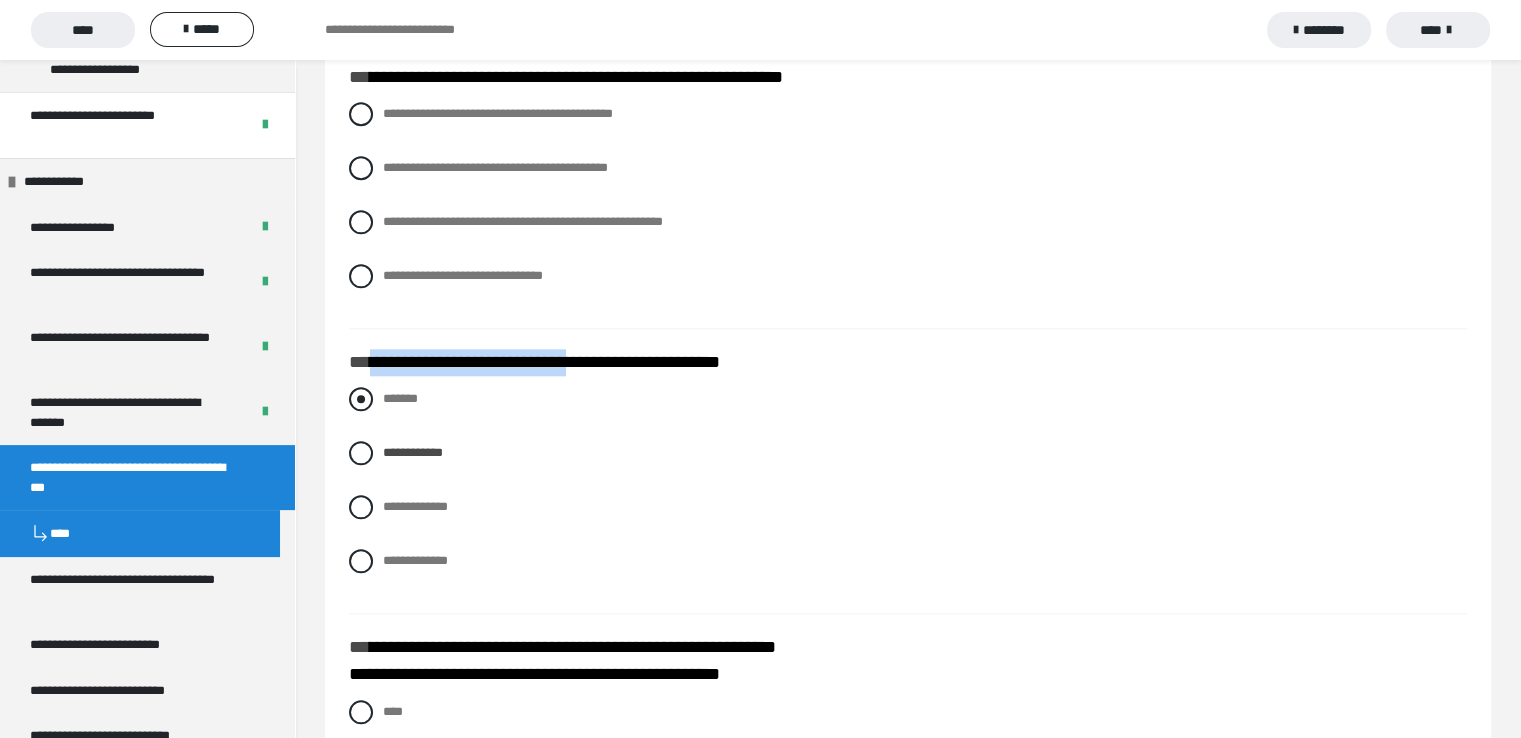scroll, scrollTop: 1973, scrollLeft: 0, axis: vertical 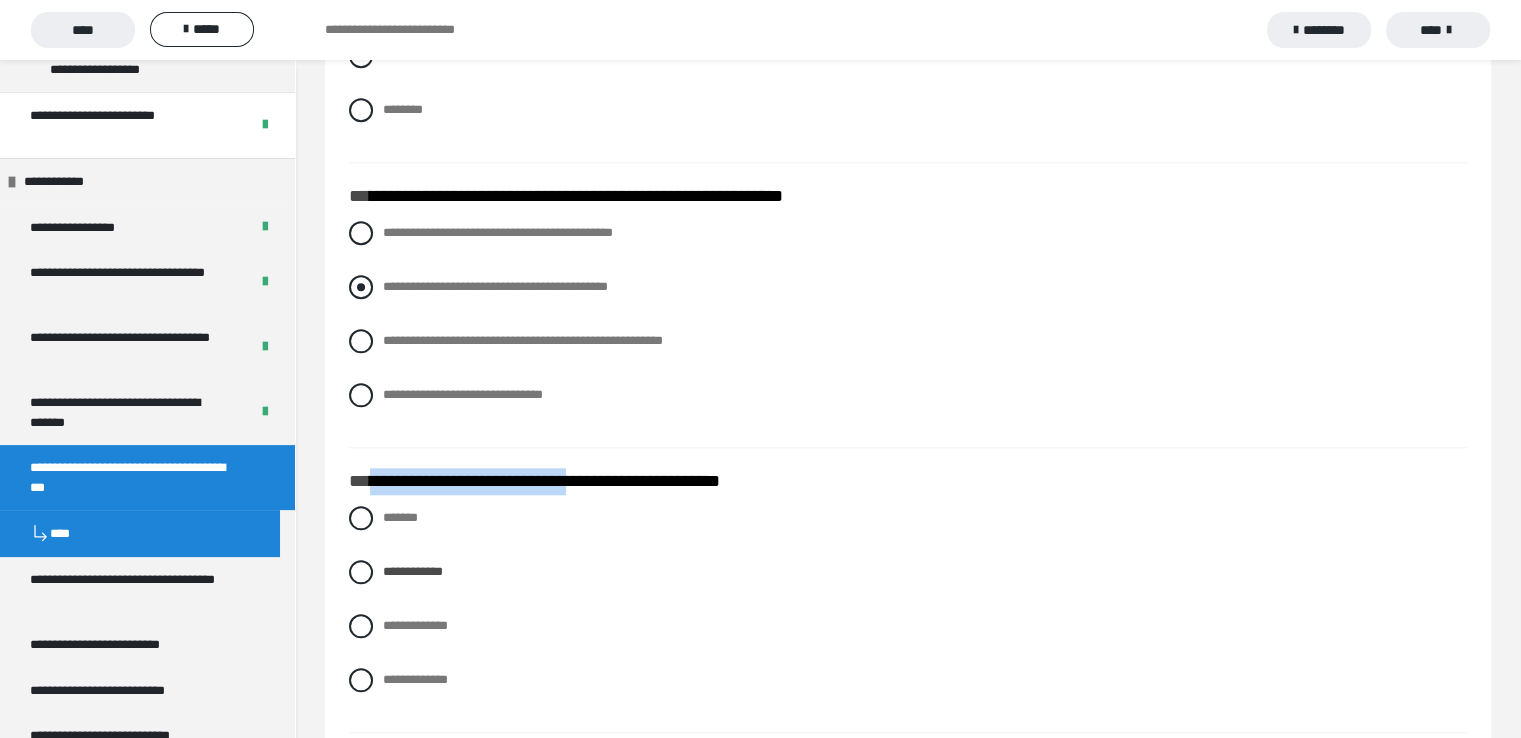 click at bounding box center (361, 287) 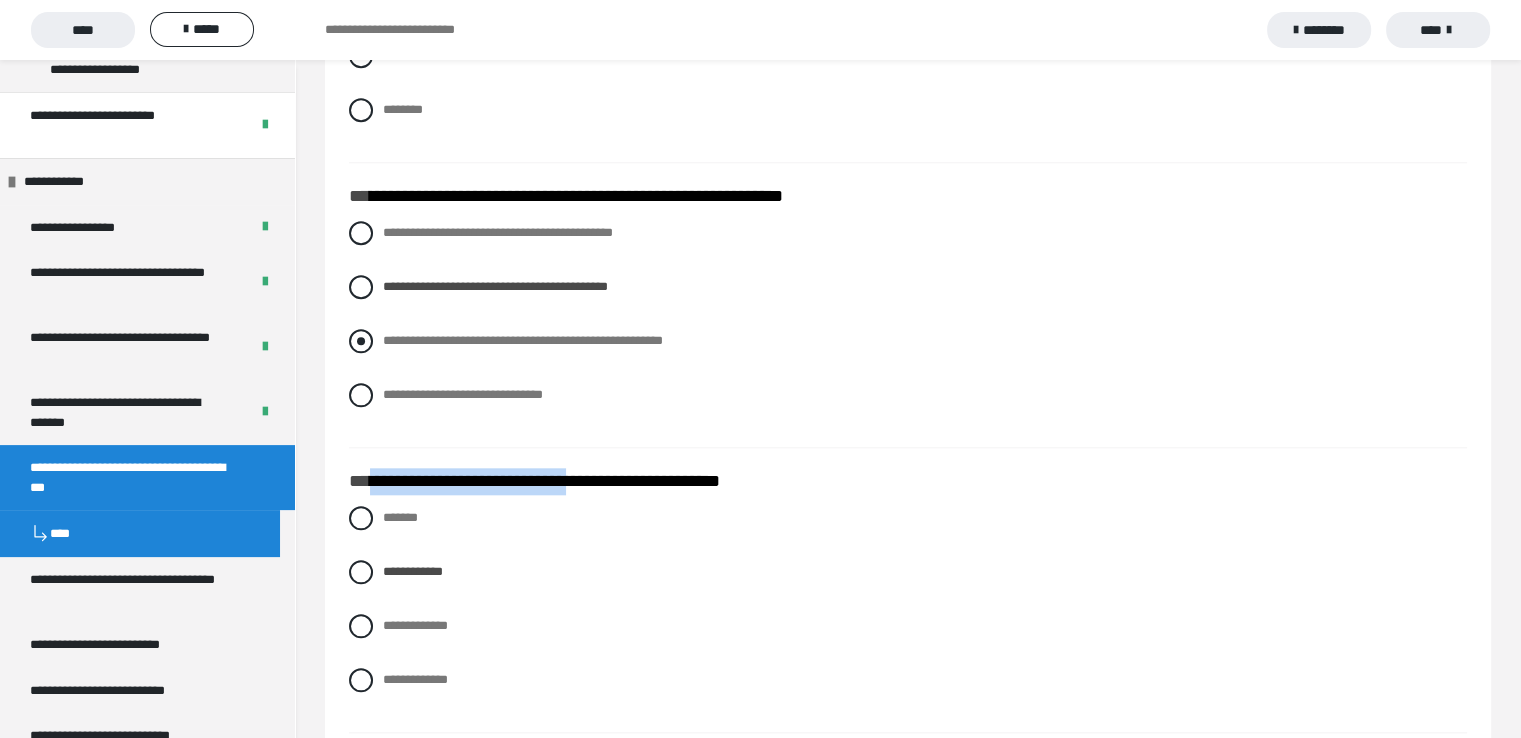 click at bounding box center (361, 341) 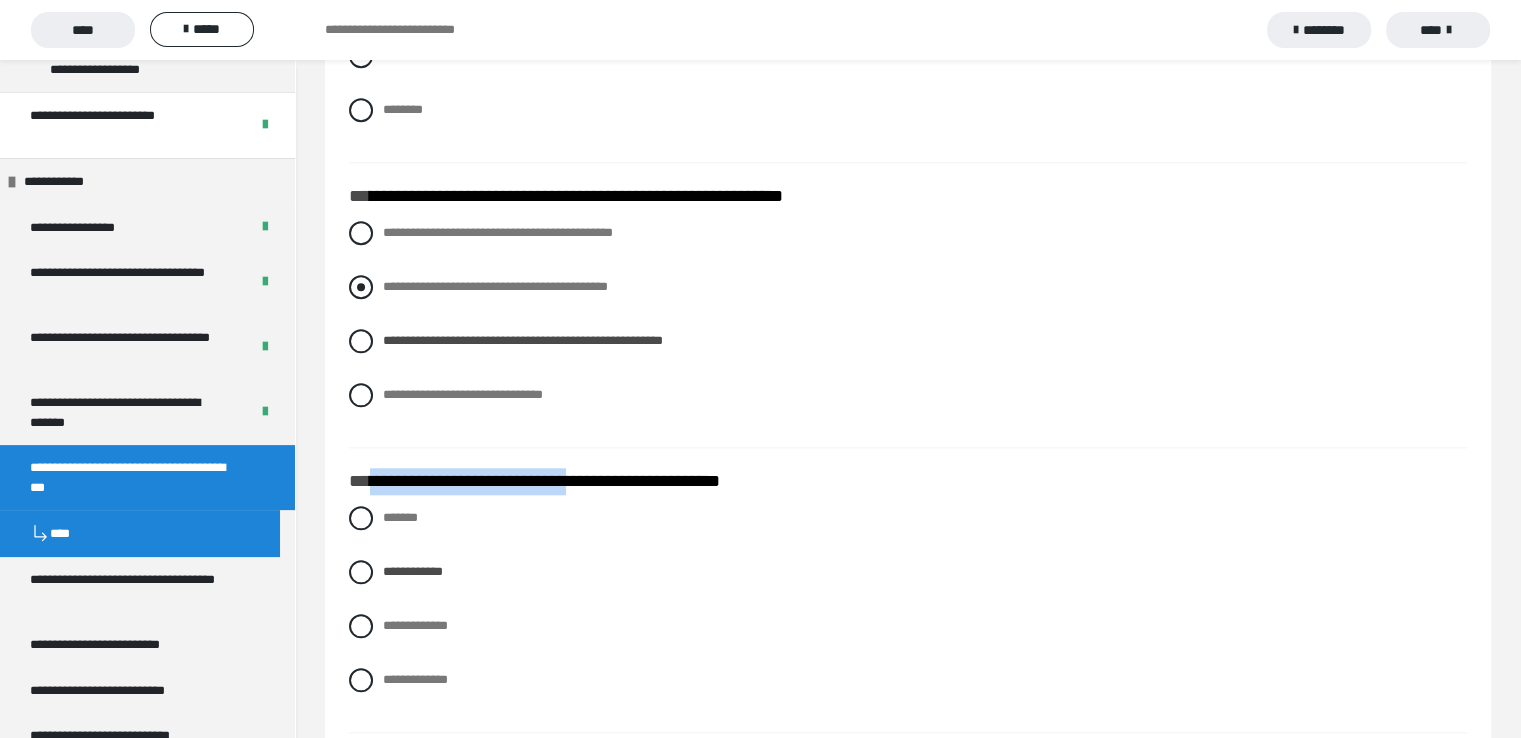 click at bounding box center (361, 287) 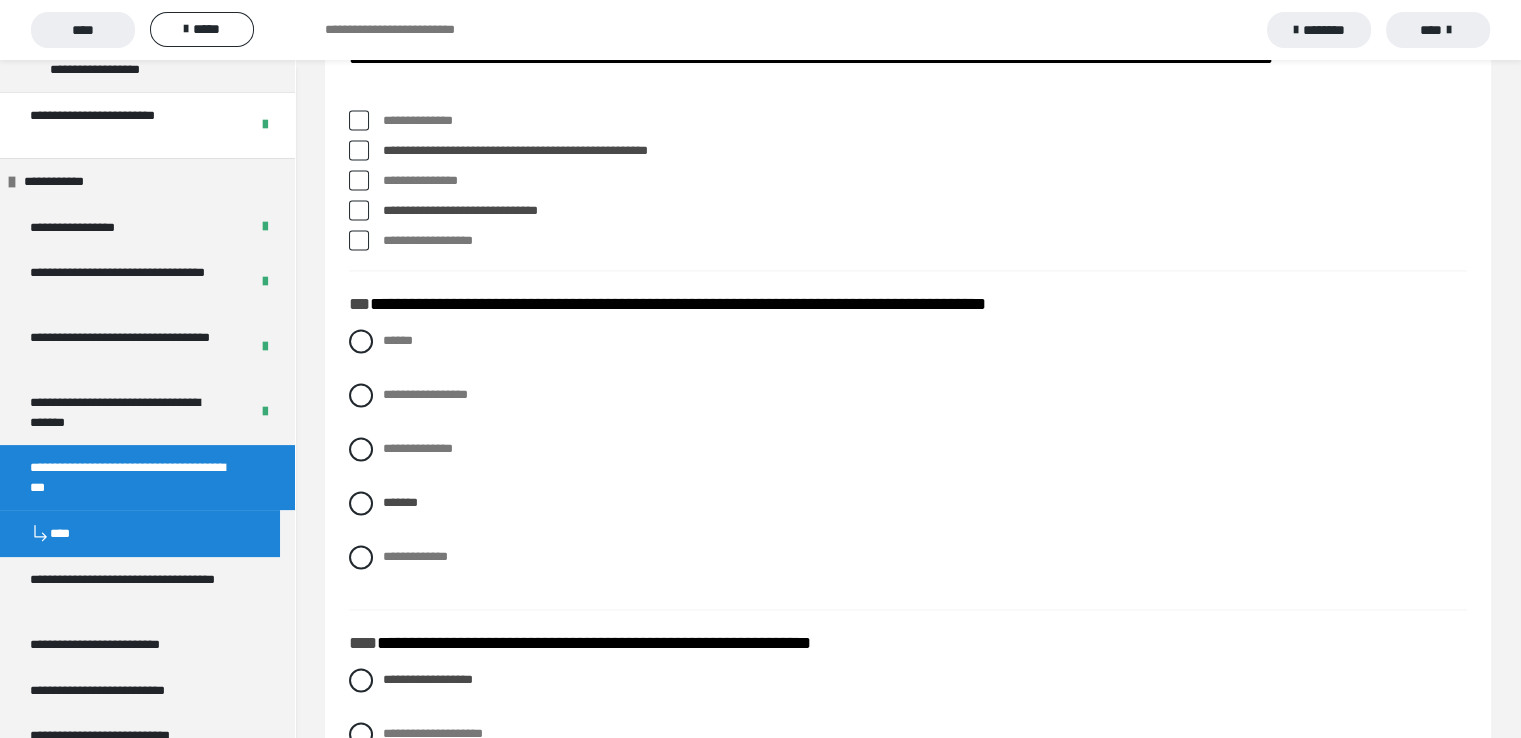 scroll, scrollTop: 2773, scrollLeft: 0, axis: vertical 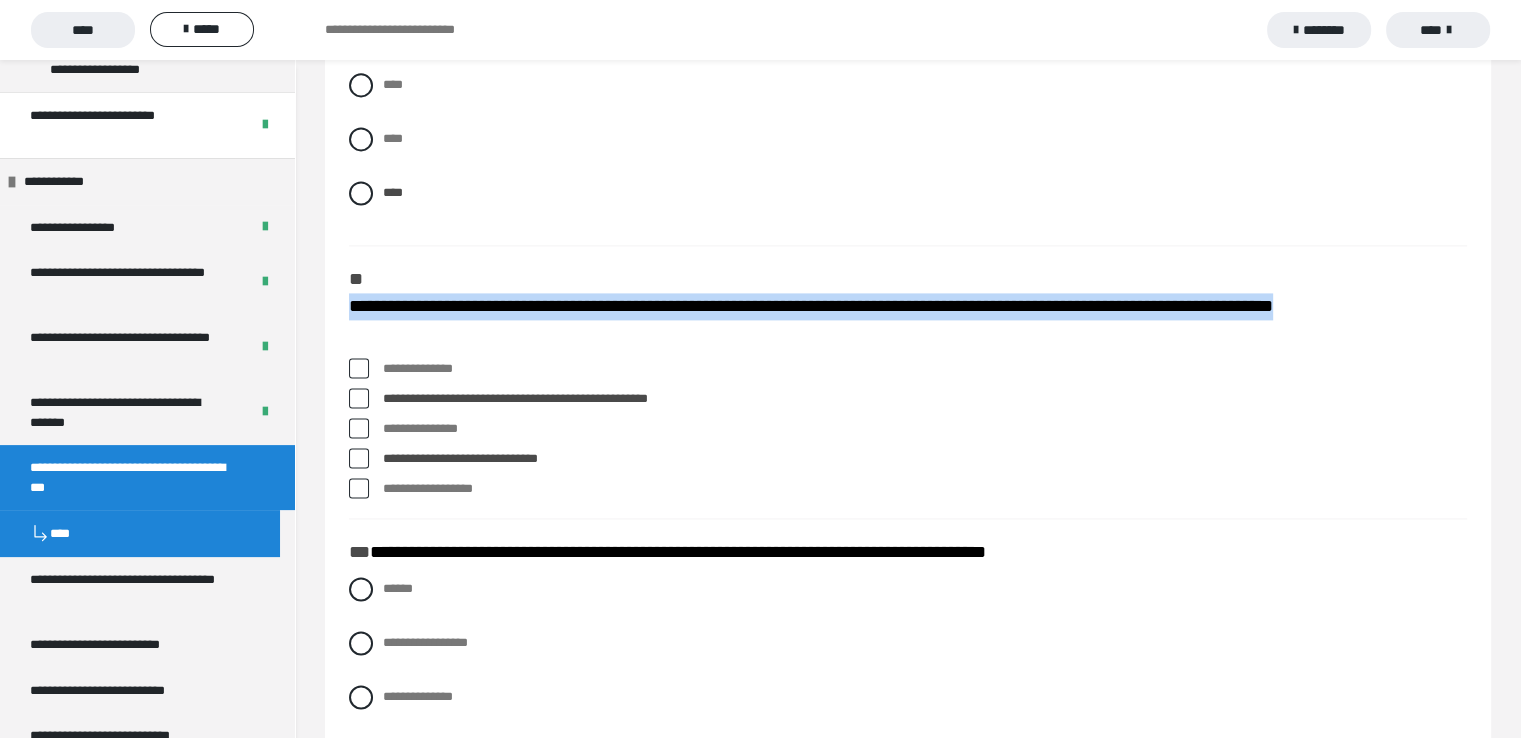 drag, startPoint x: 491, startPoint y: 399, endPoint x: 353, endPoint y: 361, distance: 143.13629 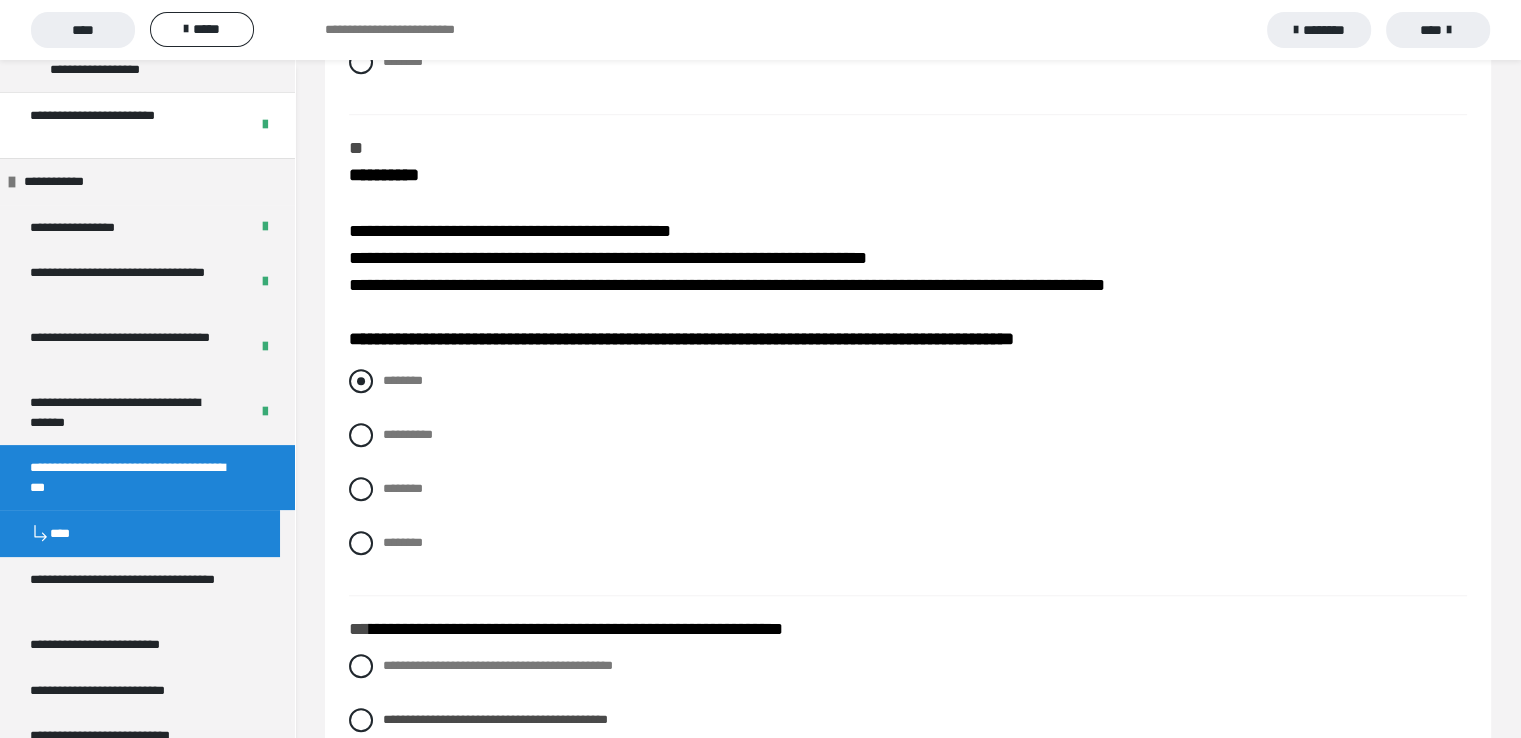 scroll, scrollTop: 1573, scrollLeft: 0, axis: vertical 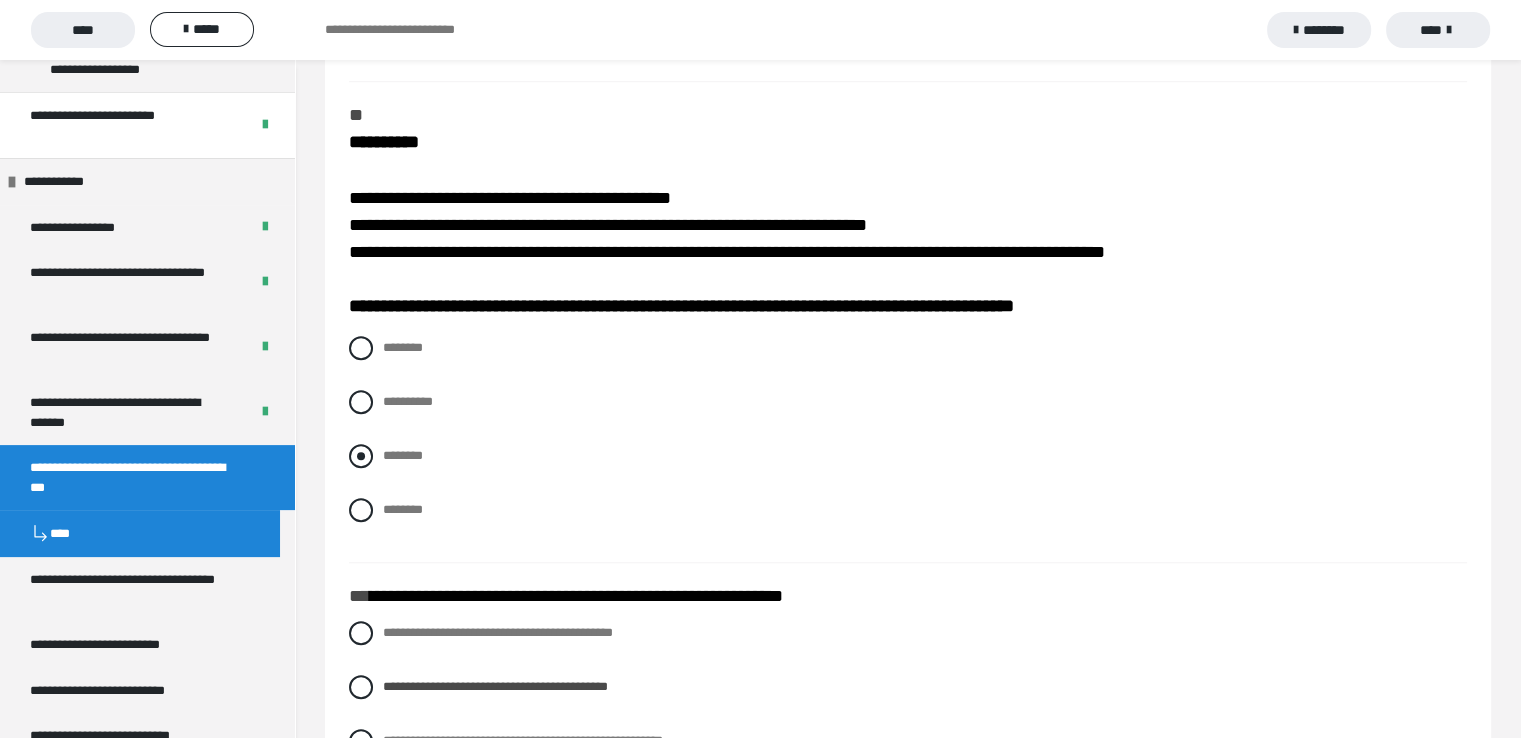 click at bounding box center [361, 456] 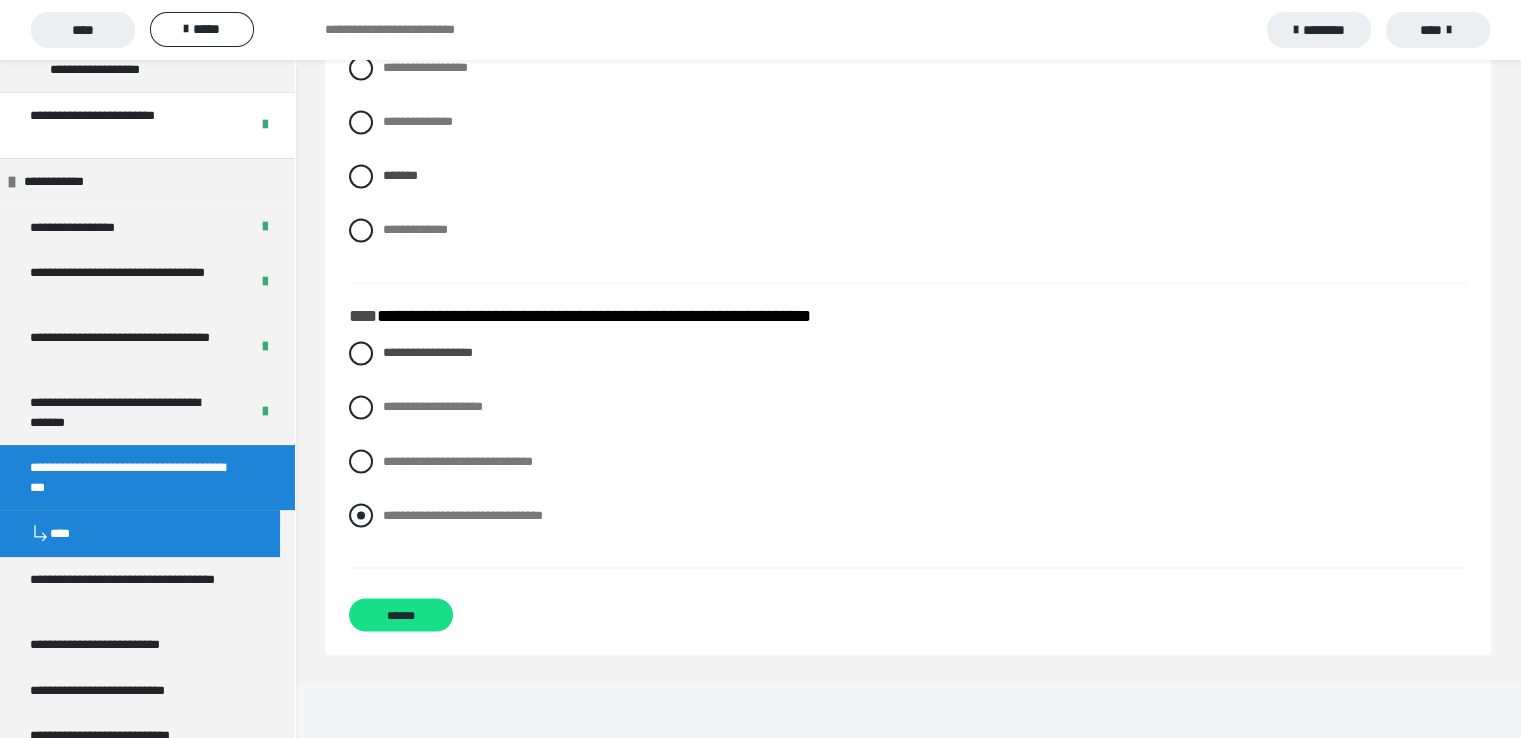 scroll, scrollTop: 3373, scrollLeft: 0, axis: vertical 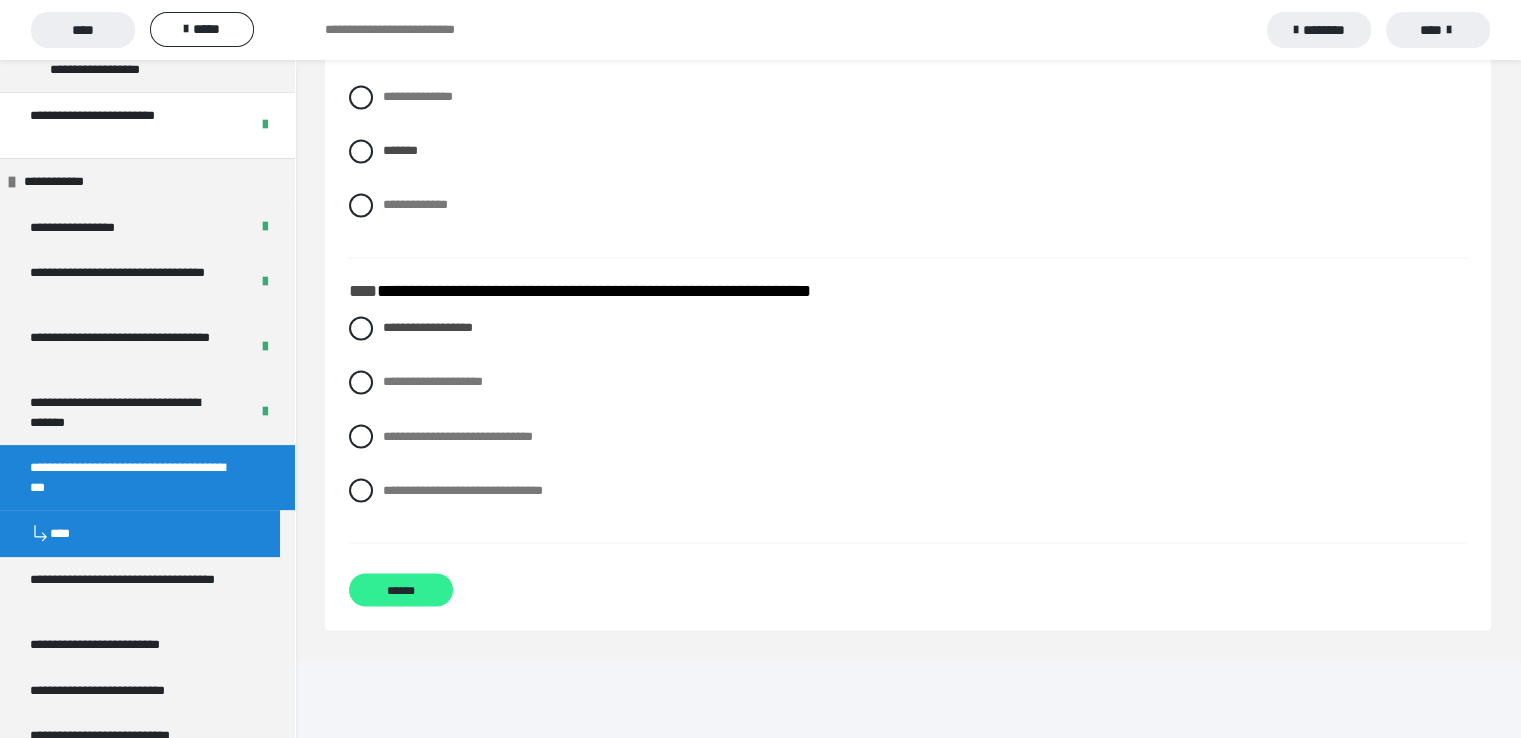 click on "******" at bounding box center [401, 589] 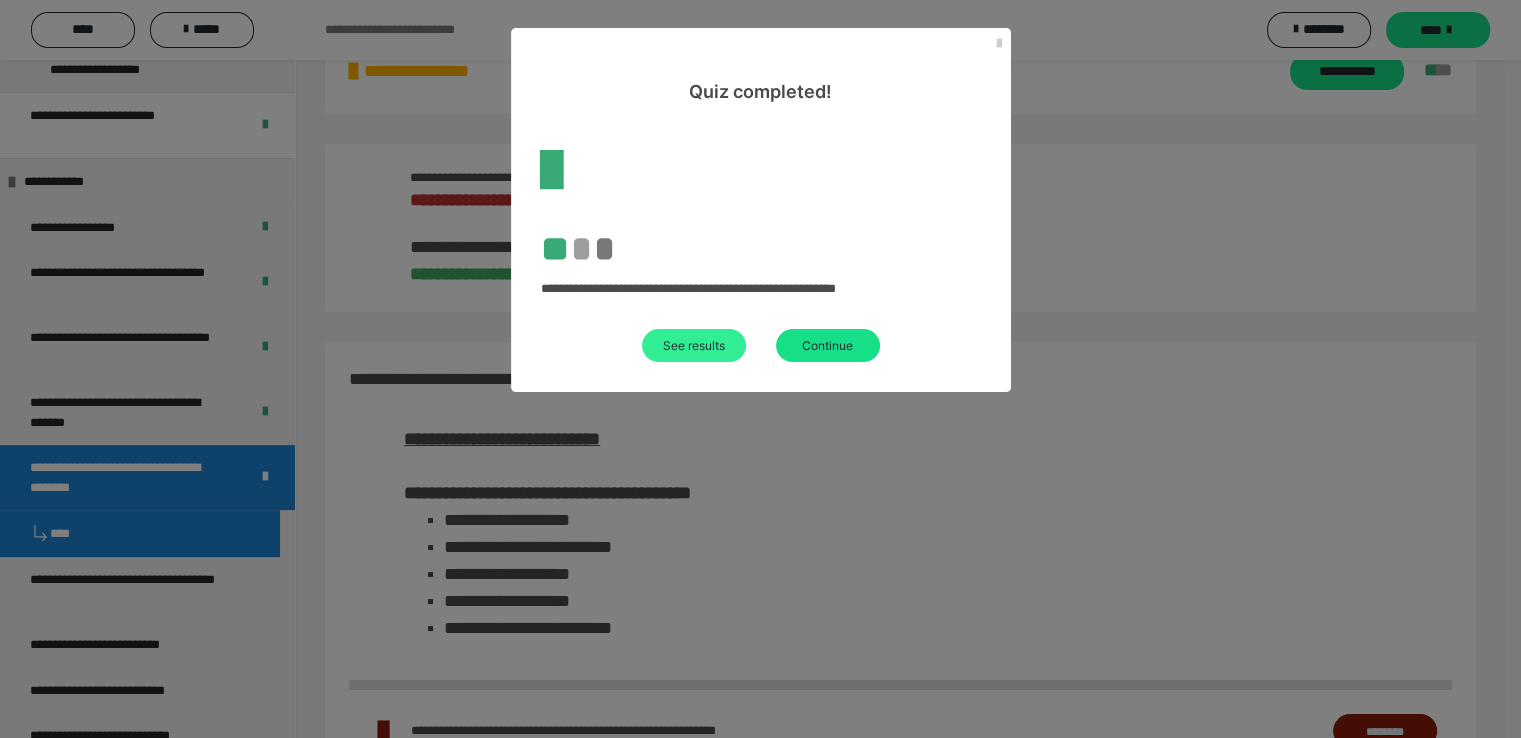 scroll, scrollTop: 760, scrollLeft: 0, axis: vertical 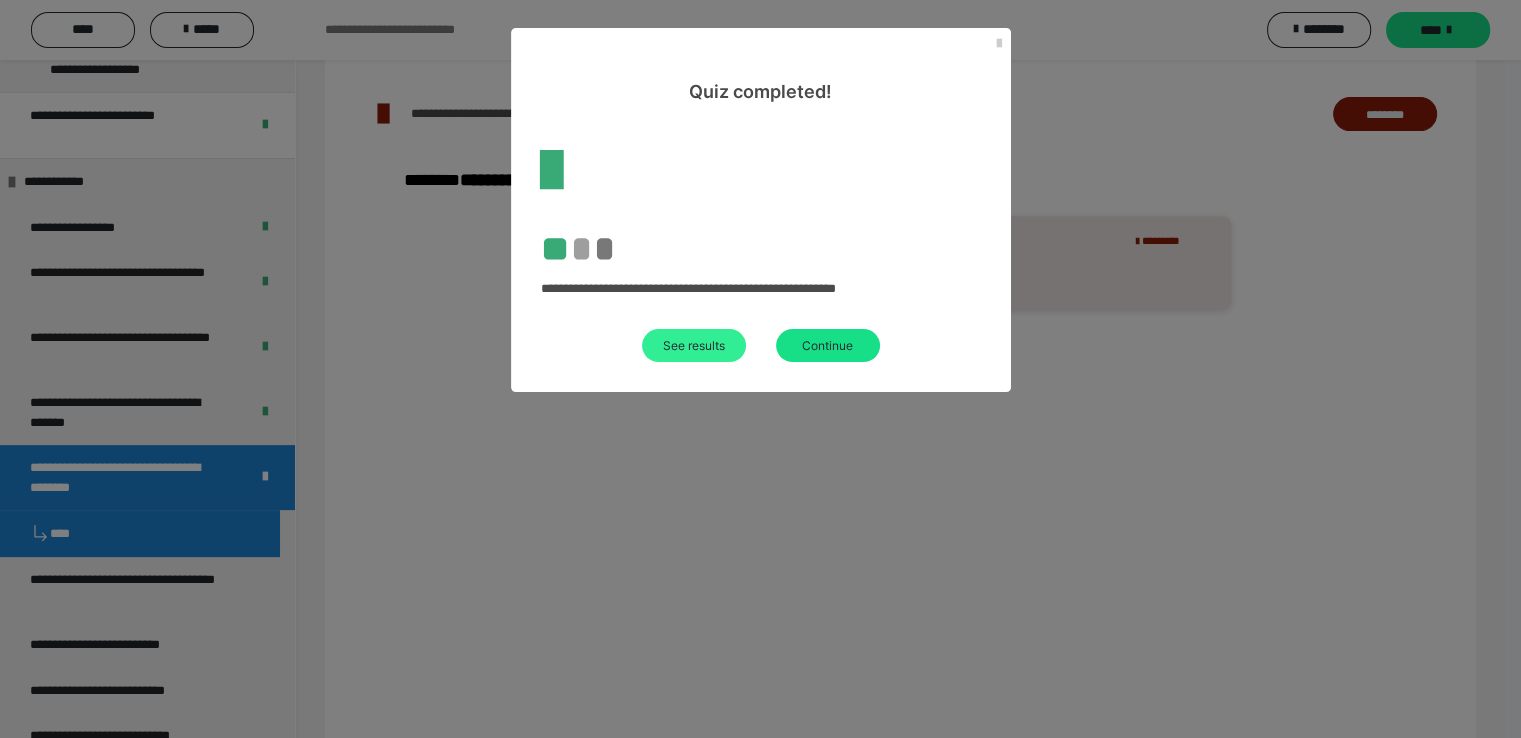 click on "See results" at bounding box center [694, 345] 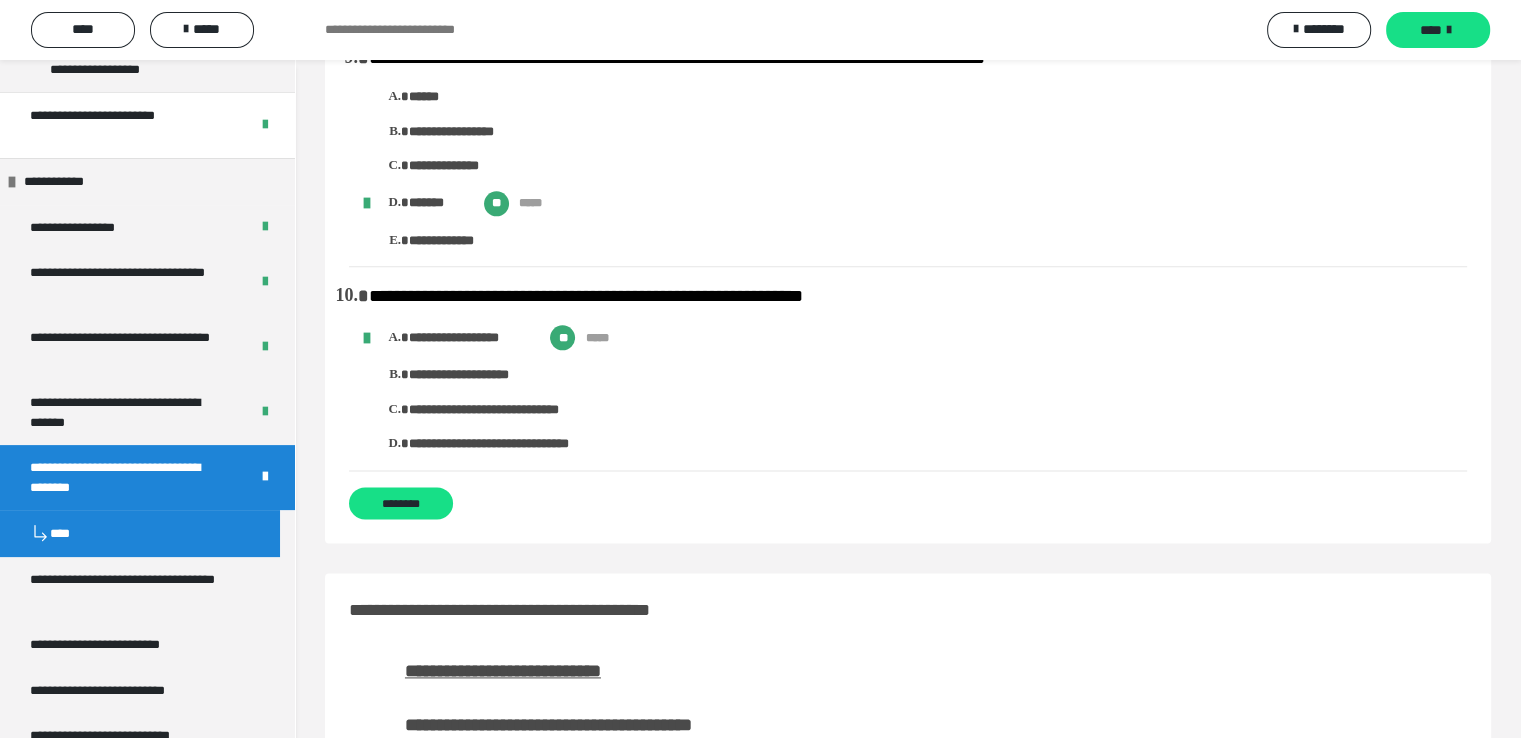 scroll, scrollTop: 2600, scrollLeft: 0, axis: vertical 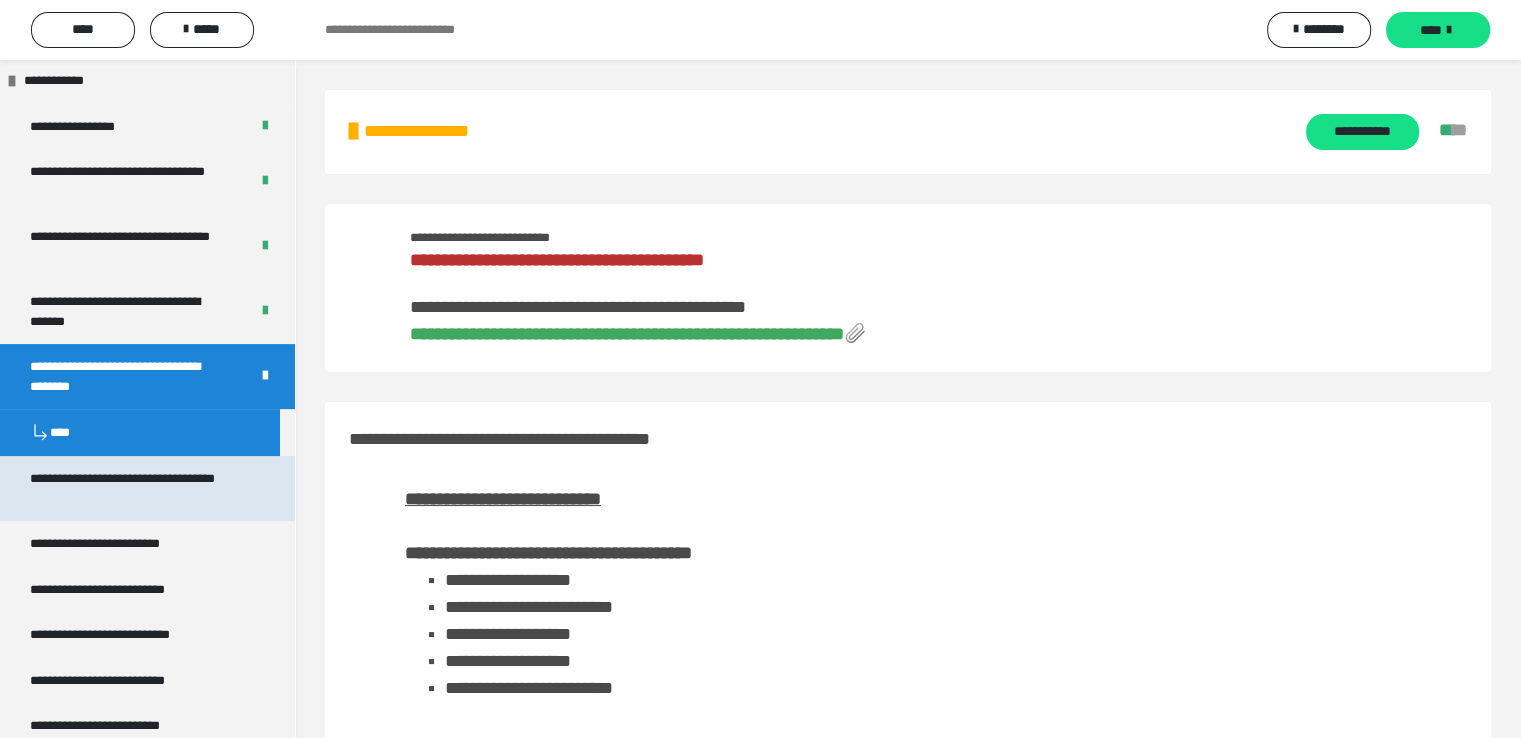 click on "**********" at bounding box center [132, 488] 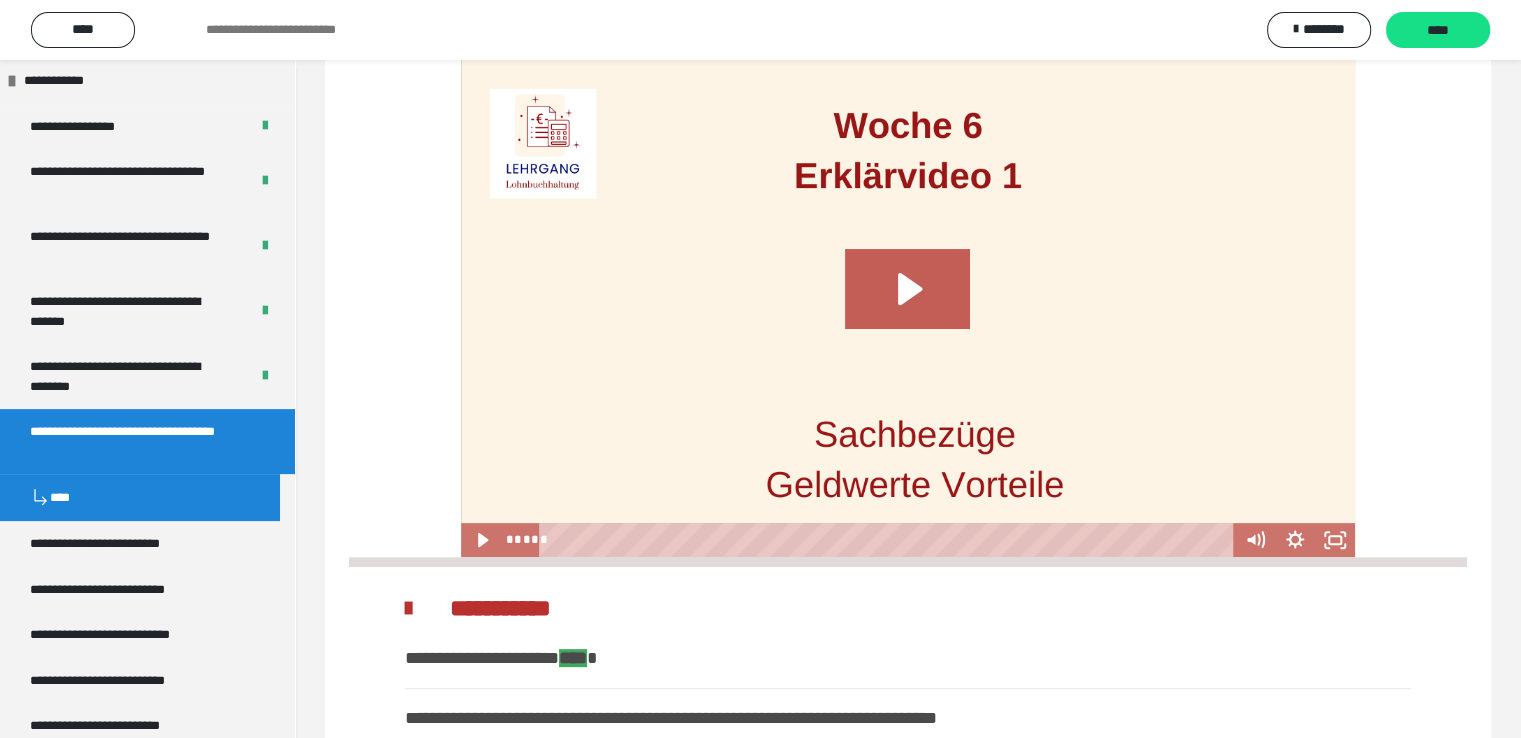 scroll, scrollTop: 576, scrollLeft: 0, axis: vertical 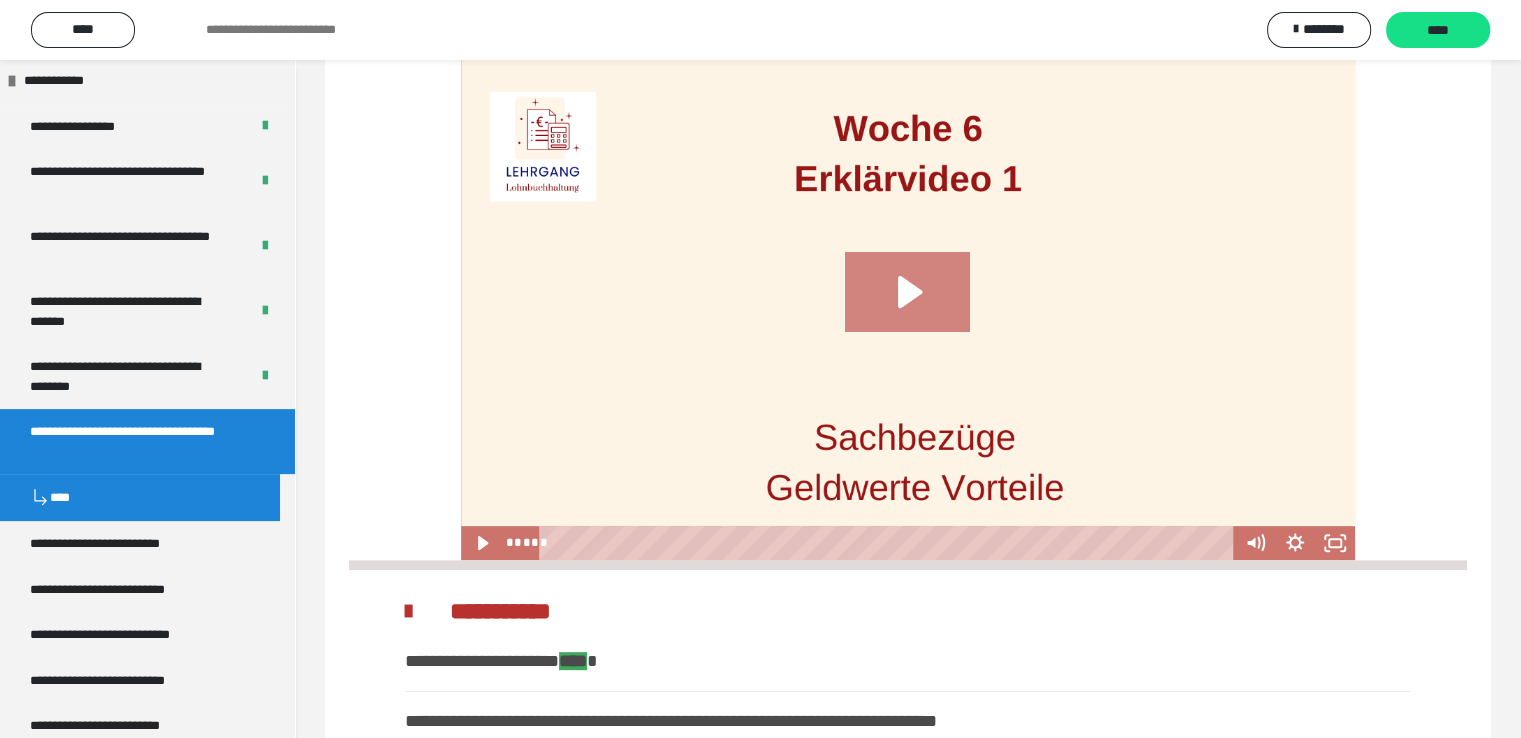click 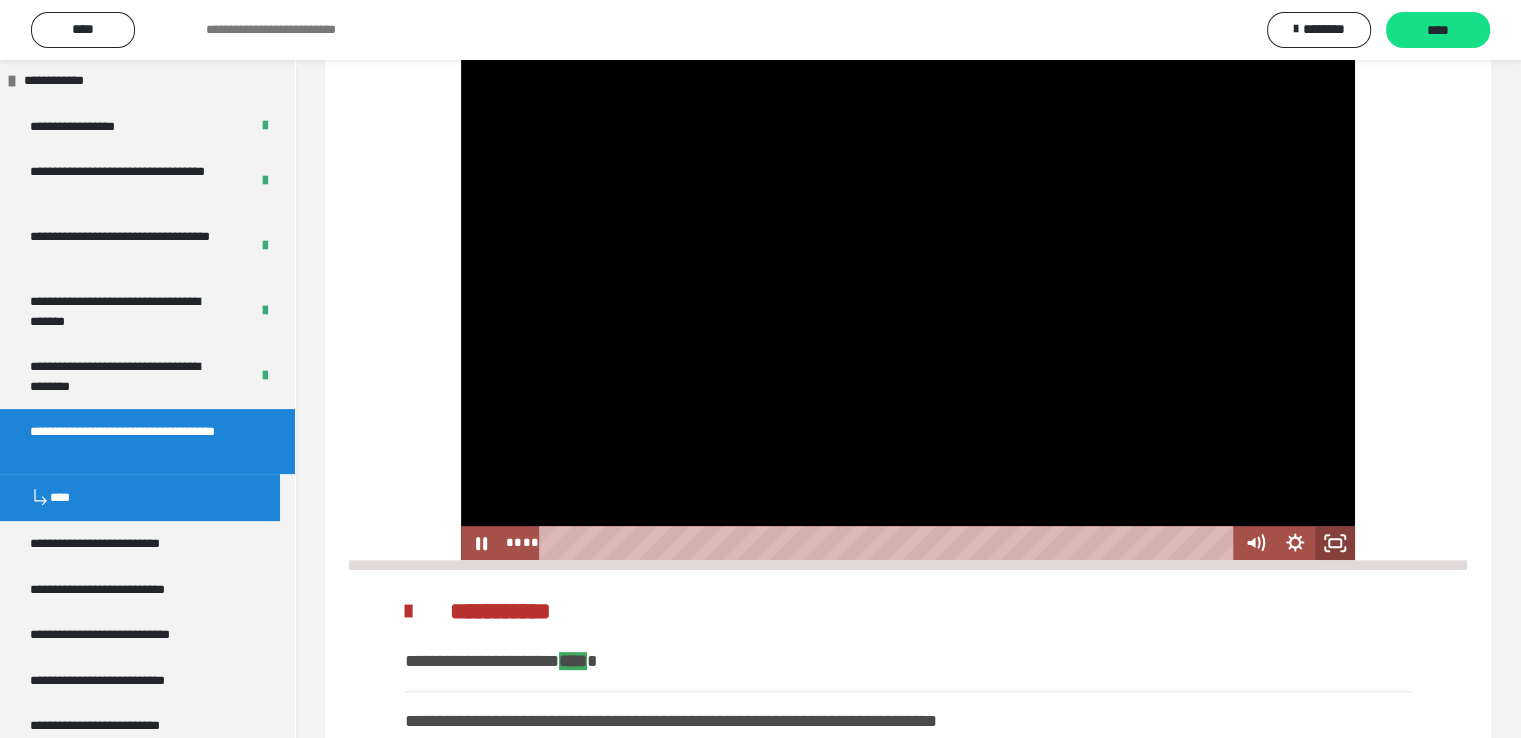 click 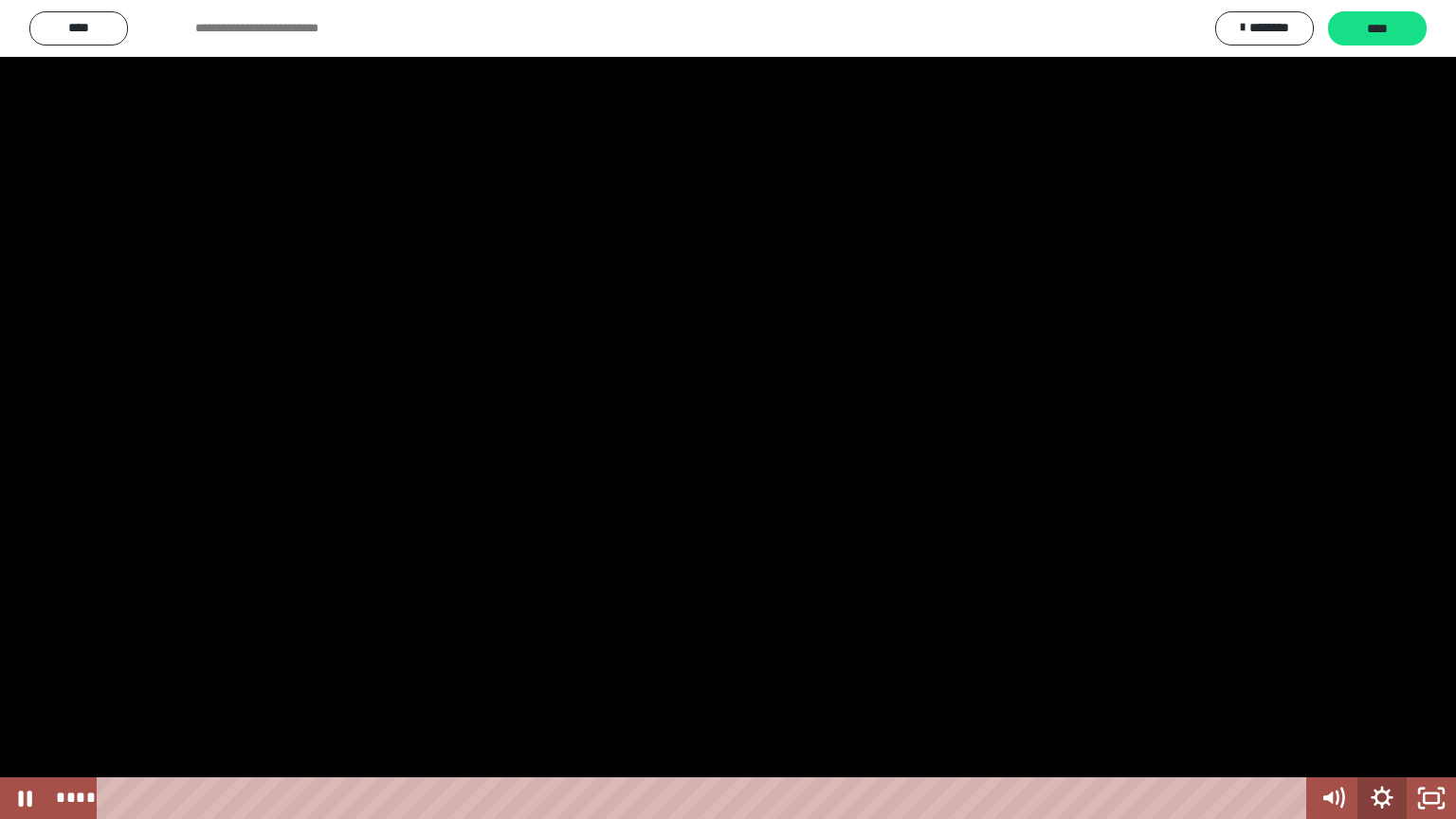 click 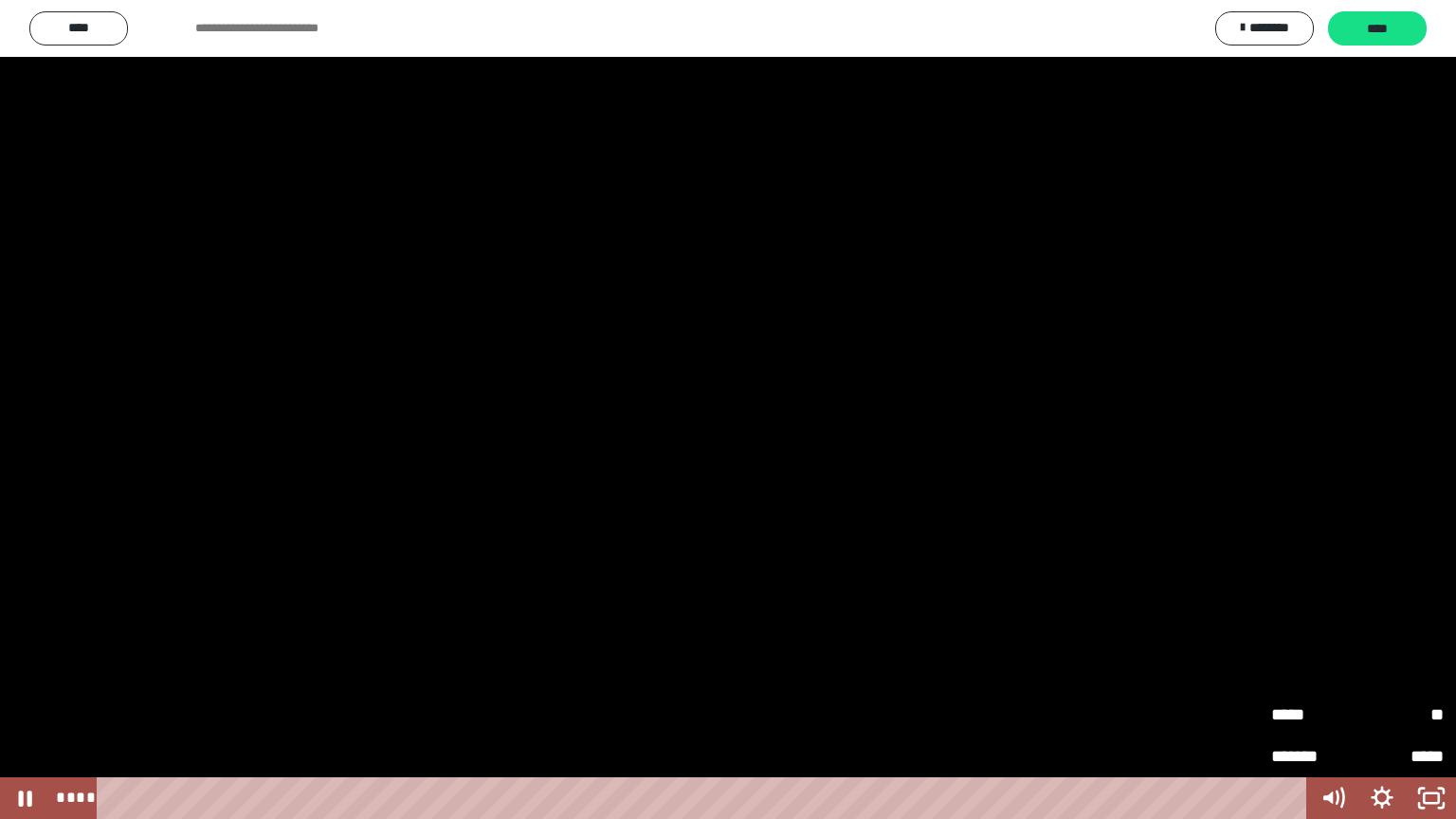click on "**" at bounding box center [1400, 715] 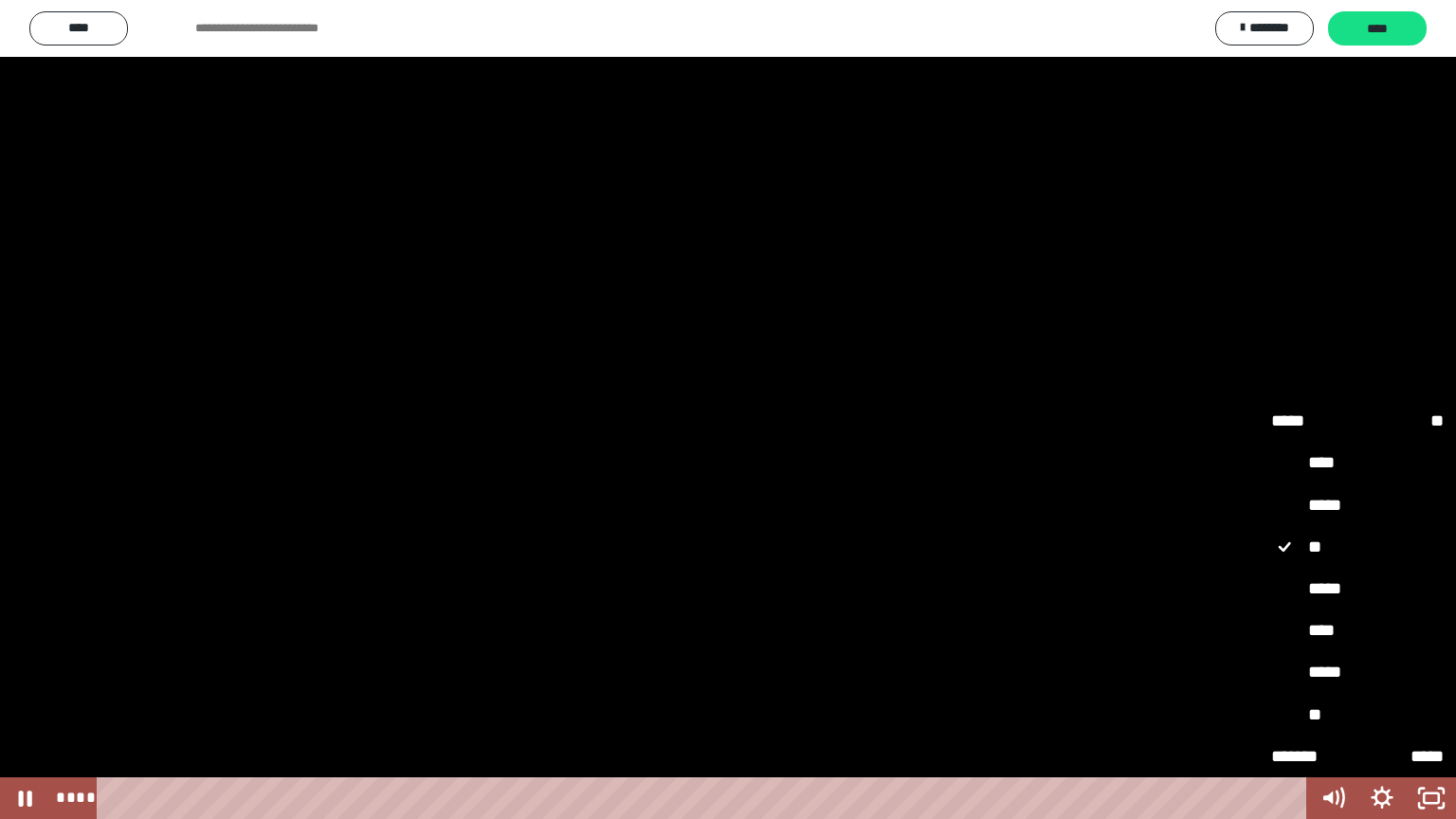 click on "*****" at bounding box center [1357, 590] 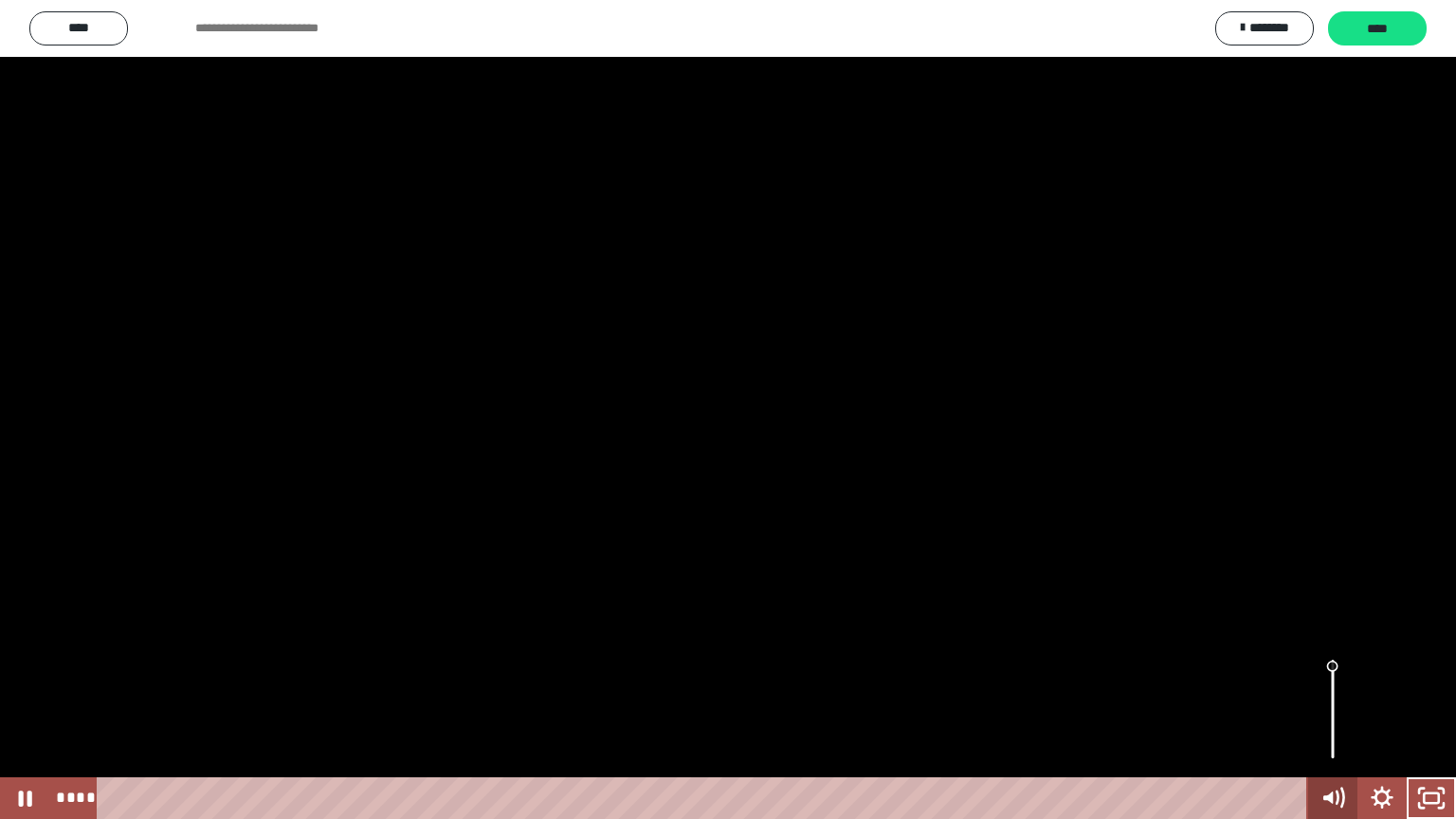 click 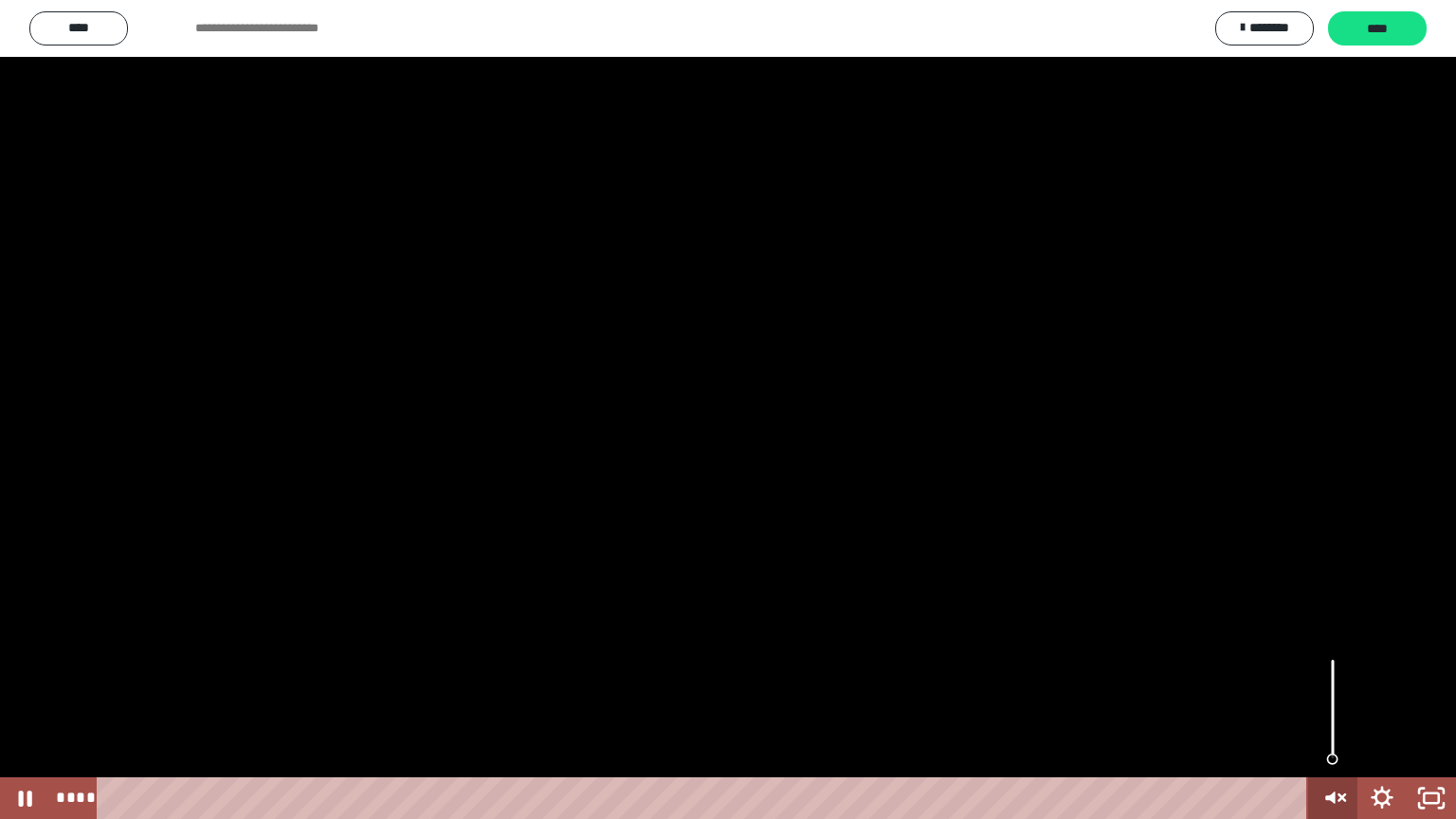 click 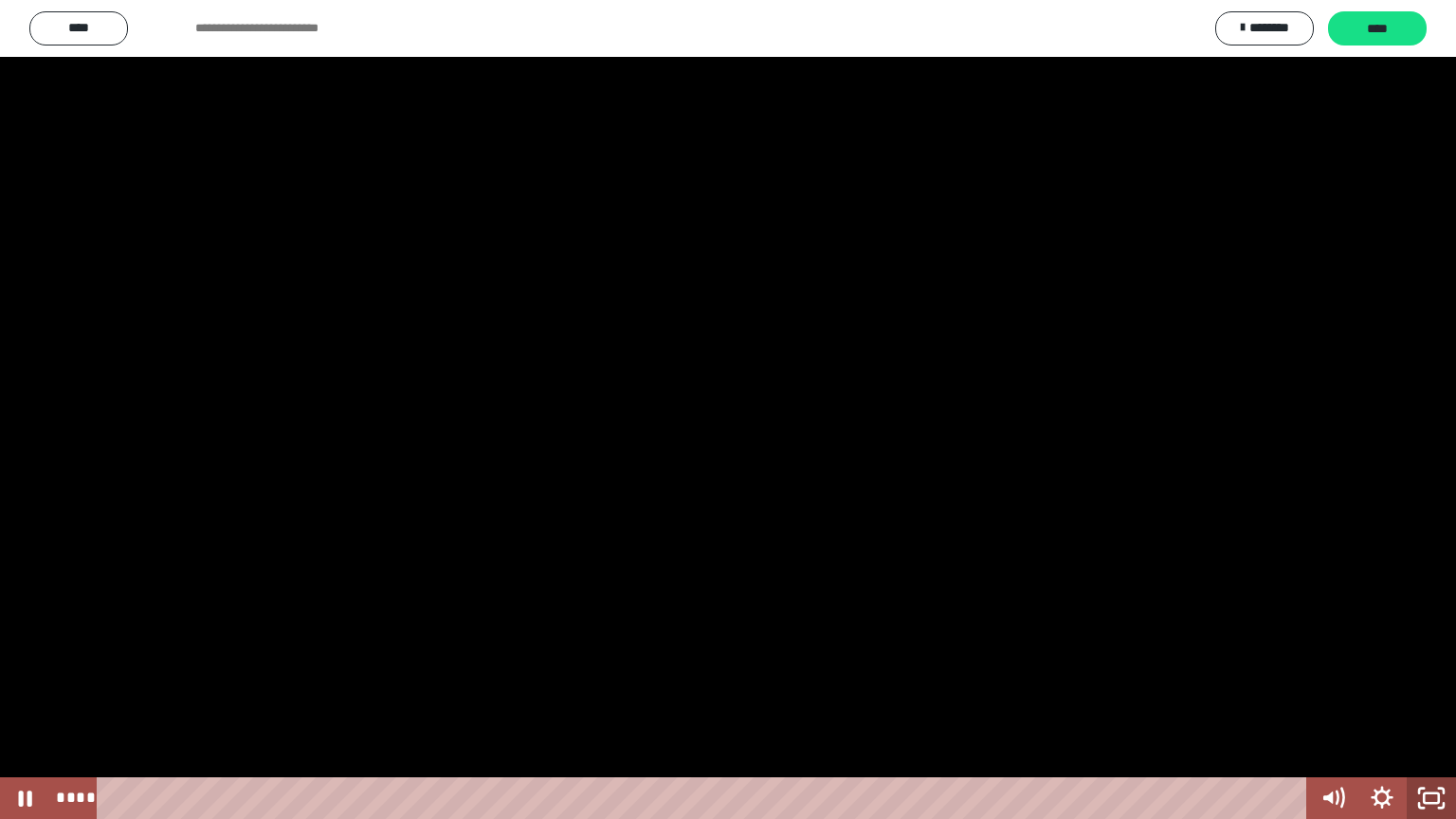 click 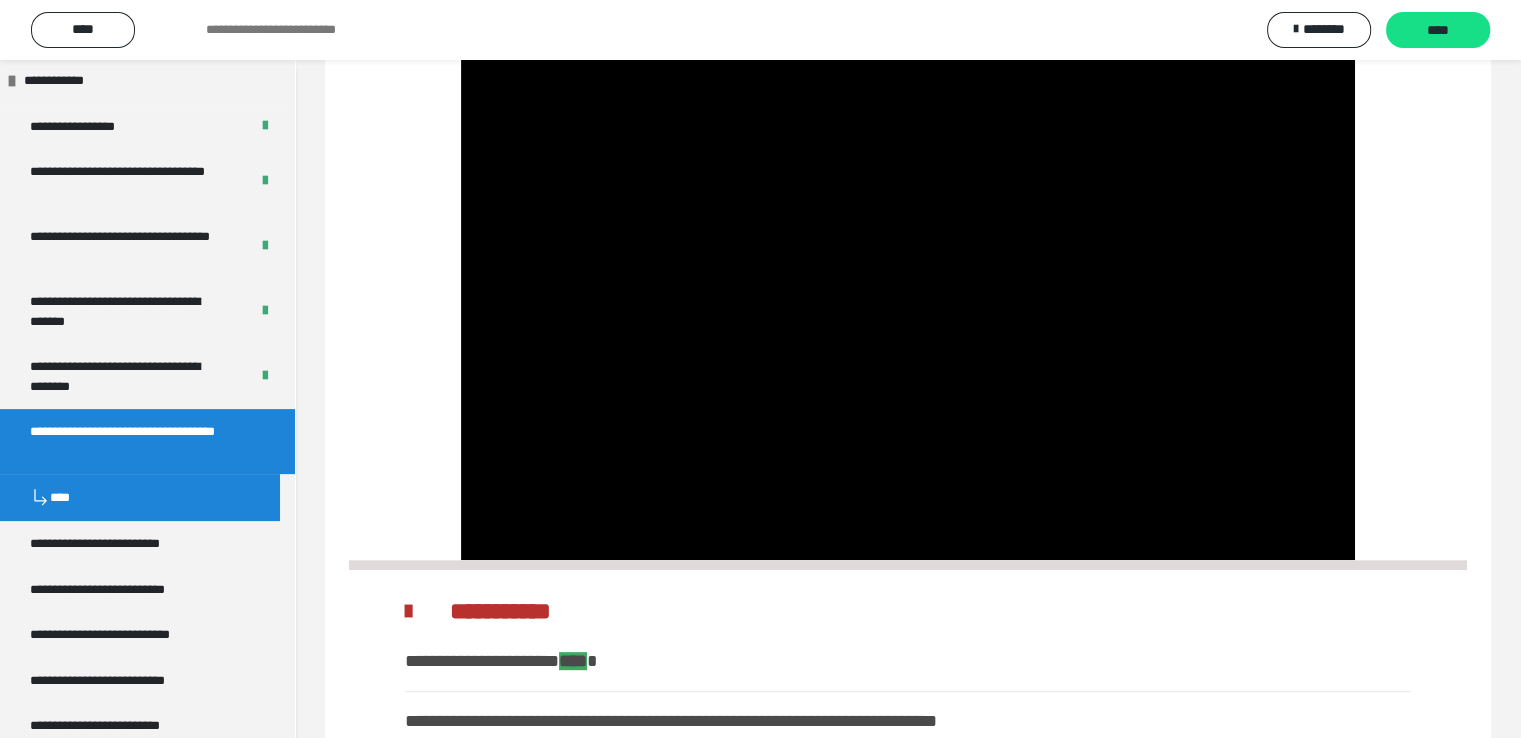 click on "**********" at bounding box center (908, 211) 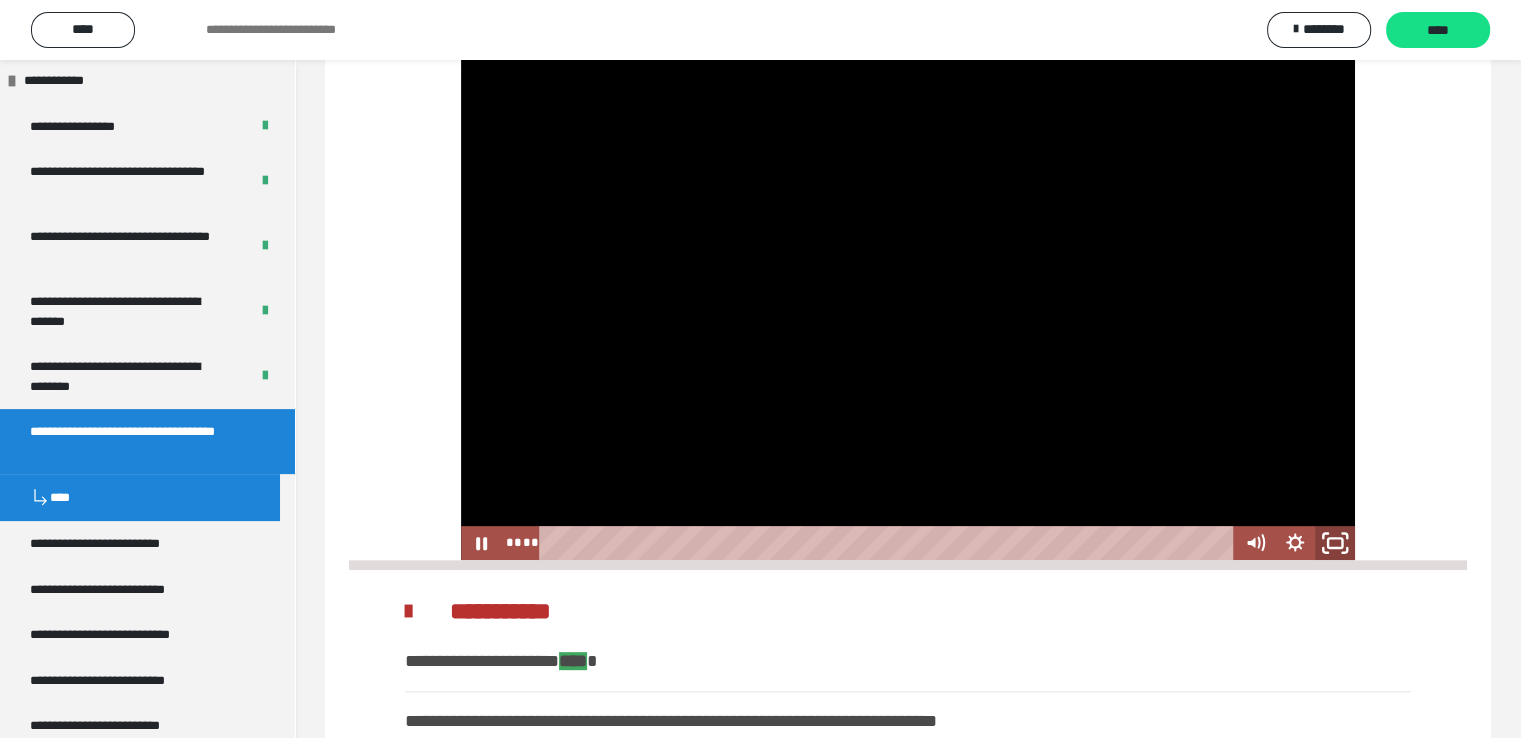 drag, startPoint x: 1326, startPoint y: 537, endPoint x: 1354, endPoint y: 632, distance: 99.0404 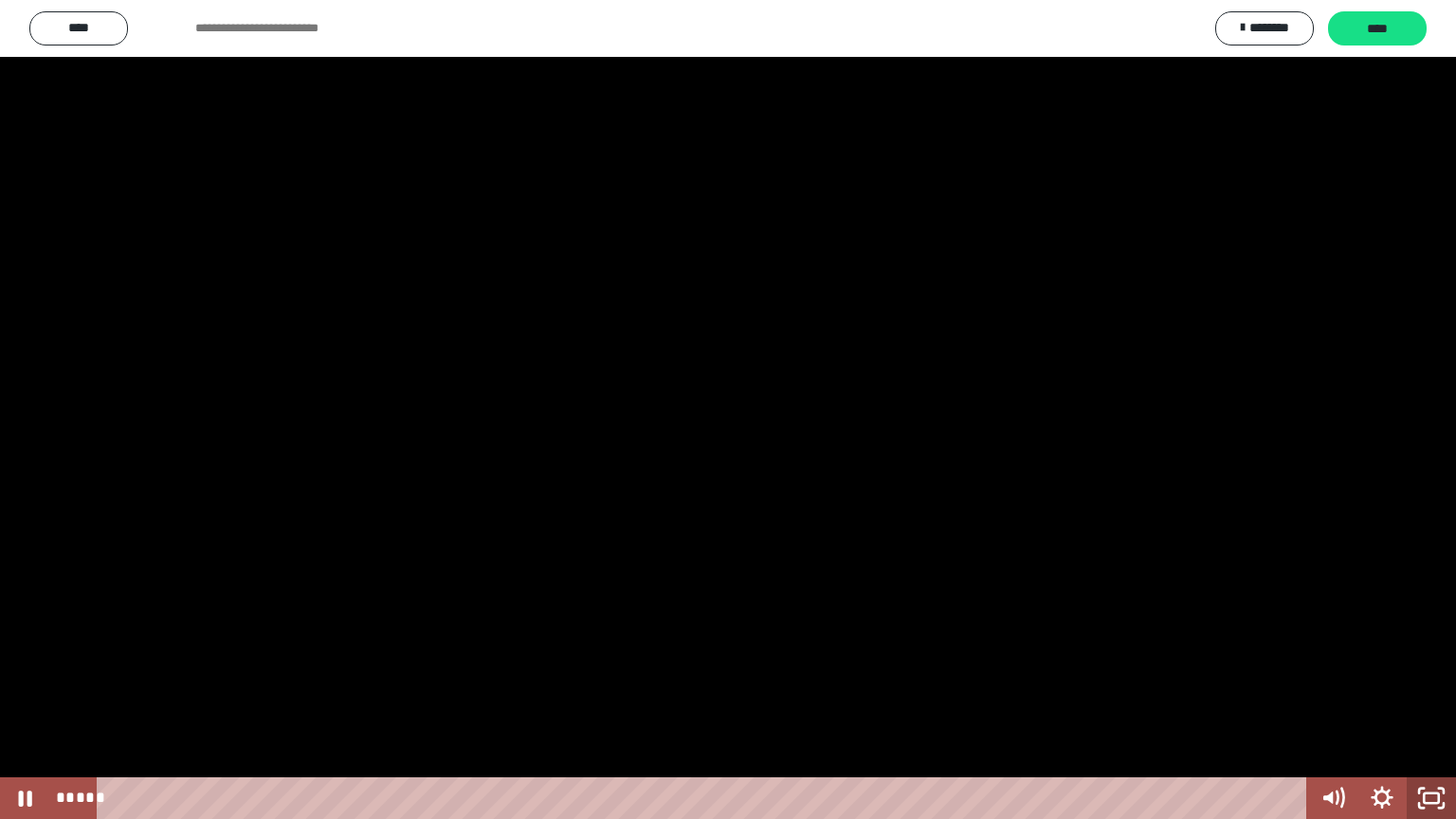 click 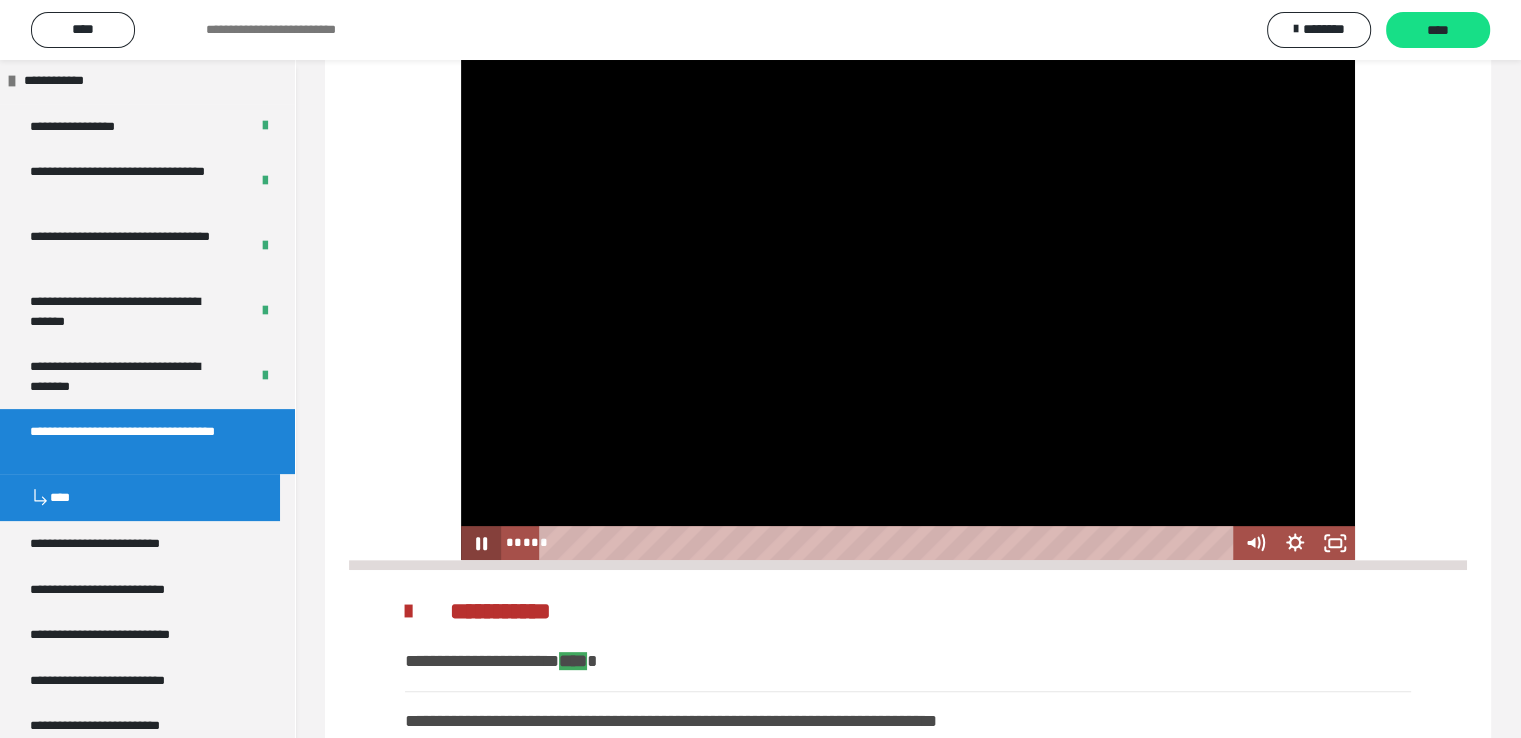 click 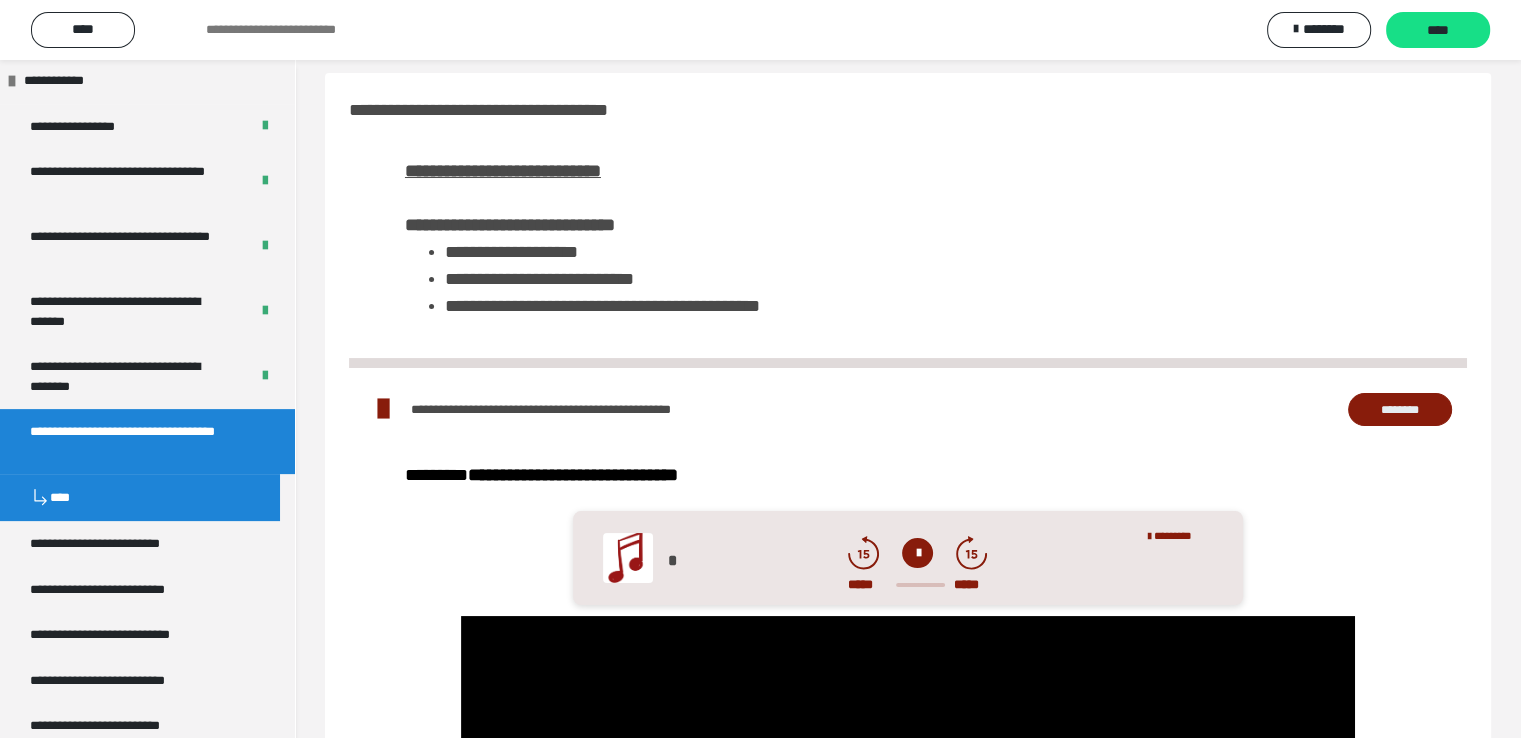 scroll, scrollTop: 0, scrollLeft: 0, axis: both 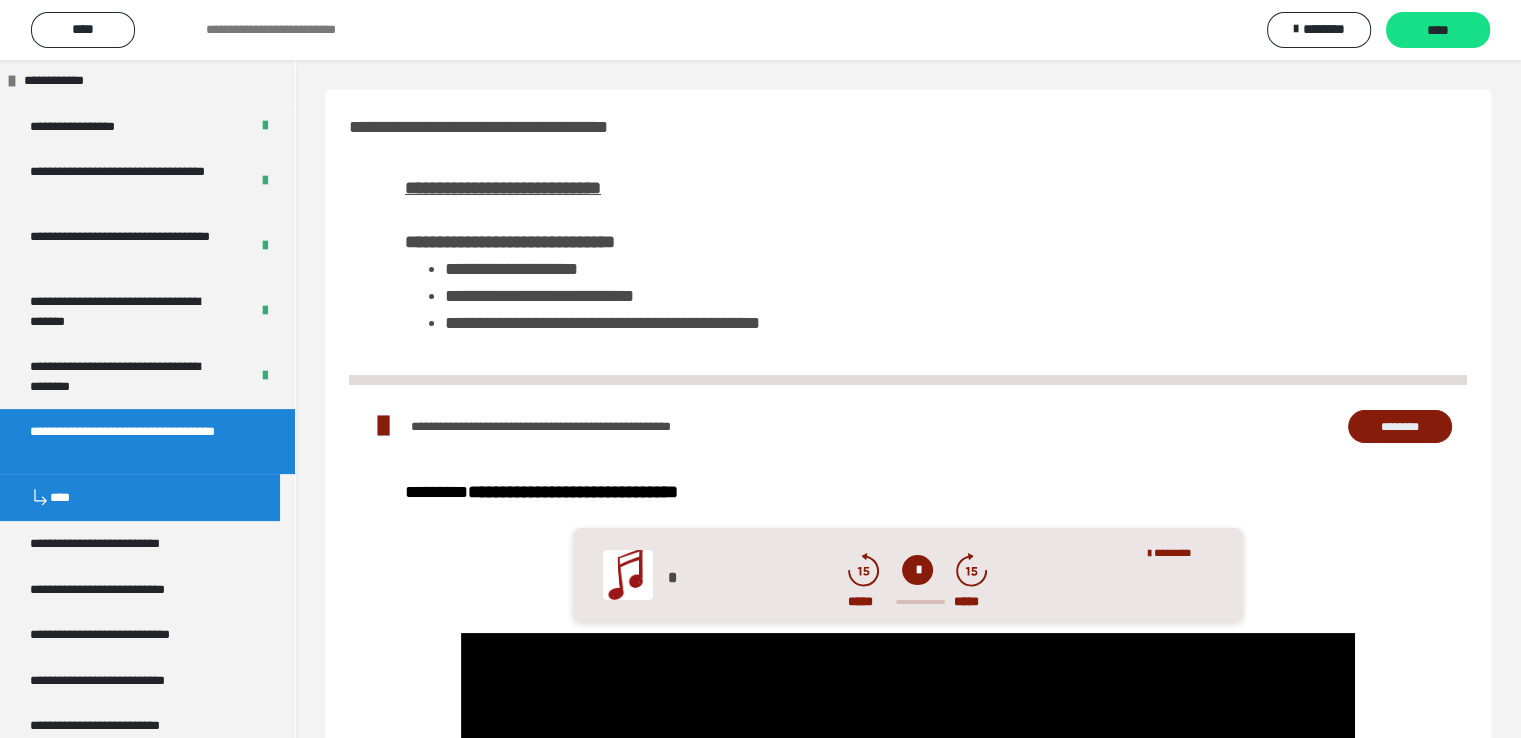 click on "********" at bounding box center (1400, 427) 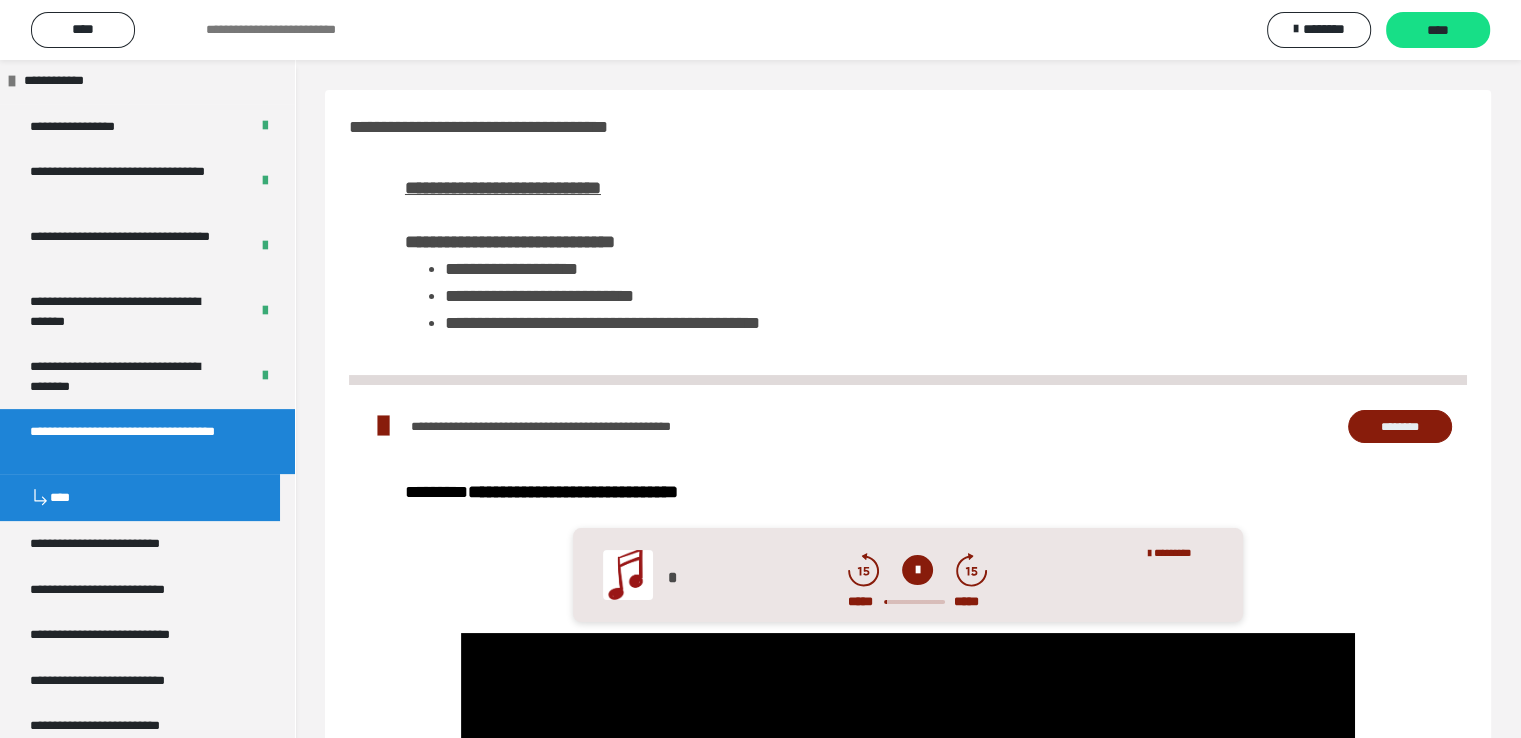 click at bounding box center [917, 570] 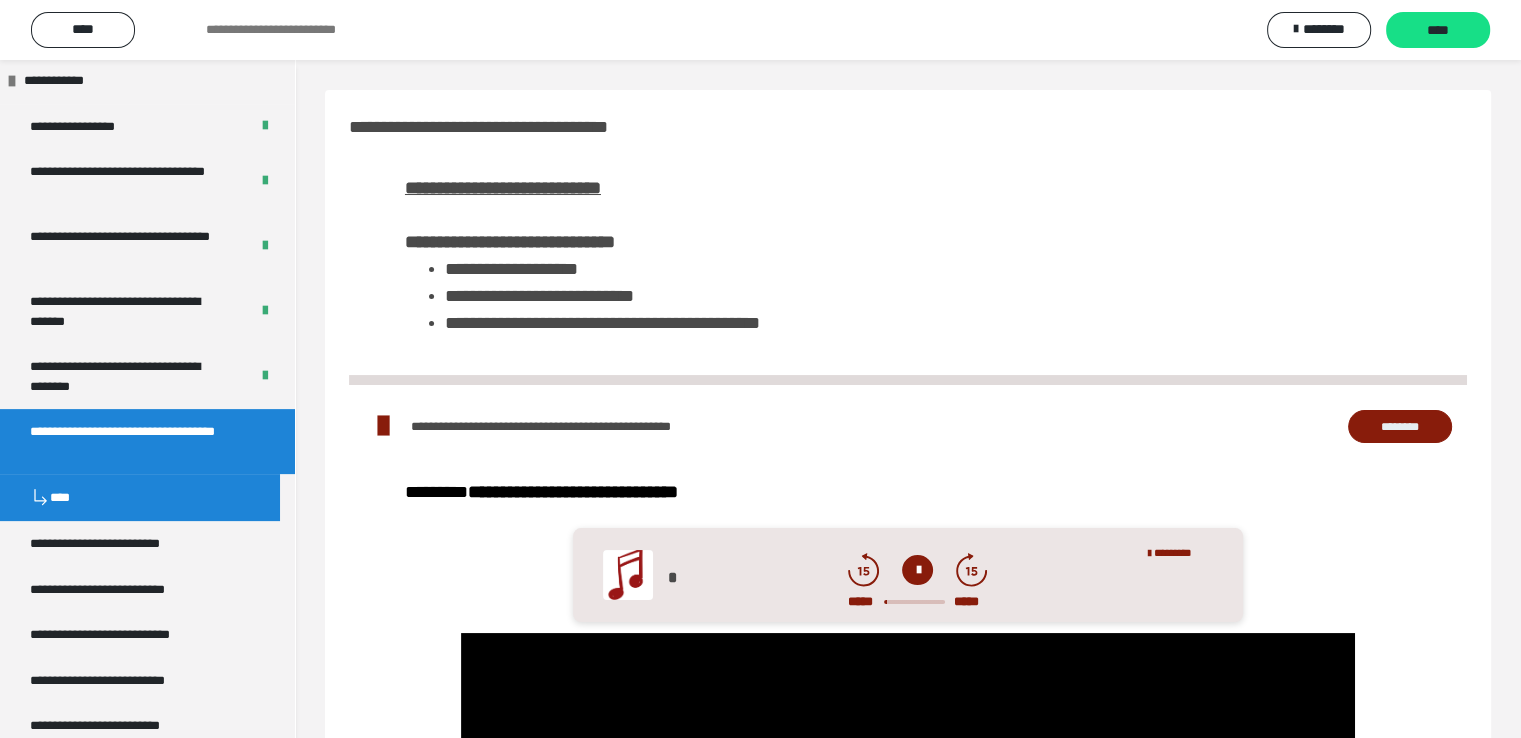 click at bounding box center [917, 570] 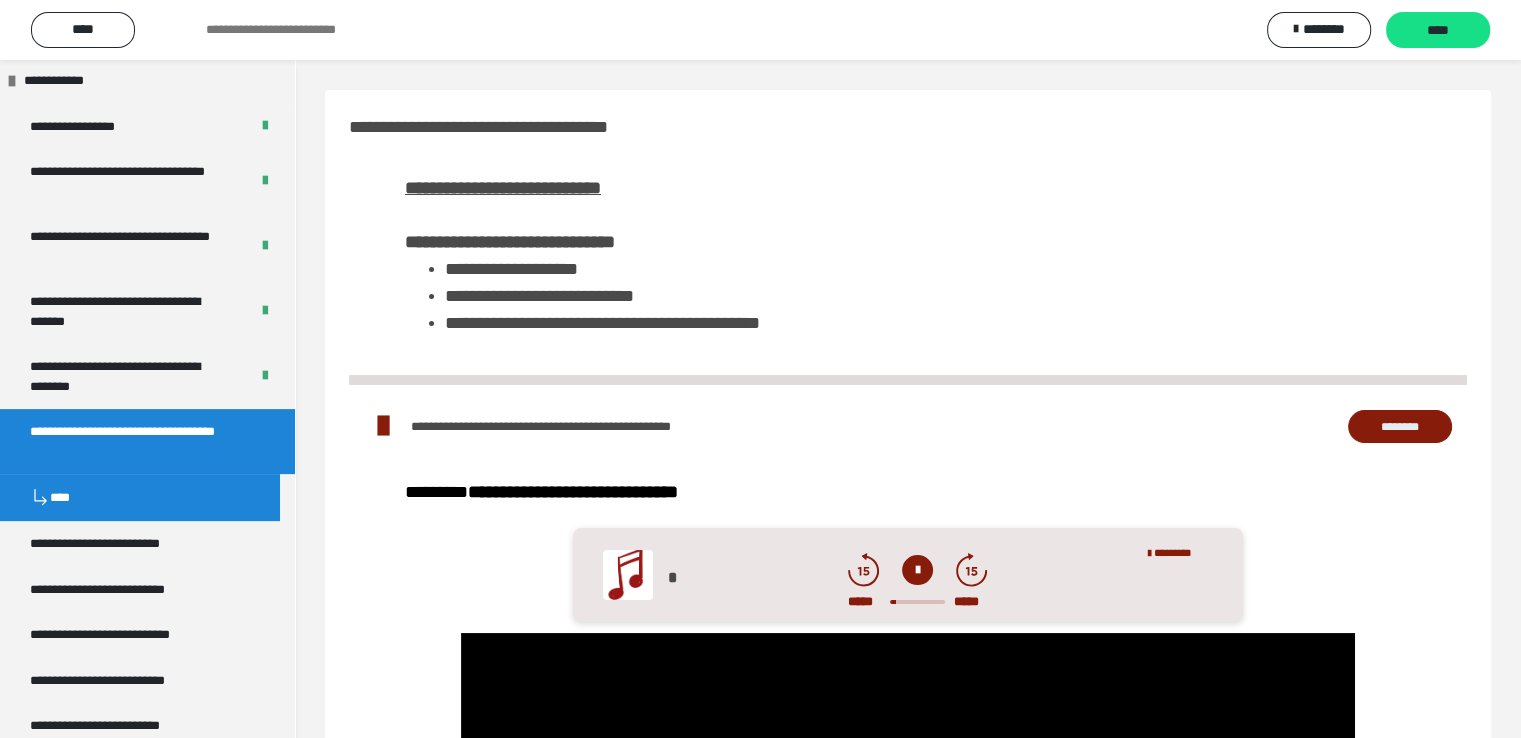 click at bounding box center (917, 570) 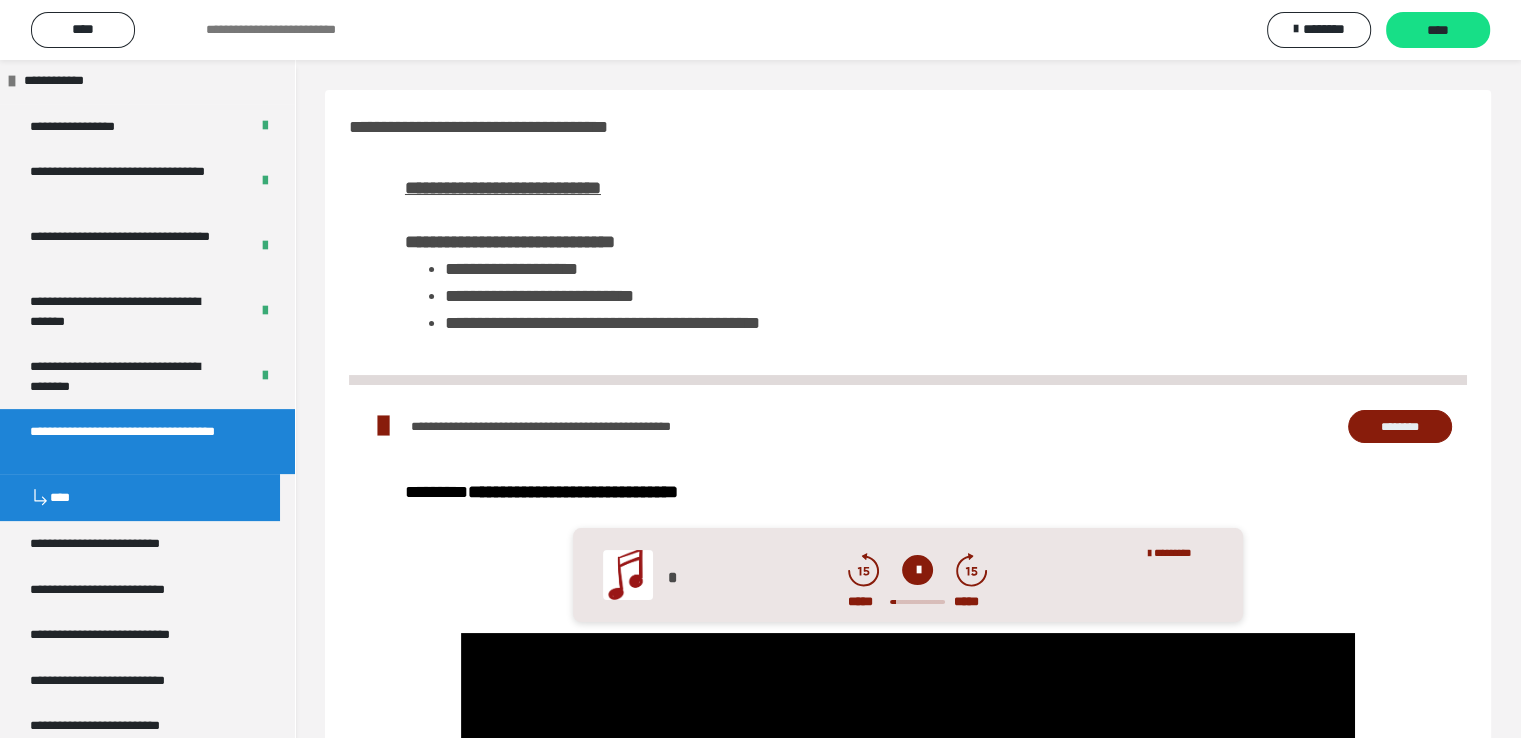 click at bounding box center [917, 570] 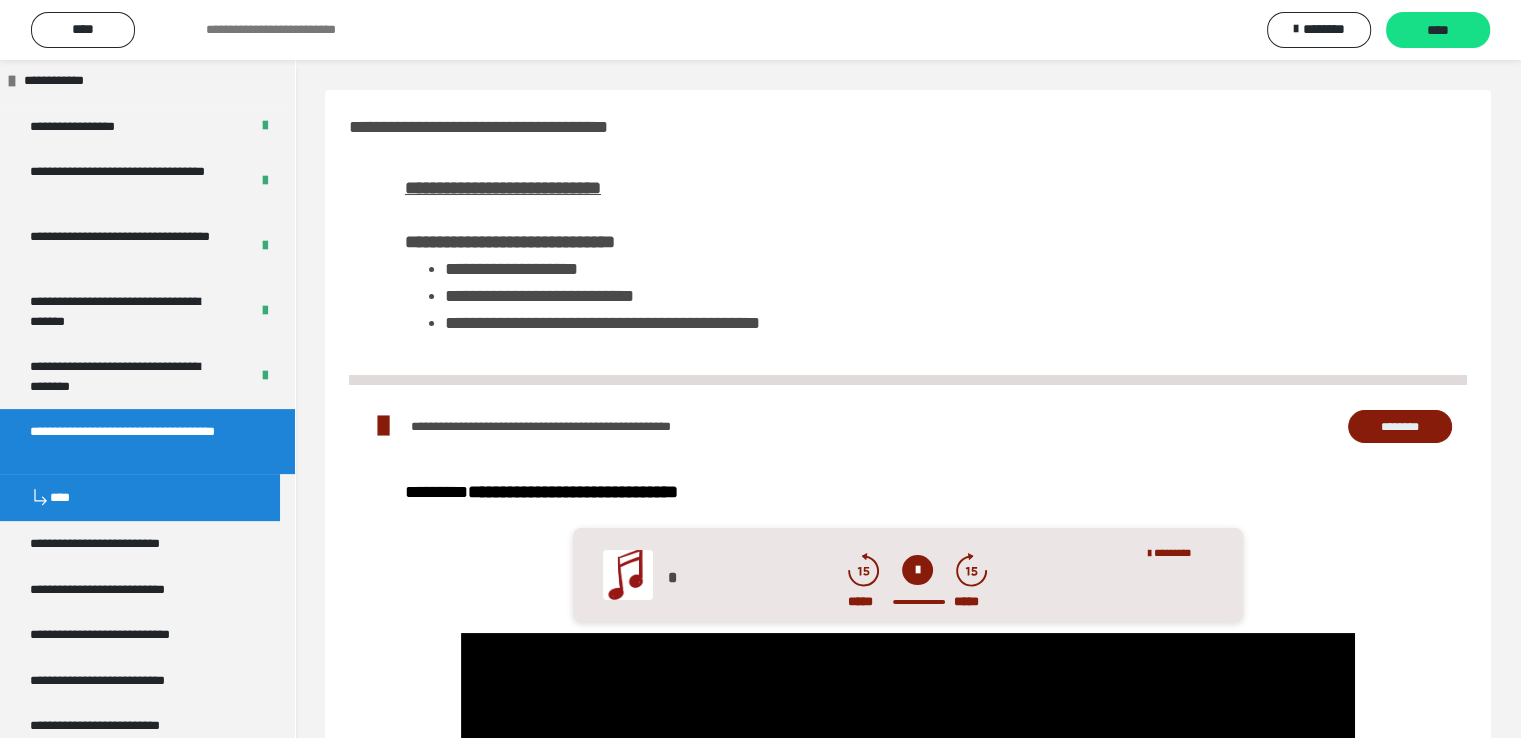 click at bounding box center (917, 570) 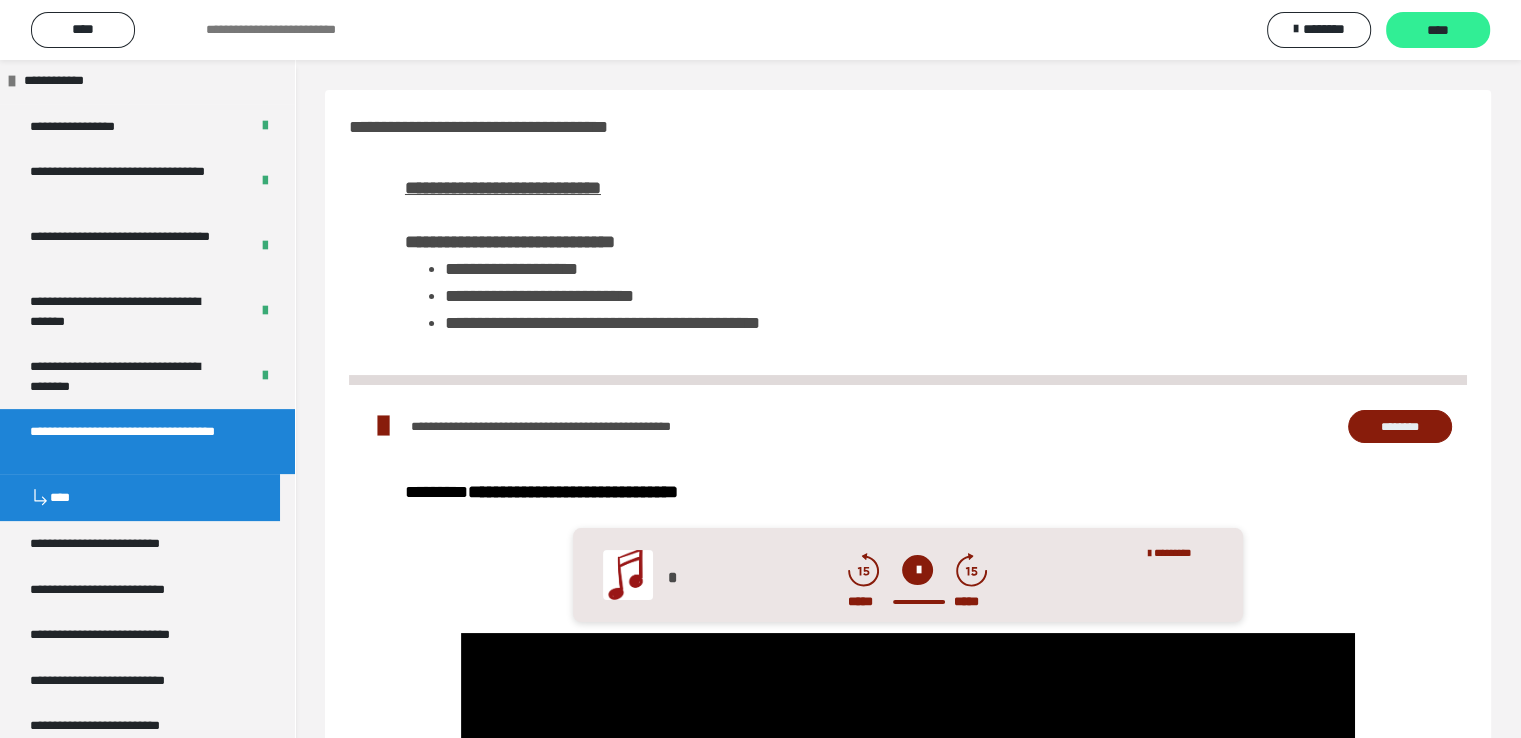 click on "****" at bounding box center [1438, 30] 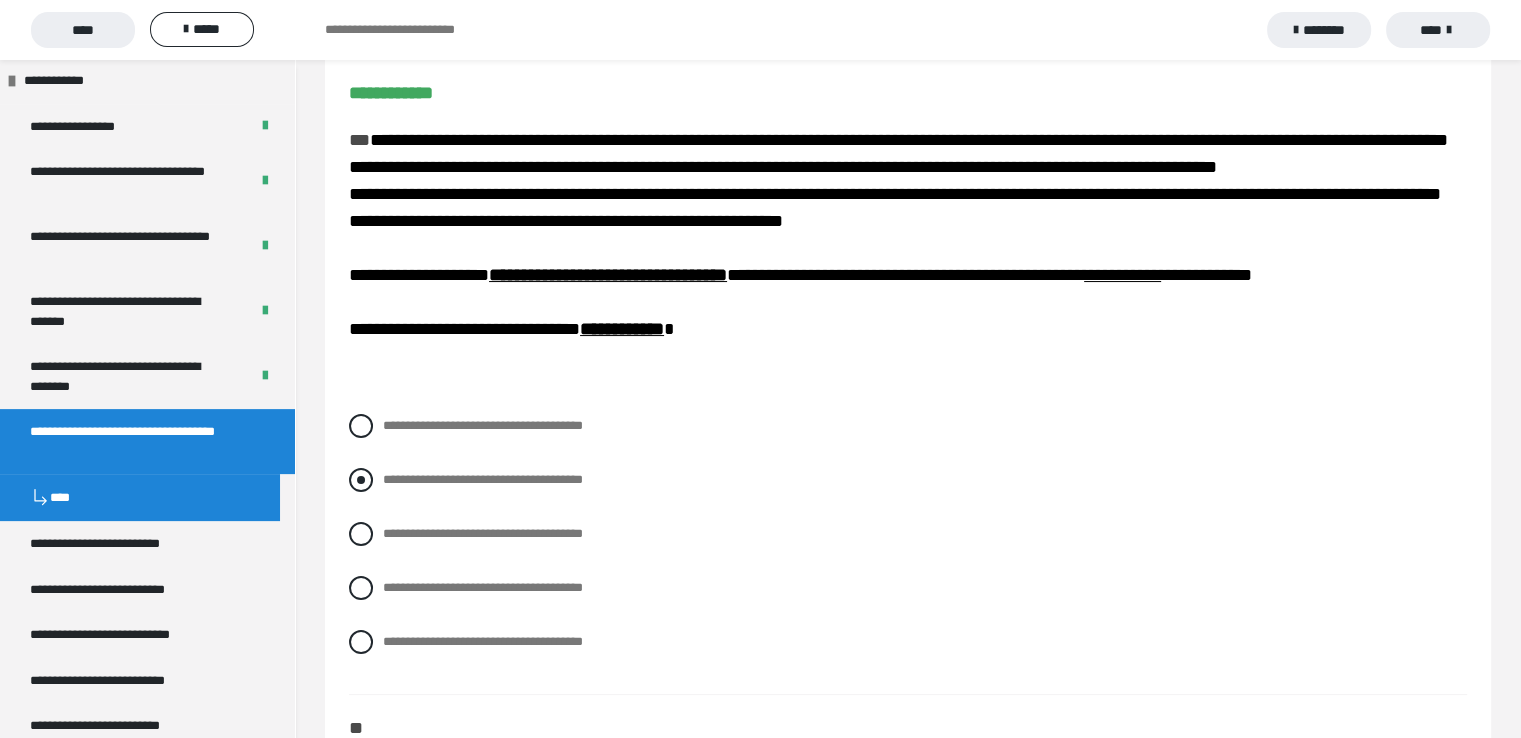 scroll, scrollTop: 300, scrollLeft: 0, axis: vertical 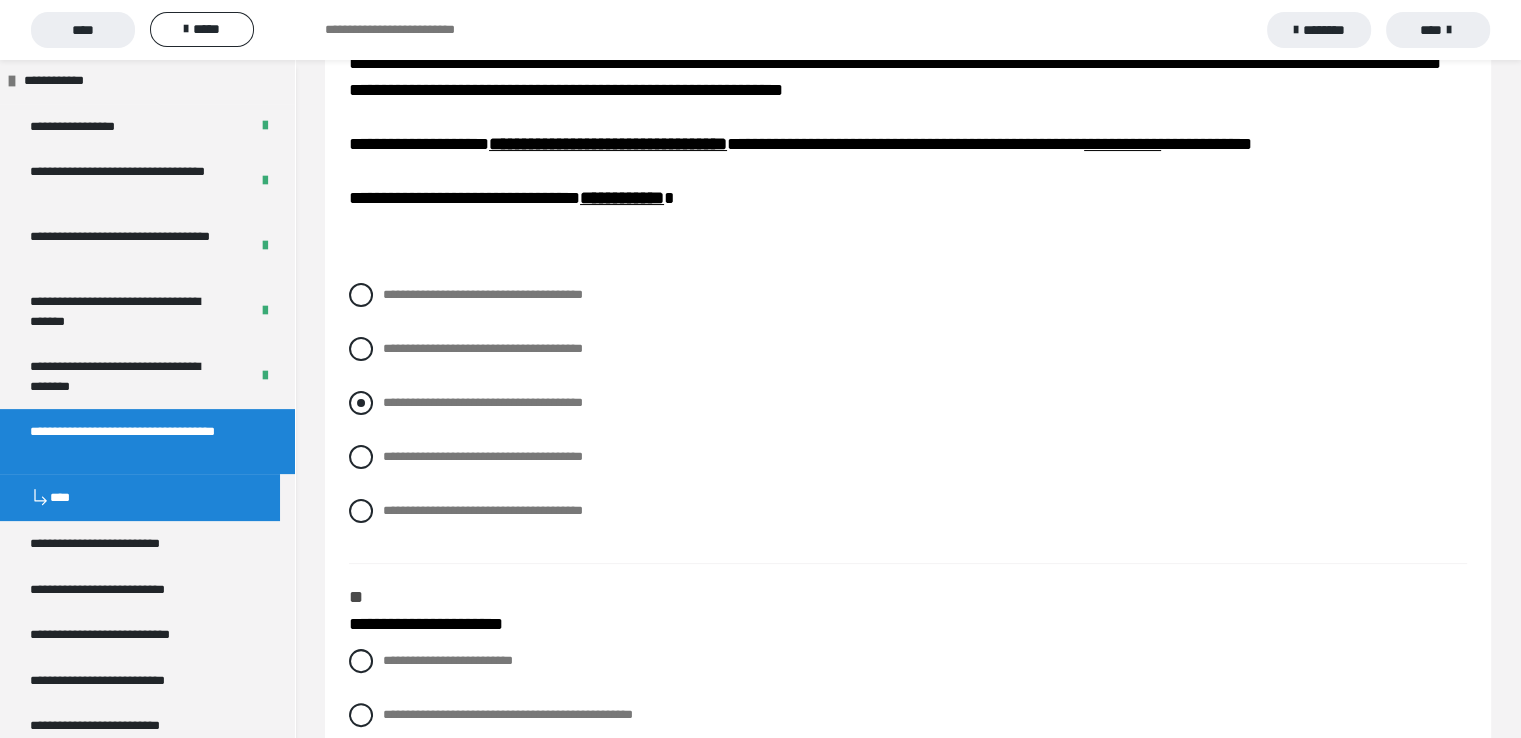 drag, startPoint x: 361, startPoint y: 381, endPoint x: 683, endPoint y: 437, distance: 326.83328 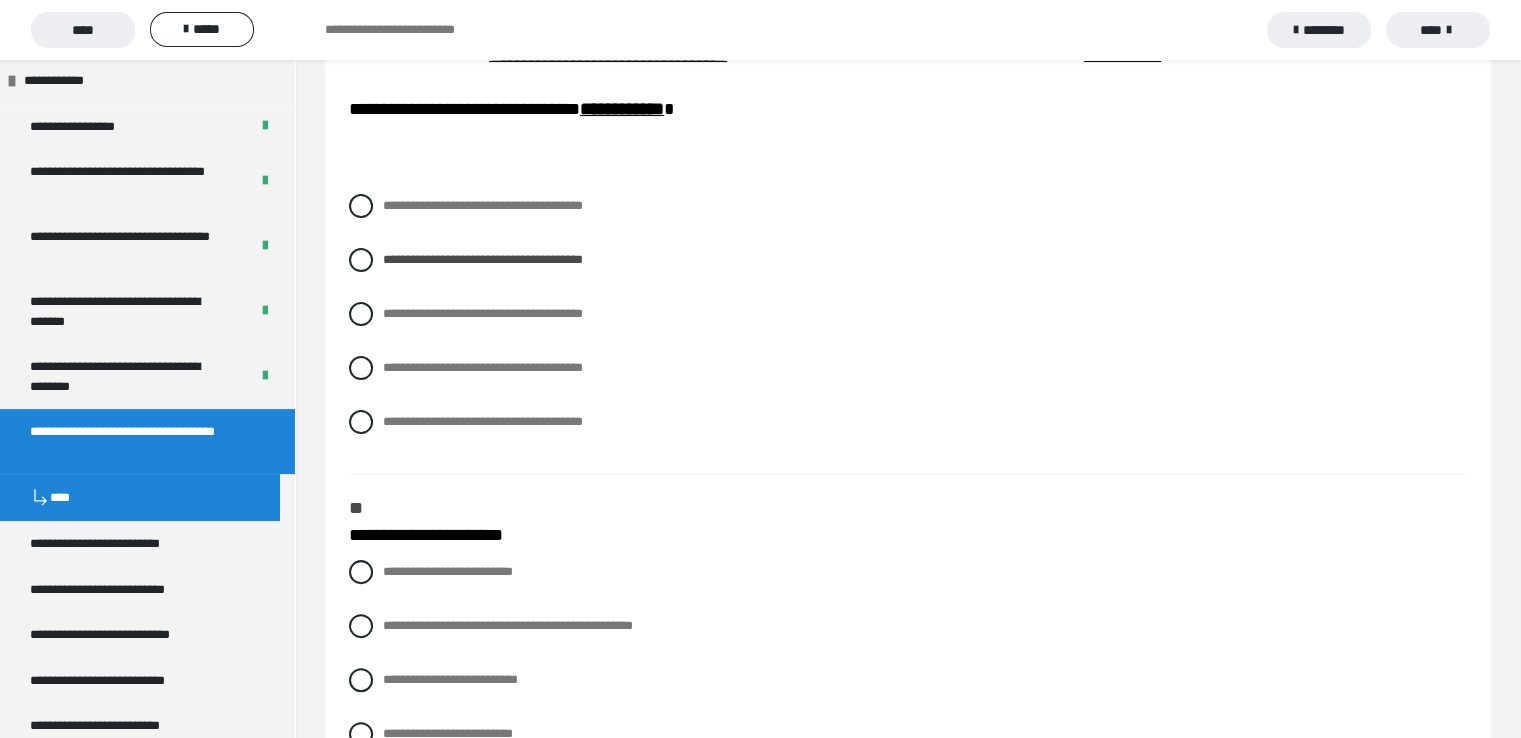 scroll, scrollTop: 600, scrollLeft: 0, axis: vertical 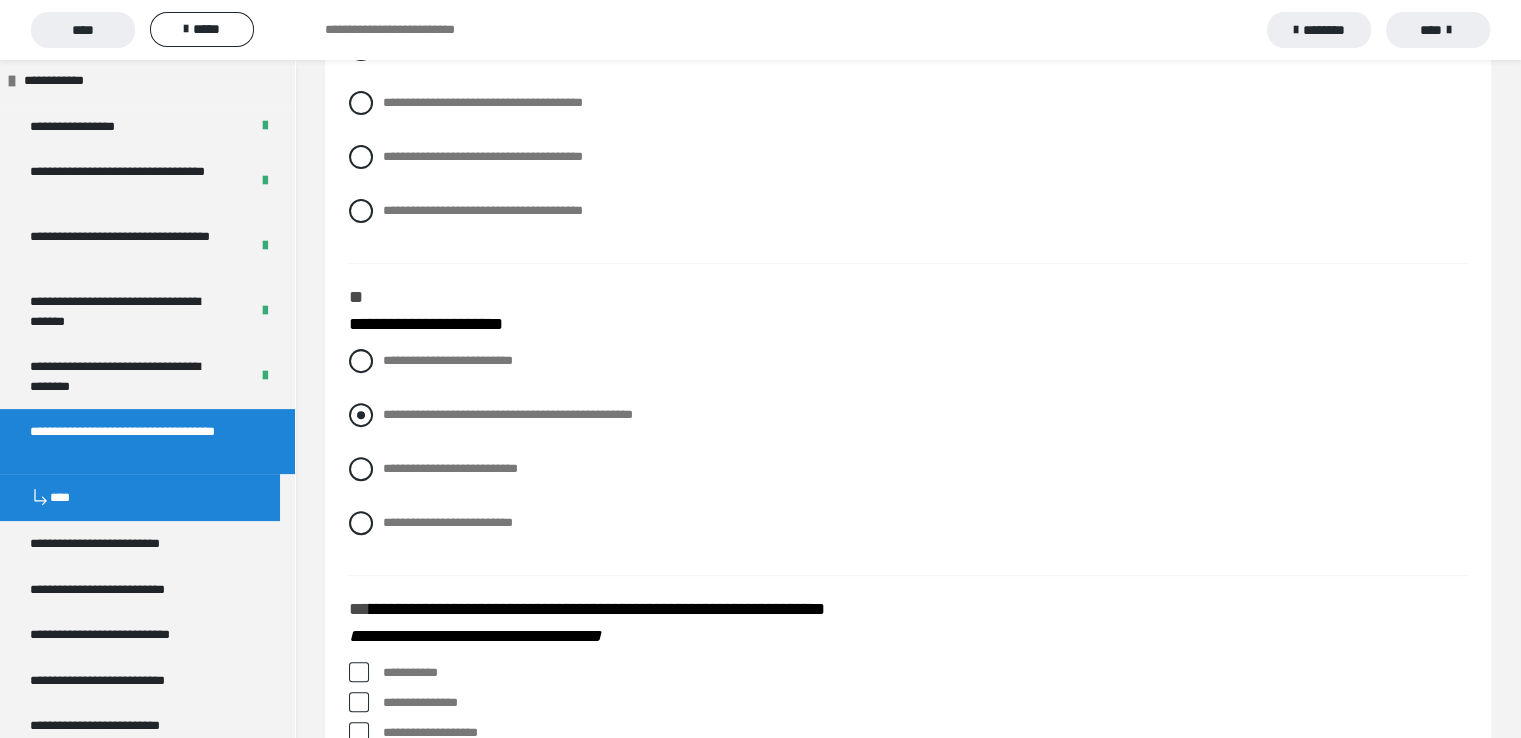 click at bounding box center (361, 415) 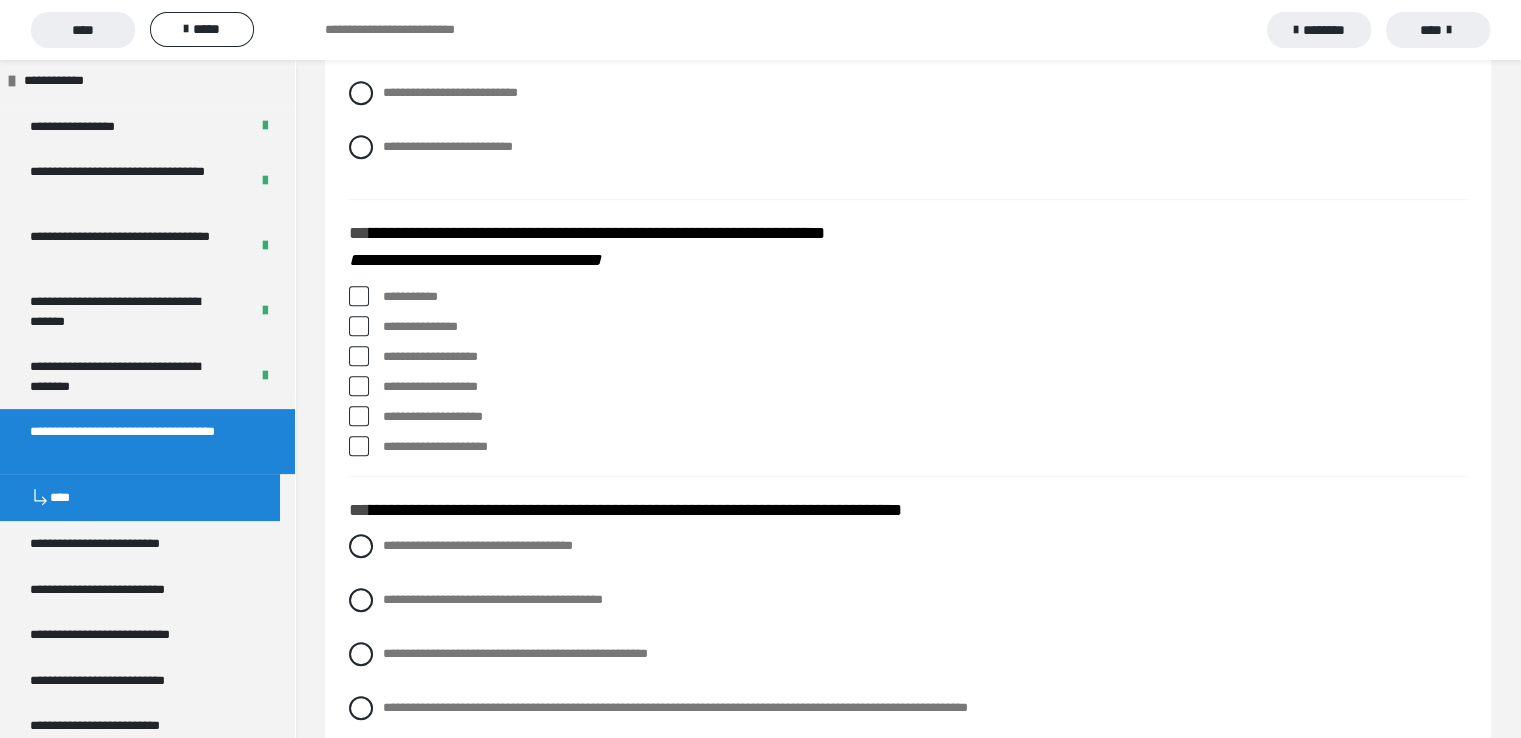 scroll, scrollTop: 1000, scrollLeft: 0, axis: vertical 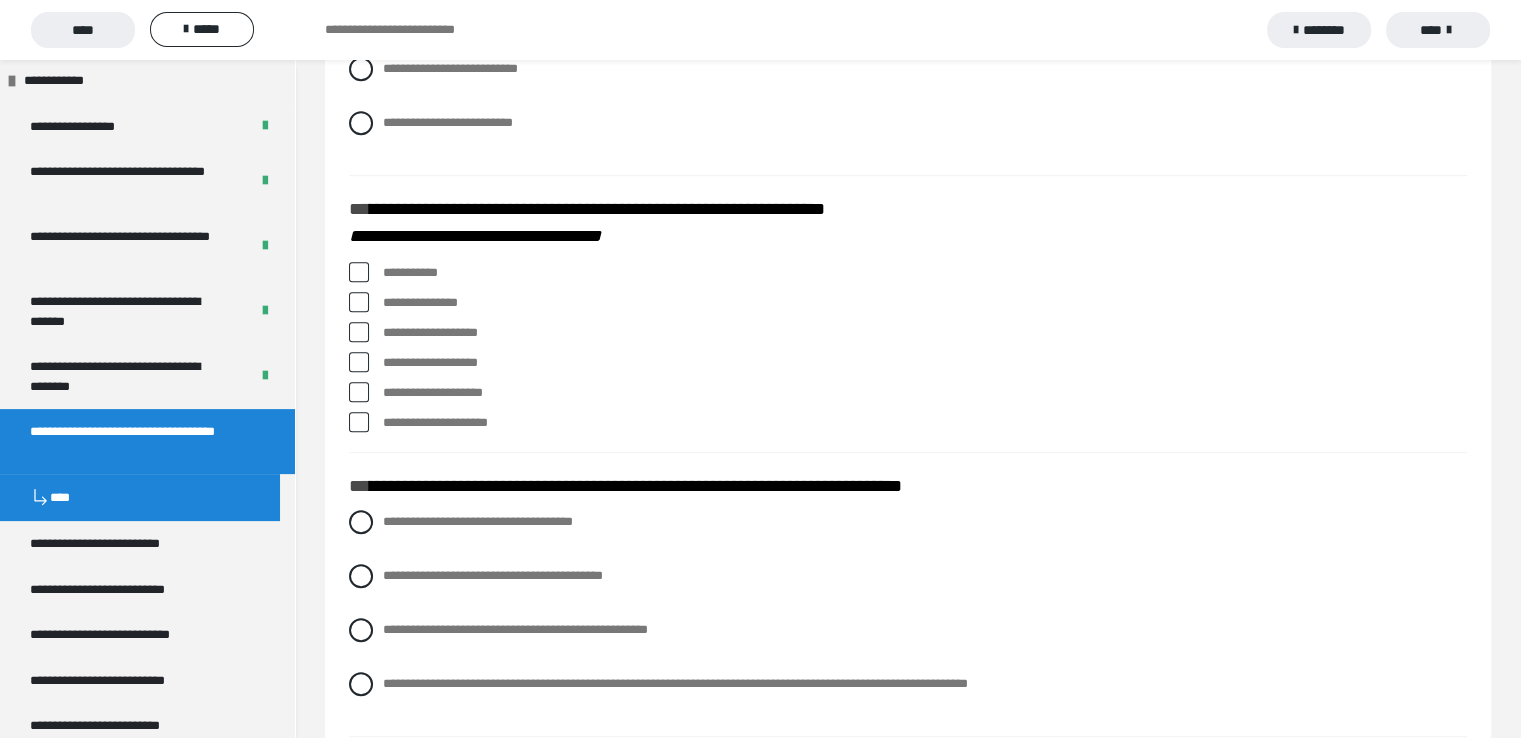 click at bounding box center (359, 332) 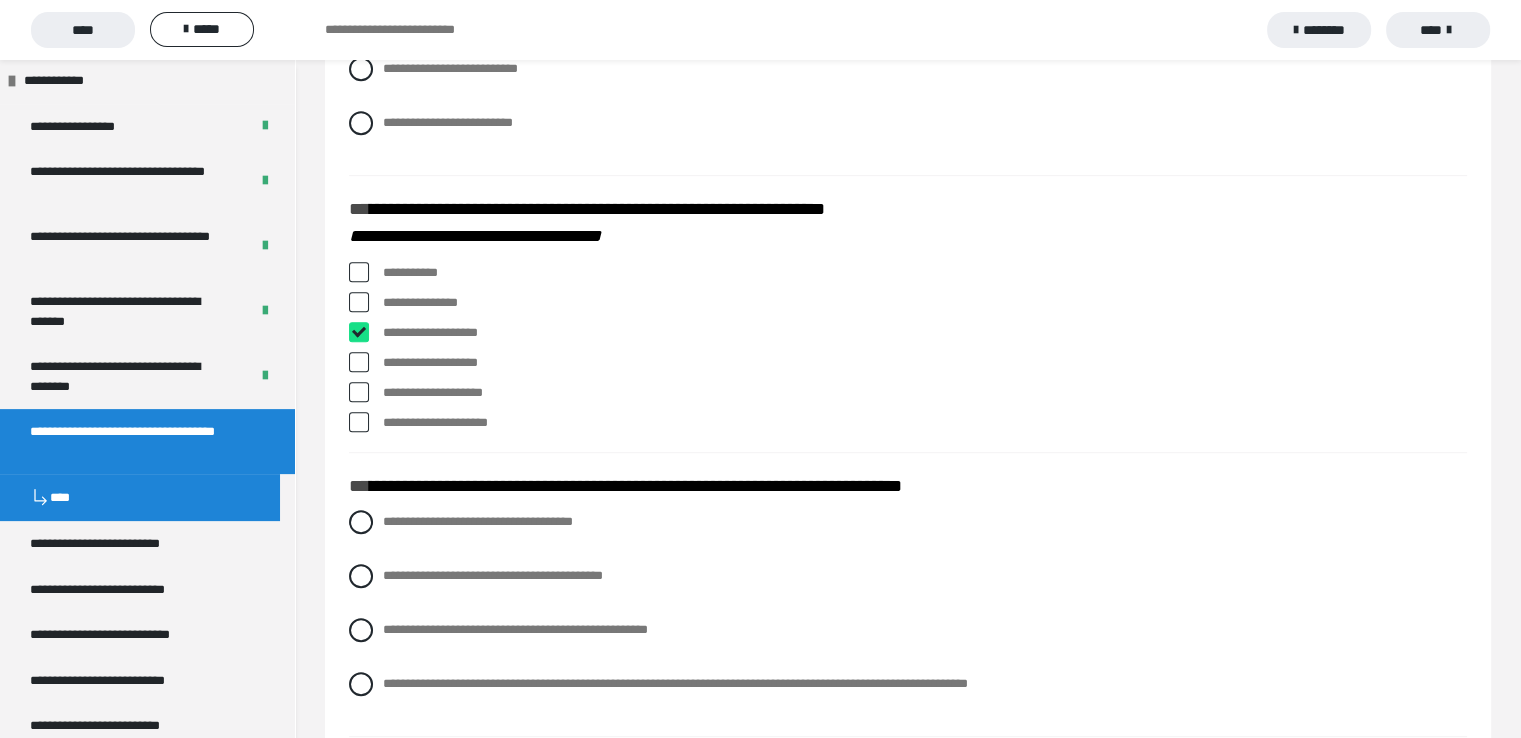 checkbox on "****" 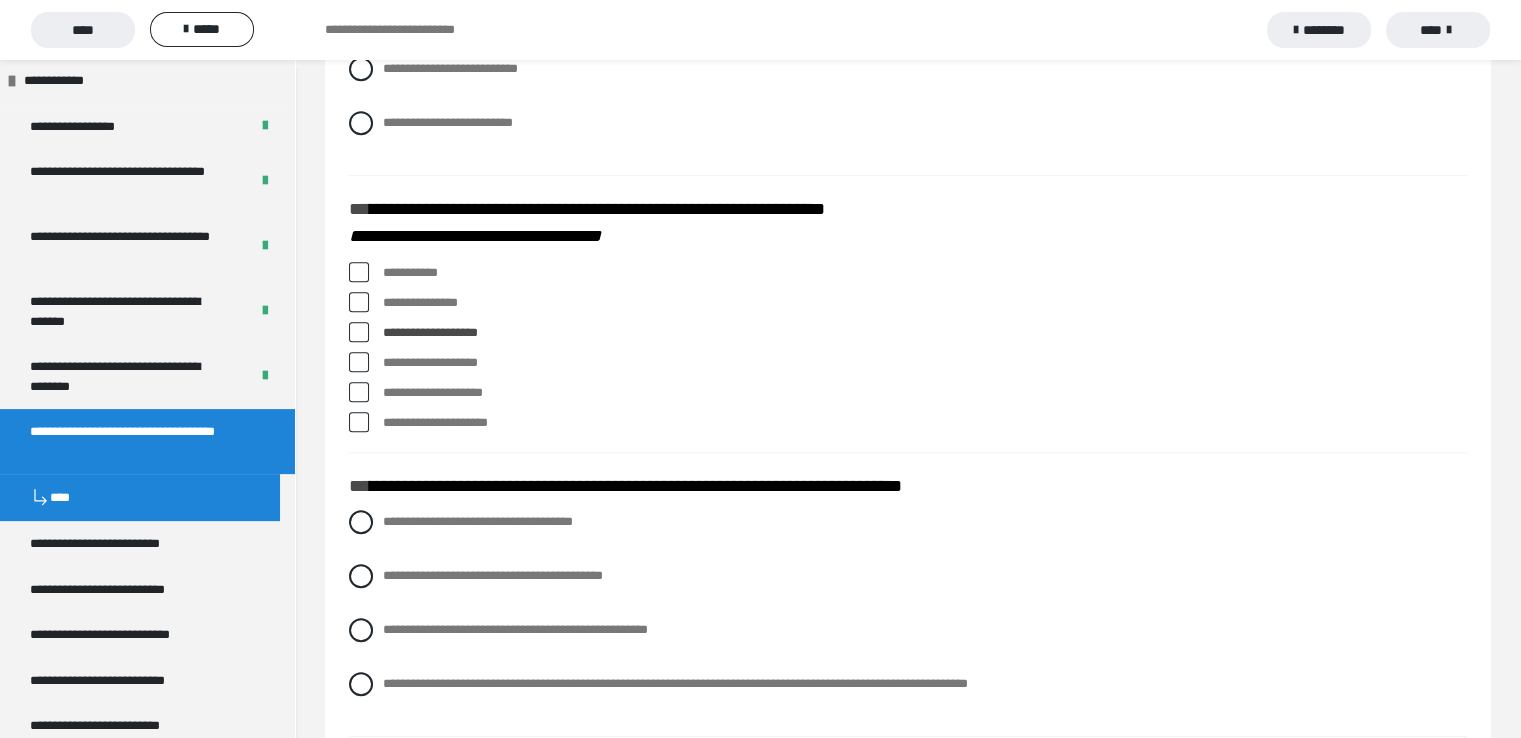 click at bounding box center [359, 422] 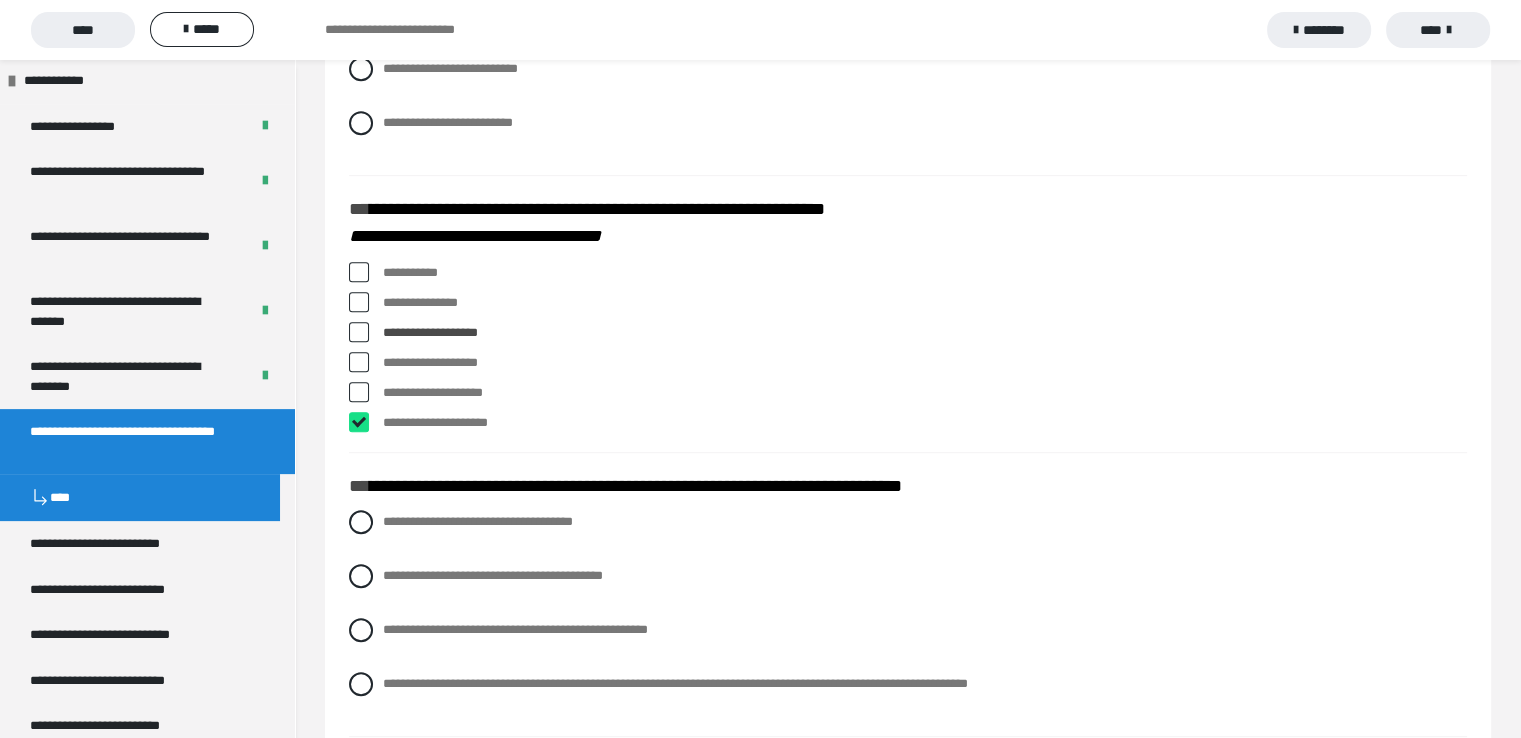 checkbox on "****" 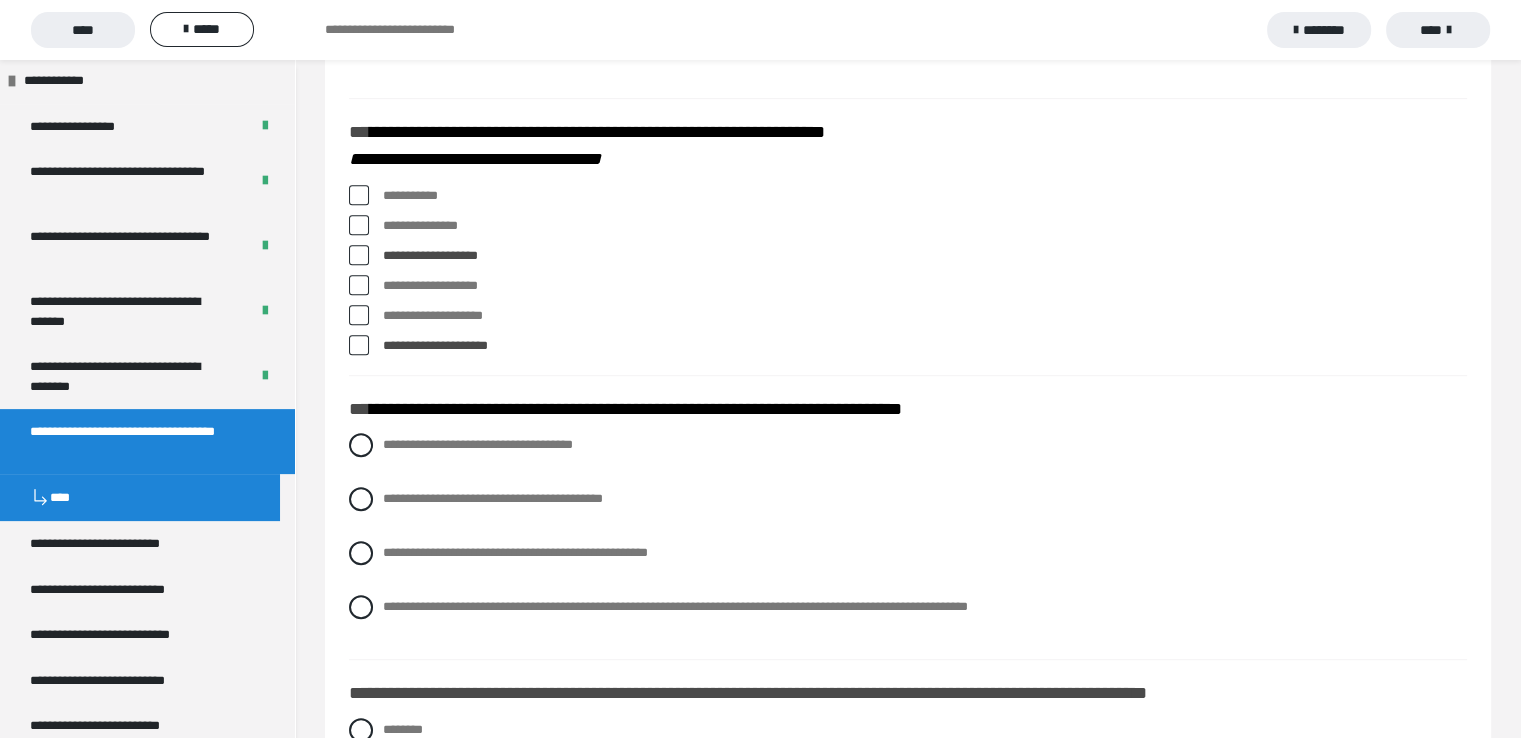 scroll, scrollTop: 1200, scrollLeft: 0, axis: vertical 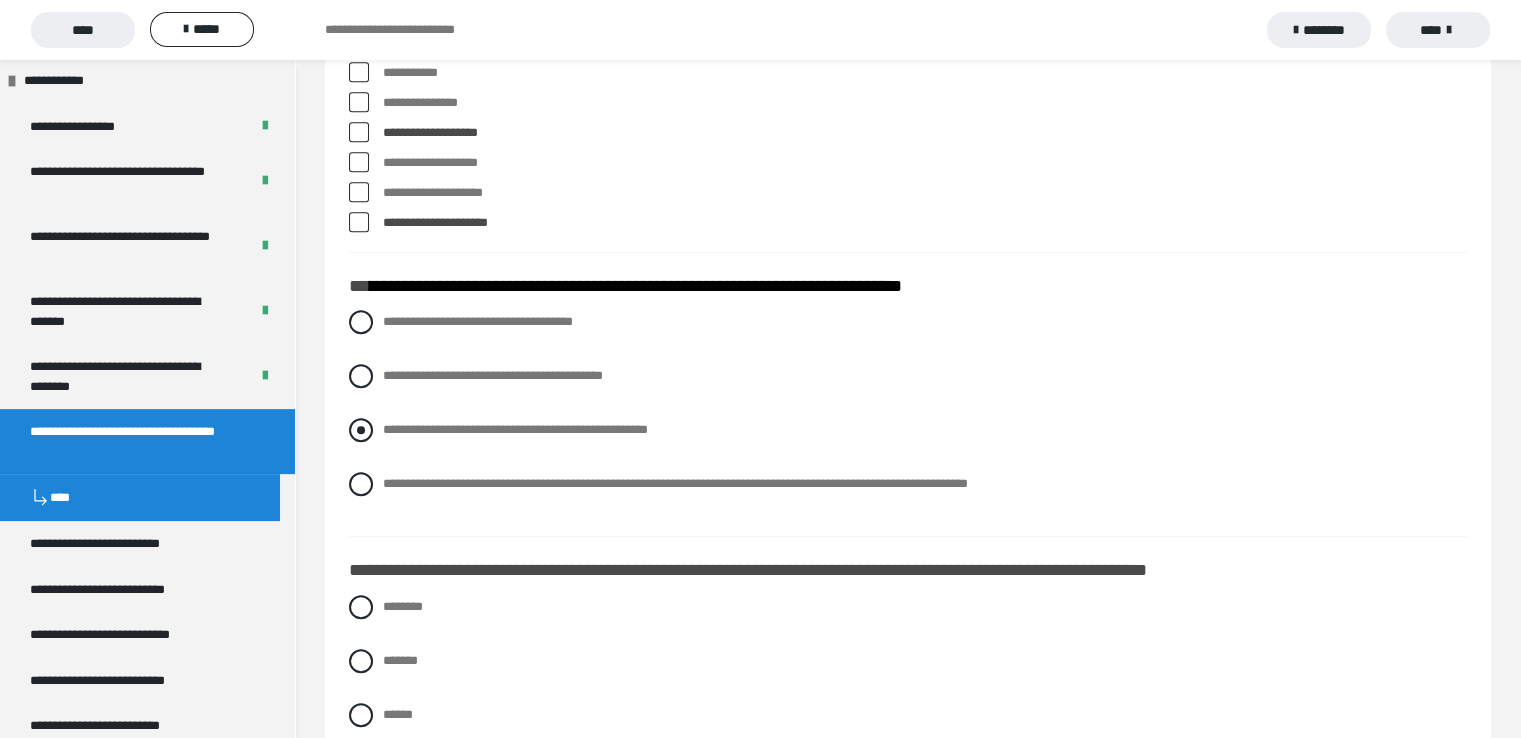 click at bounding box center [361, 430] 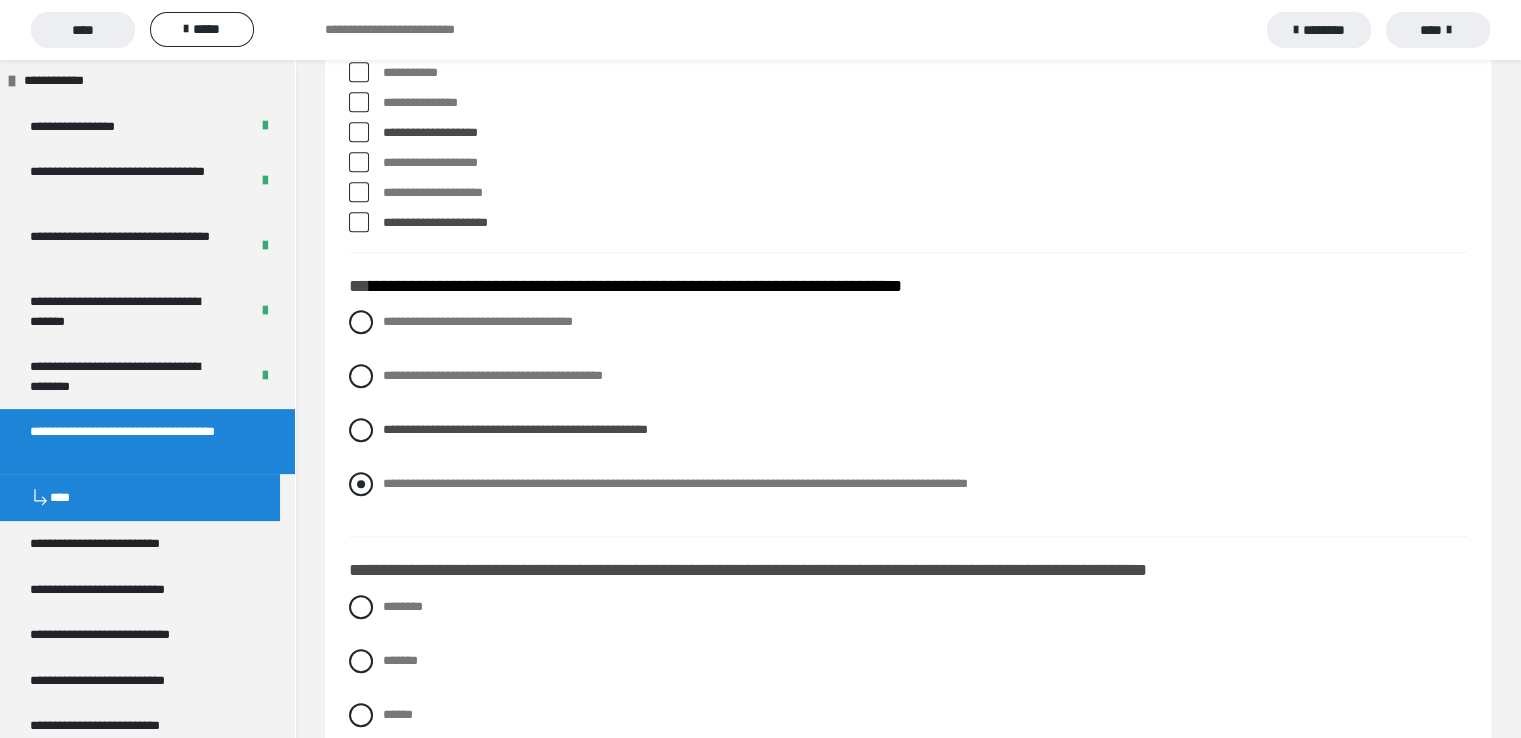 click at bounding box center [361, 484] 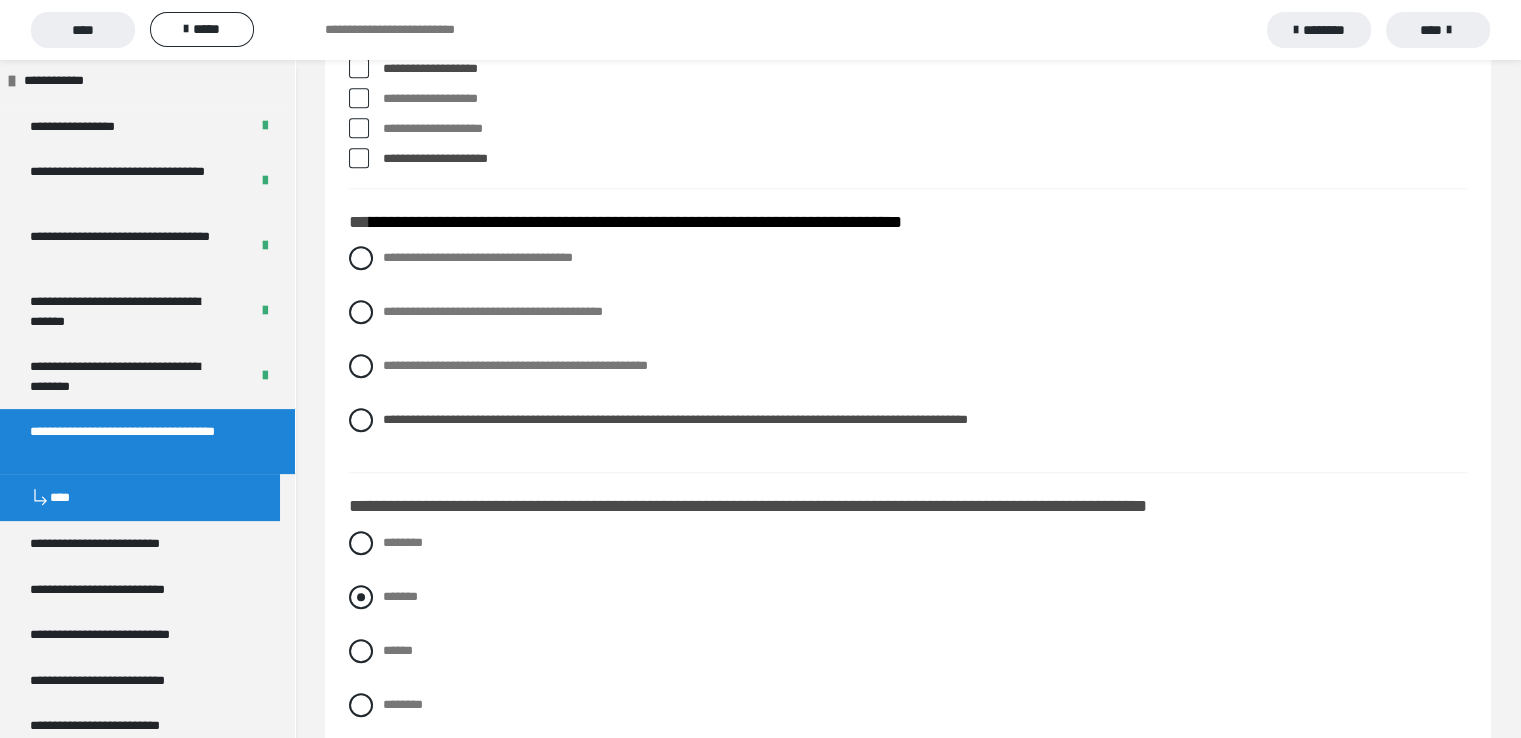 scroll, scrollTop: 1400, scrollLeft: 0, axis: vertical 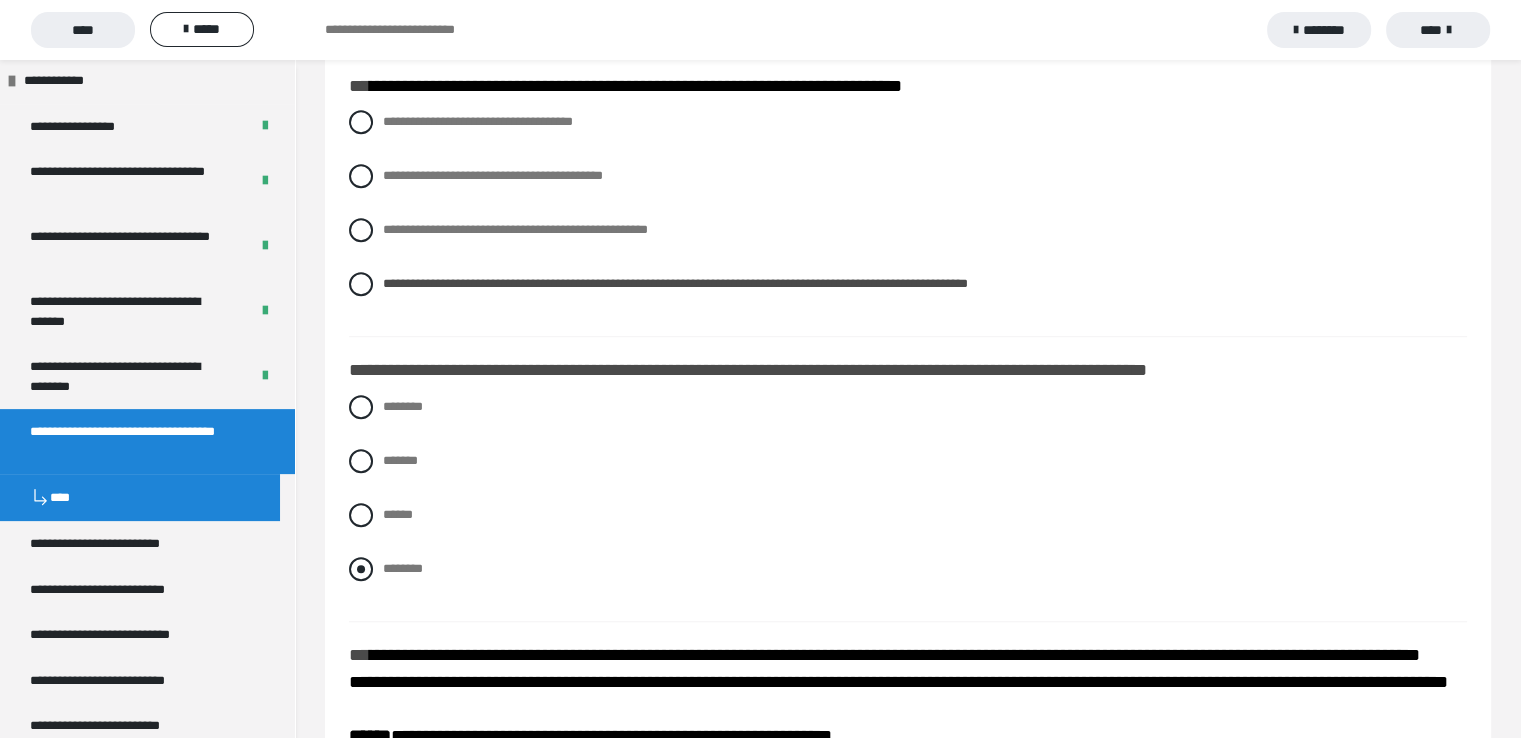click at bounding box center (361, 569) 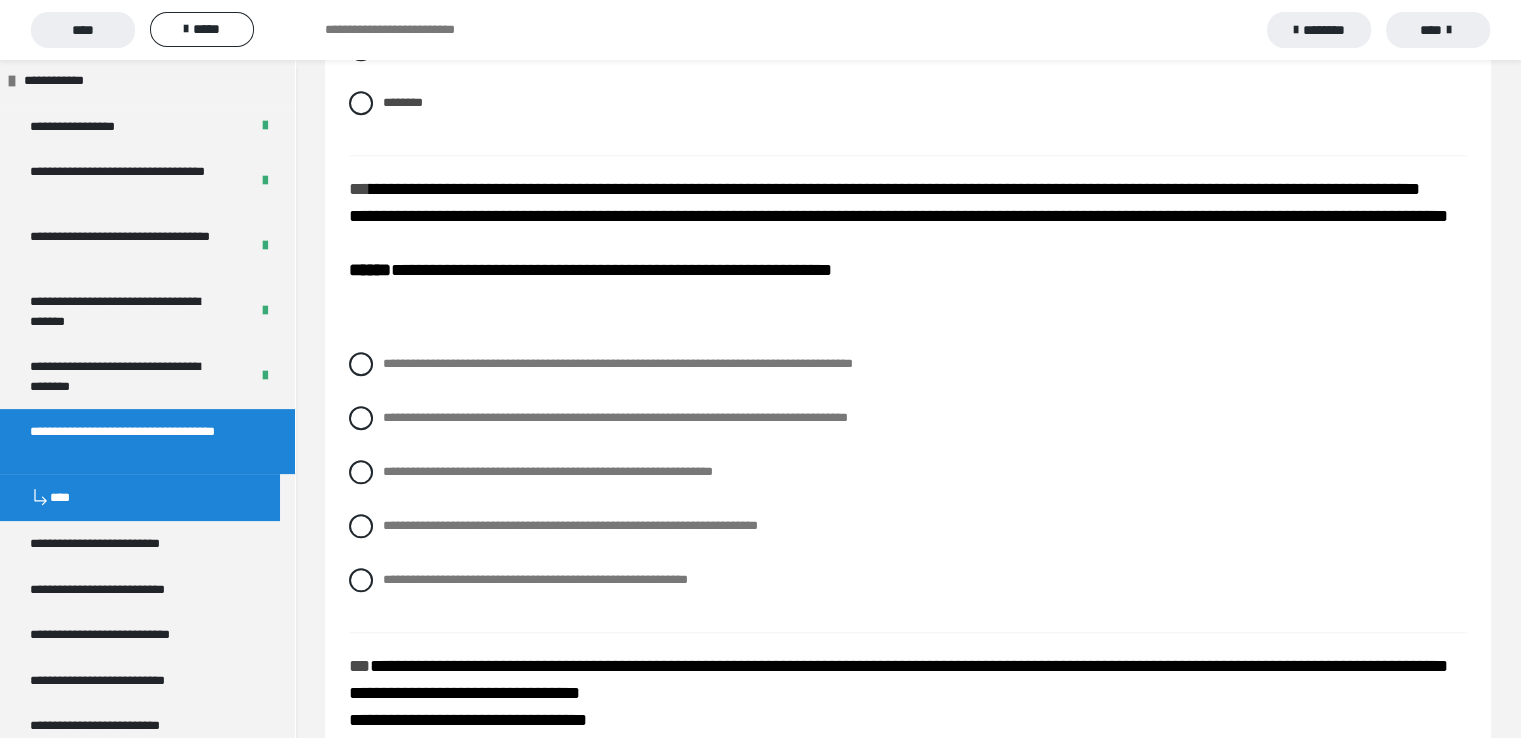 scroll, scrollTop: 1900, scrollLeft: 0, axis: vertical 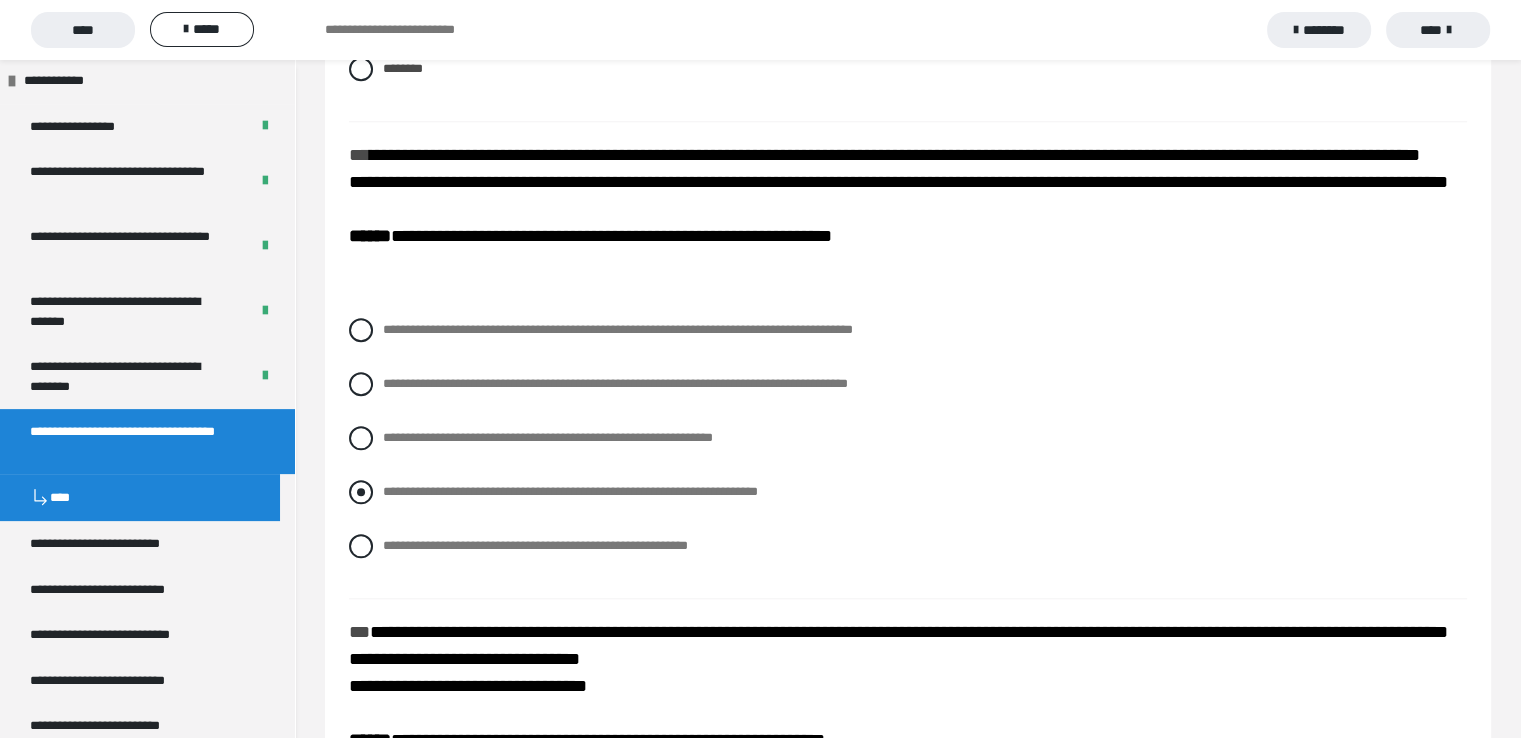 click at bounding box center [361, 492] 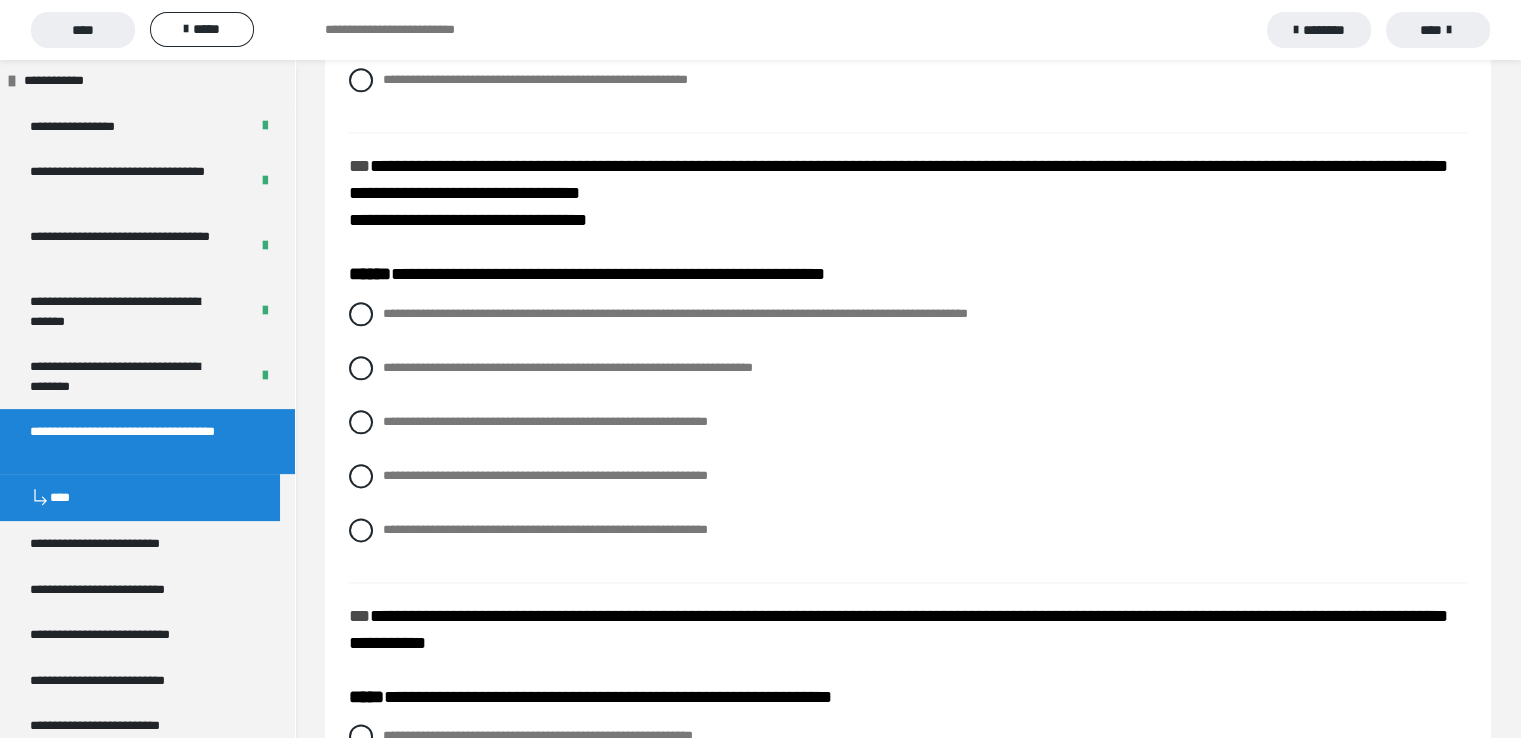 scroll, scrollTop: 2500, scrollLeft: 0, axis: vertical 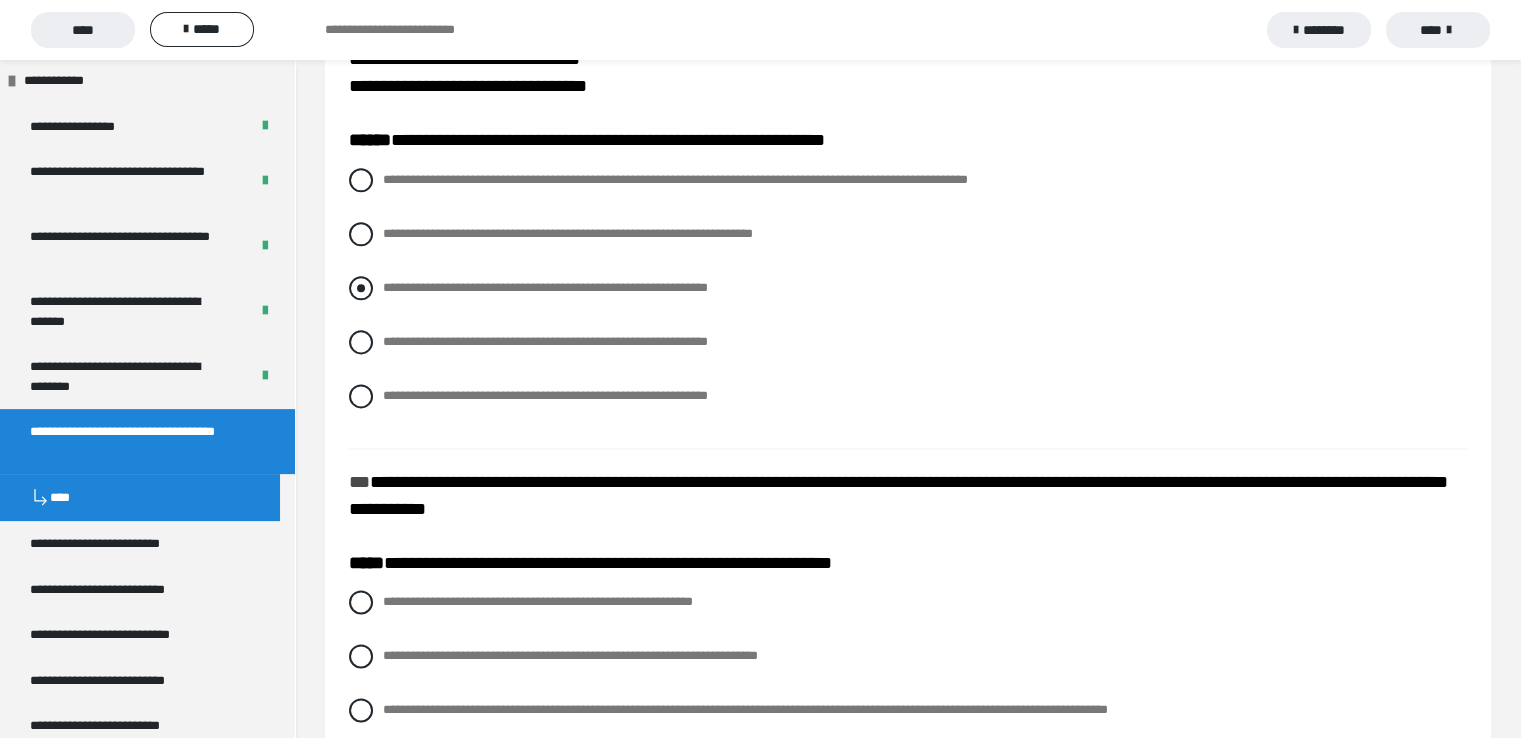 click at bounding box center (361, 288) 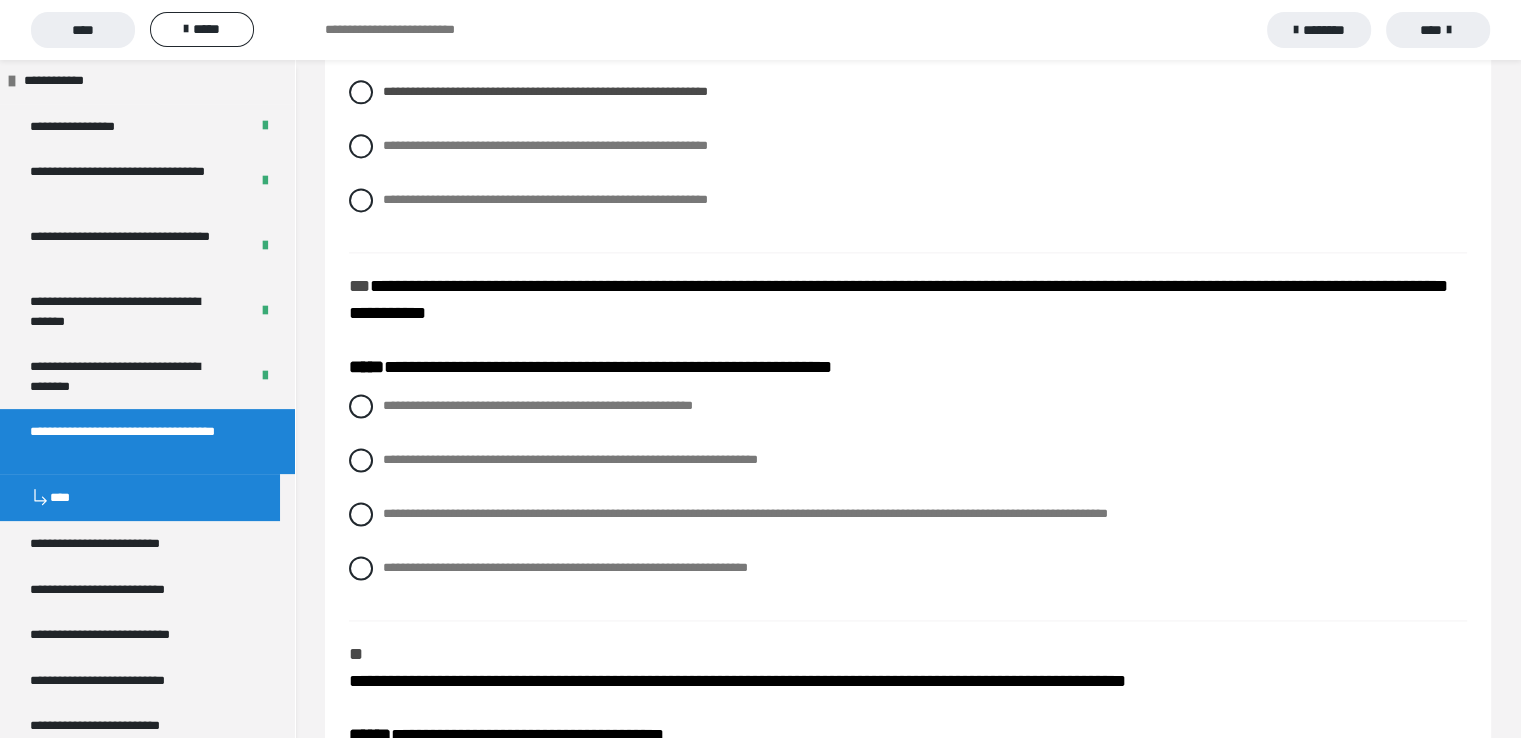 scroll, scrollTop: 2900, scrollLeft: 0, axis: vertical 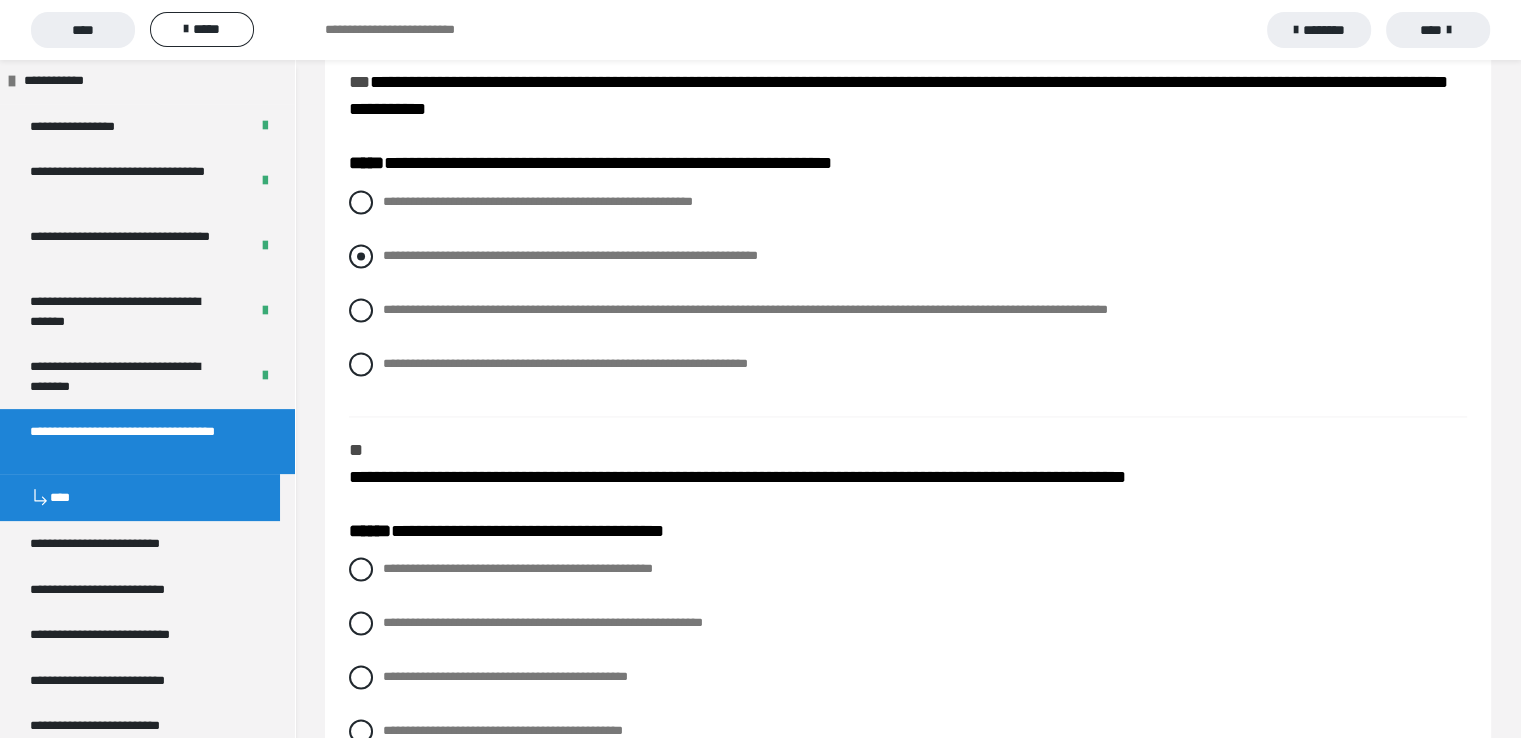 click at bounding box center (361, 256) 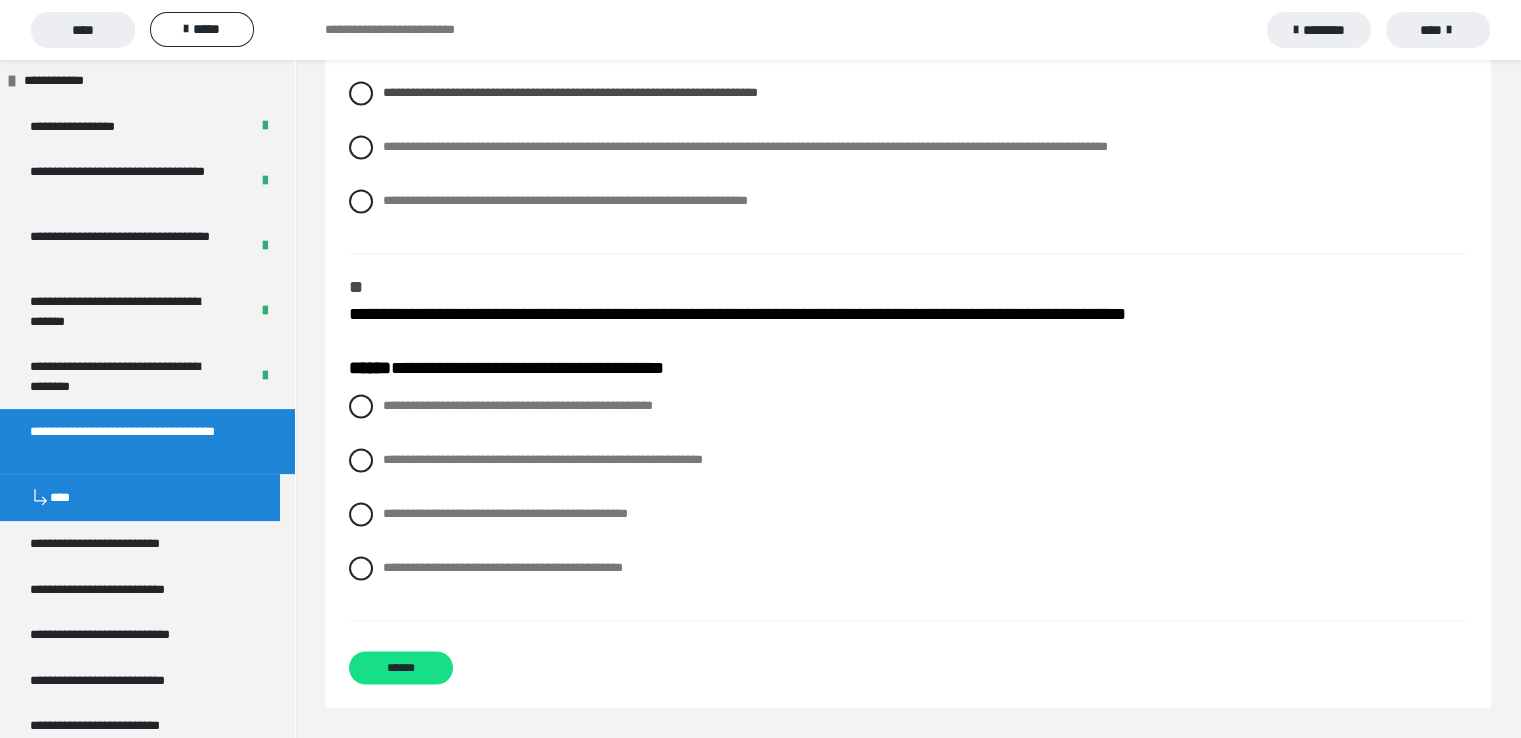 scroll, scrollTop: 3126, scrollLeft: 0, axis: vertical 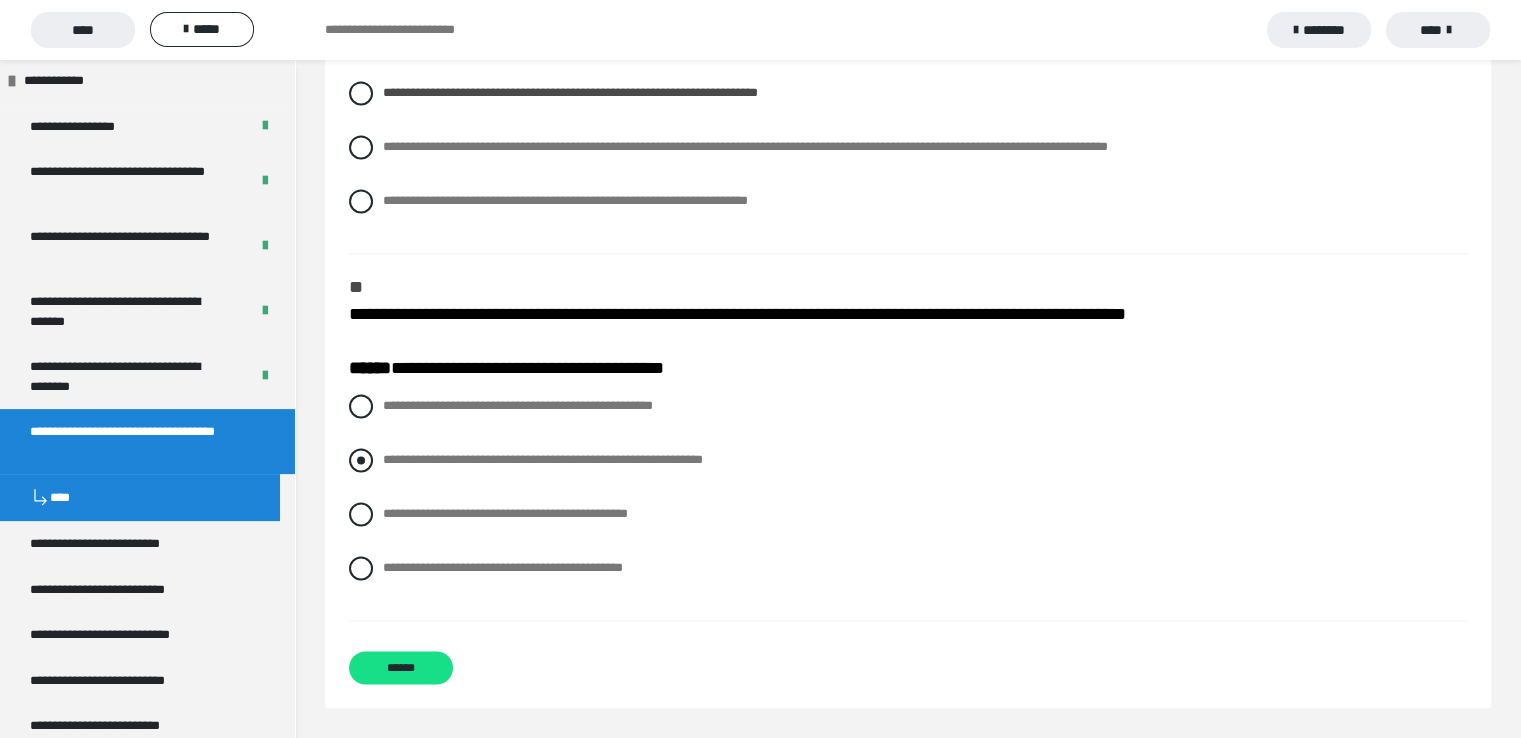 click at bounding box center [361, 460] 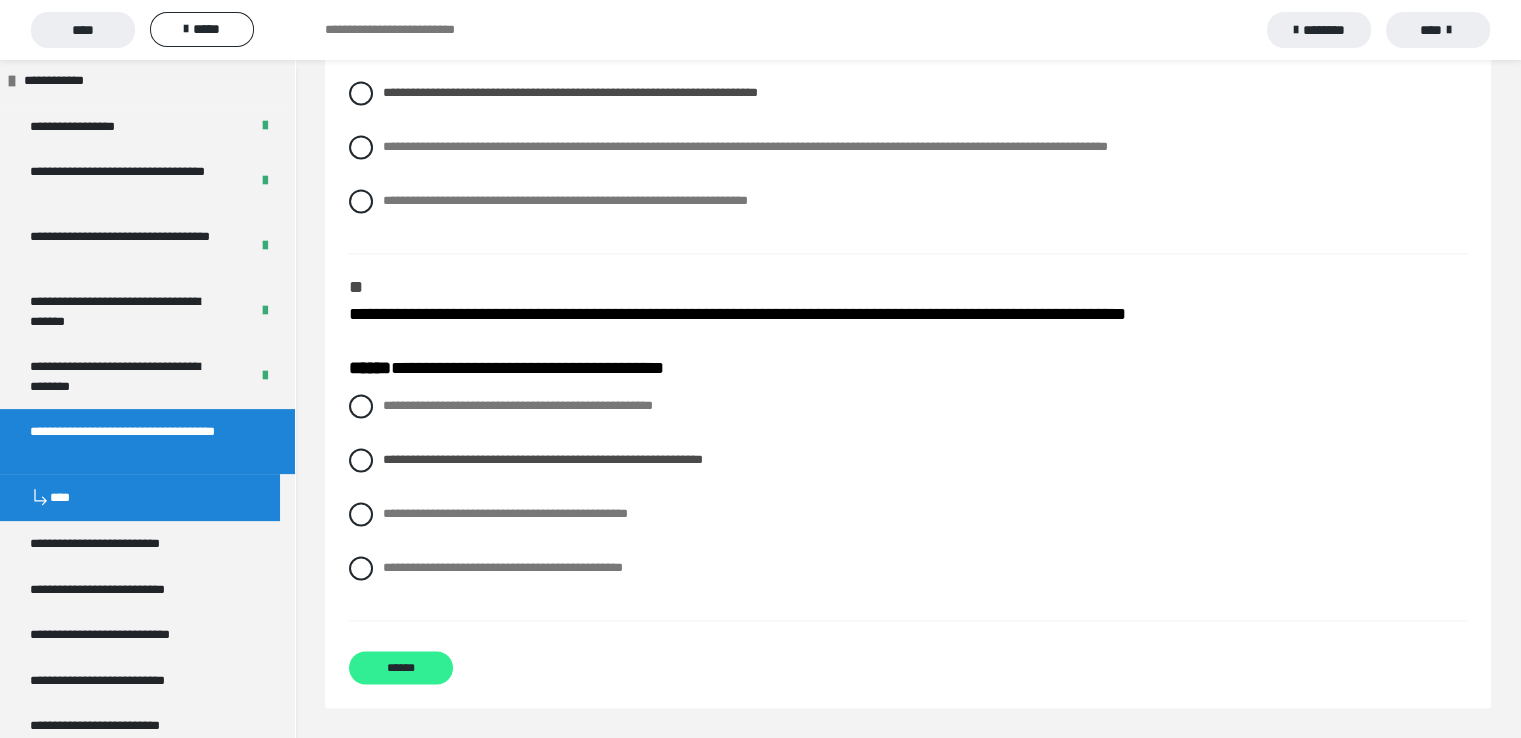 click on "******" at bounding box center [401, 667] 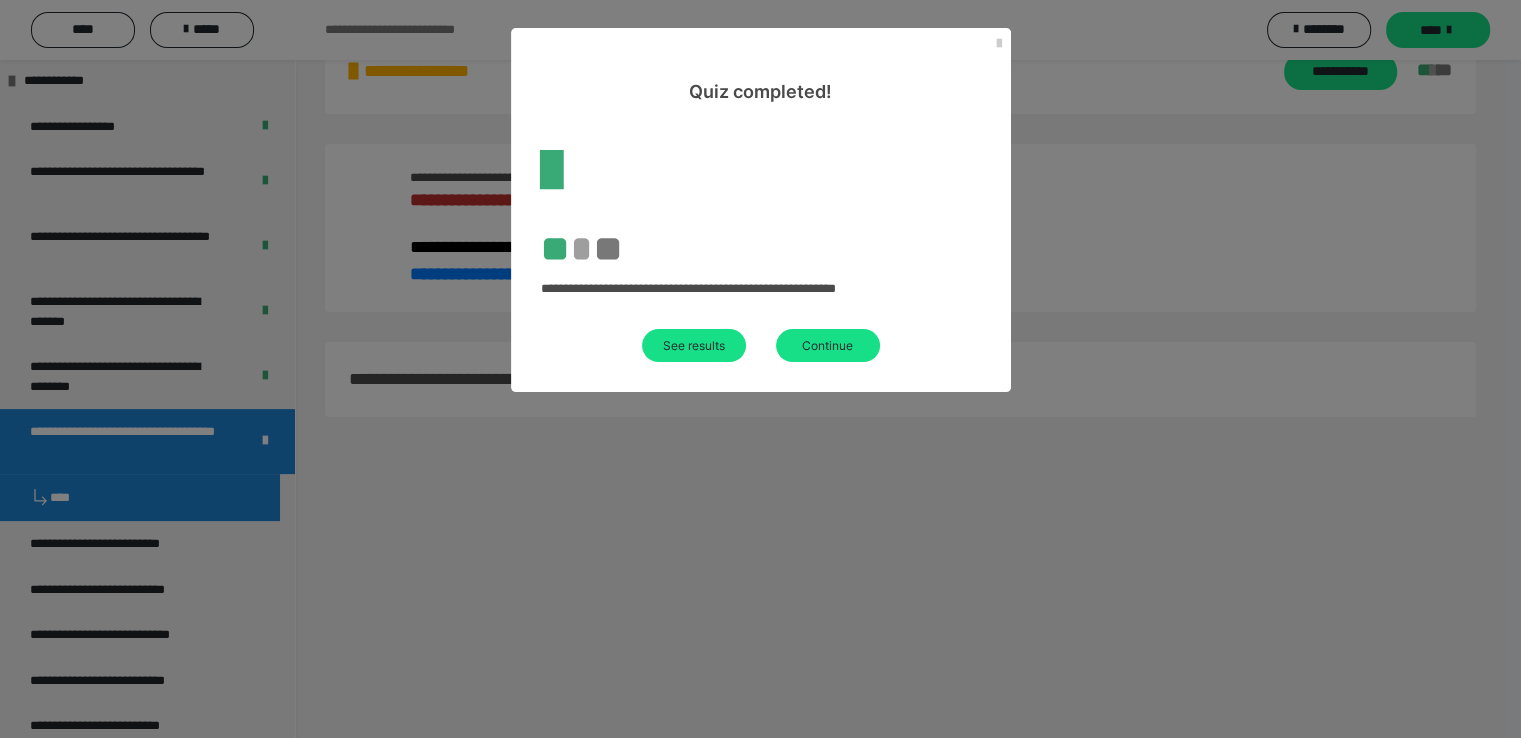scroll, scrollTop: 603, scrollLeft: 0, axis: vertical 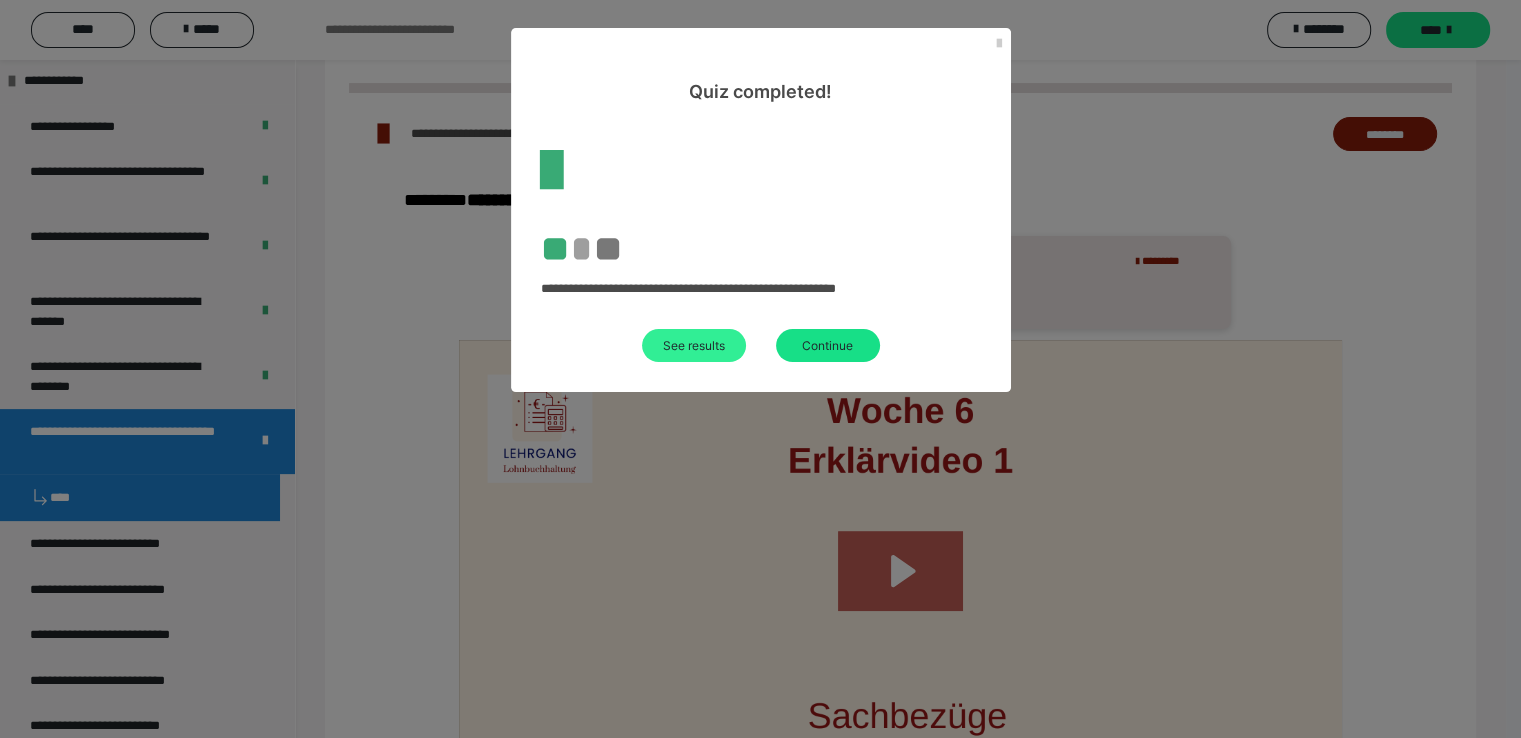click on "See results" at bounding box center [694, 345] 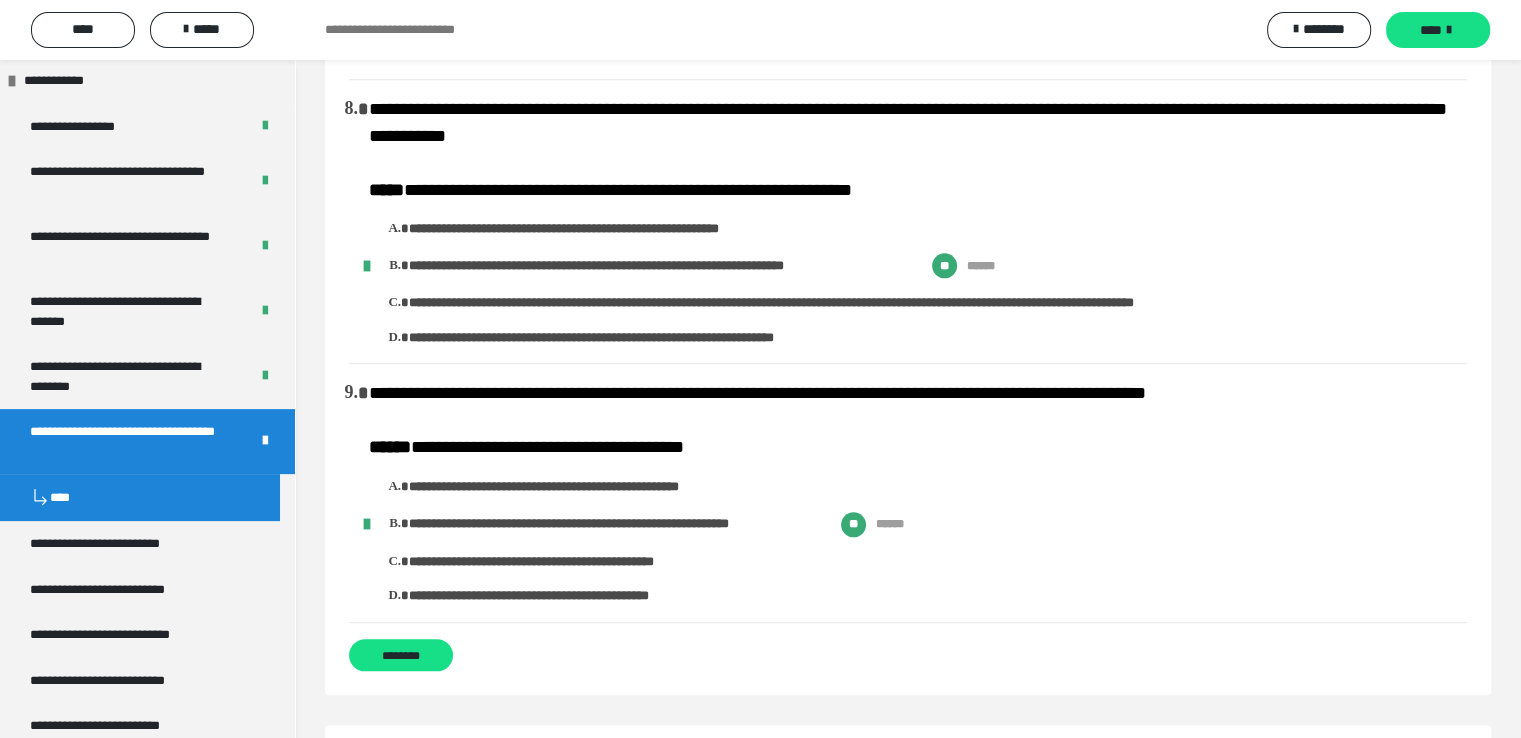 scroll, scrollTop: 2200, scrollLeft: 0, axis: vertical 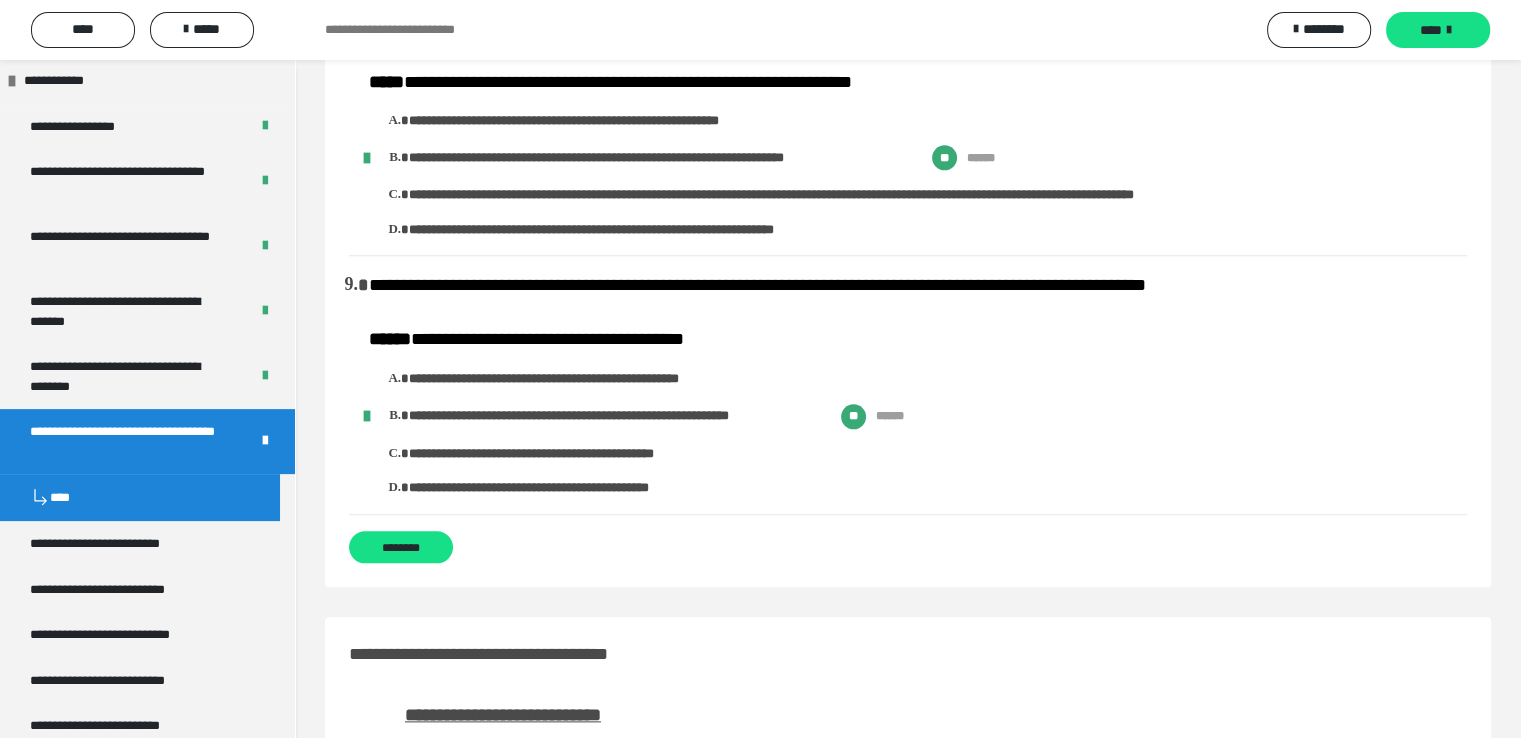 click on "********" at bounding box center (401, 547) 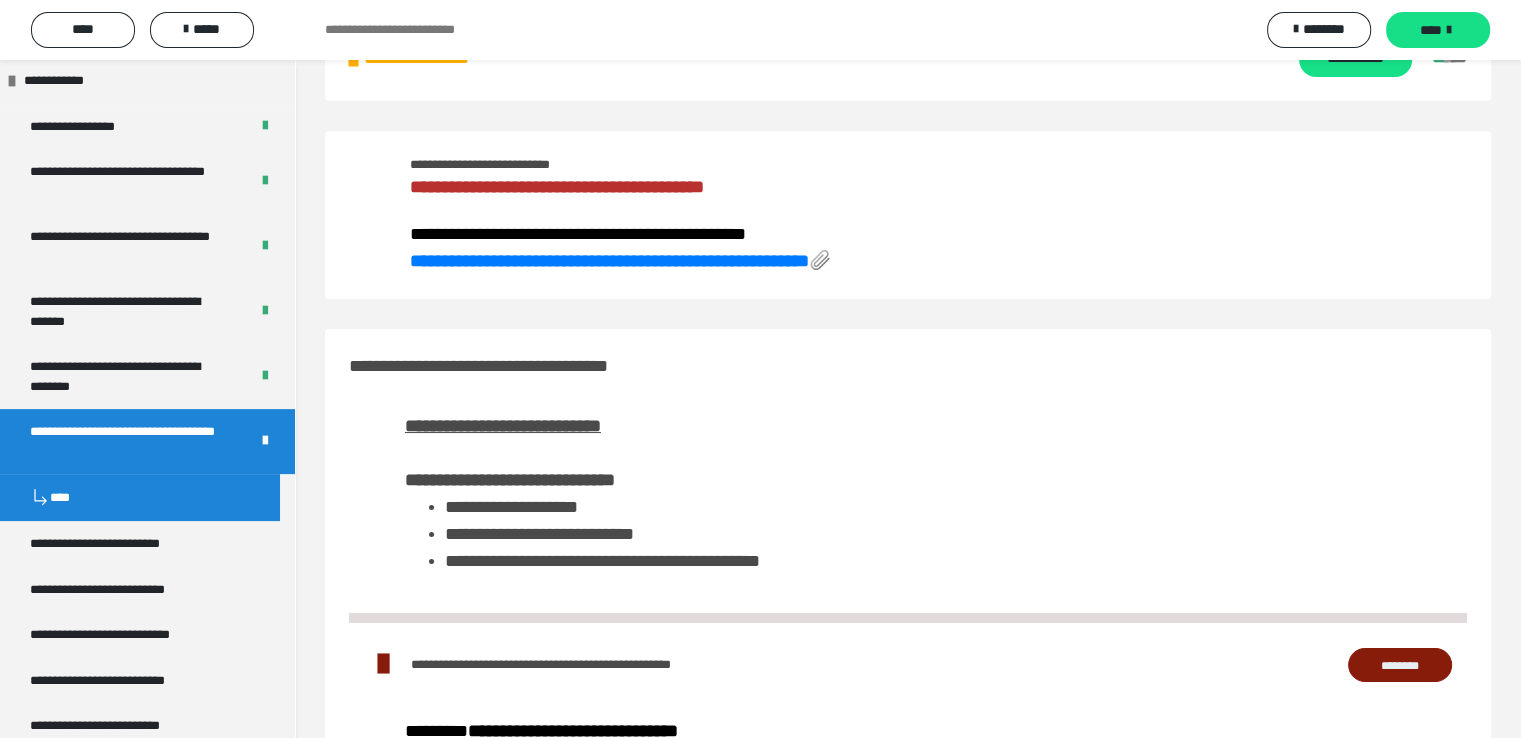 scroll, scrollTop: 192, scrollLeft: 0, axis: vertical 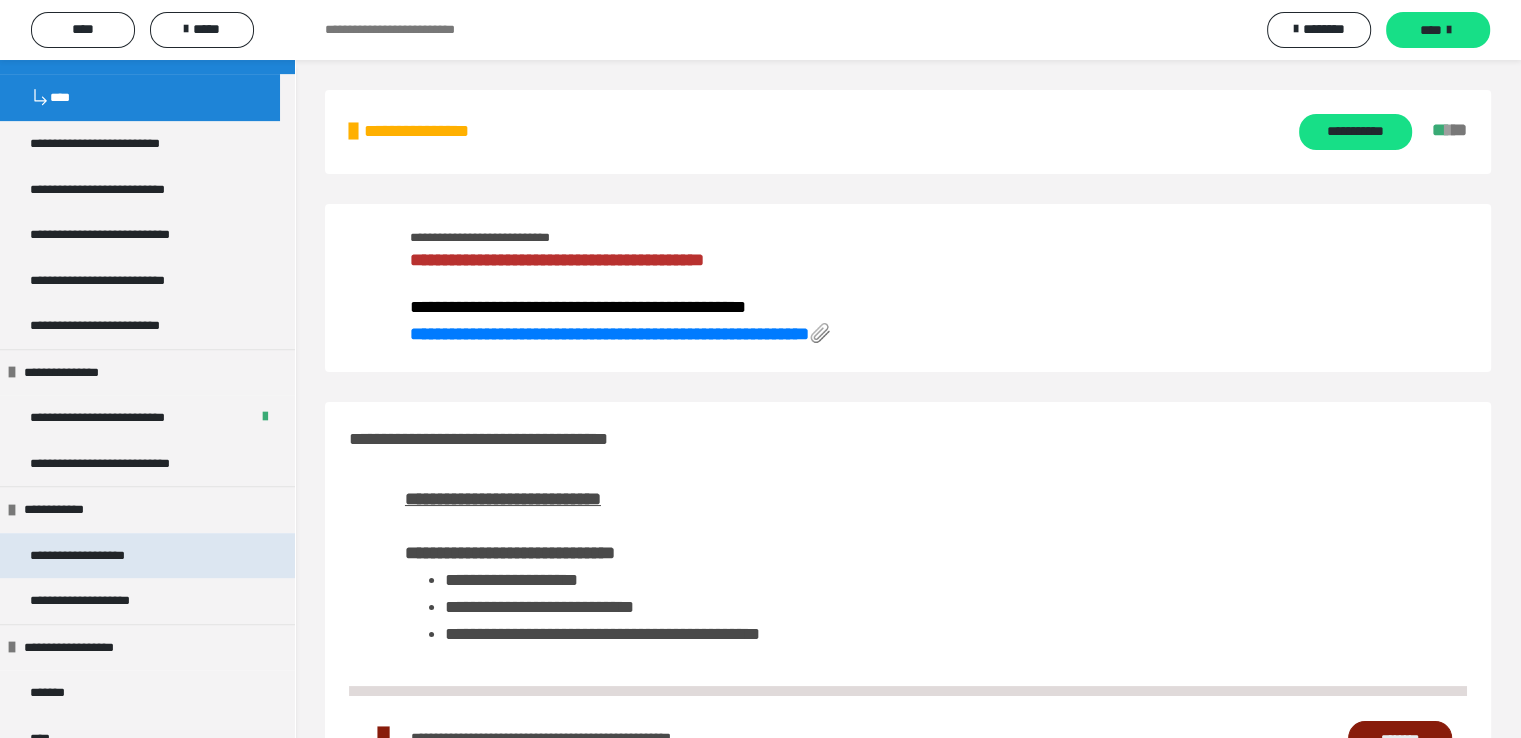 click on "**********" at bounding box center [89, 556] 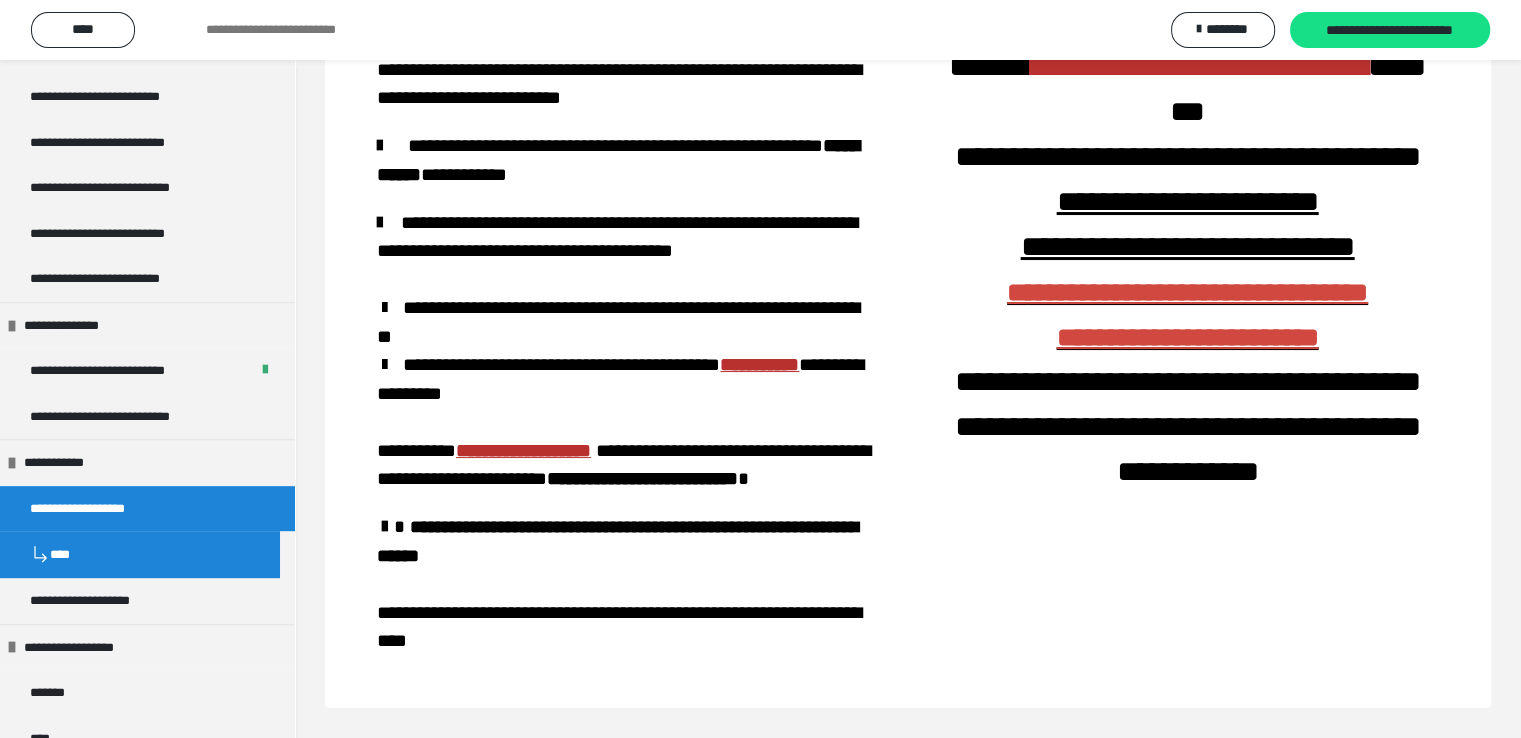 scroll, scrollTop: 227, scrollLeft: 0, axis: vertical 